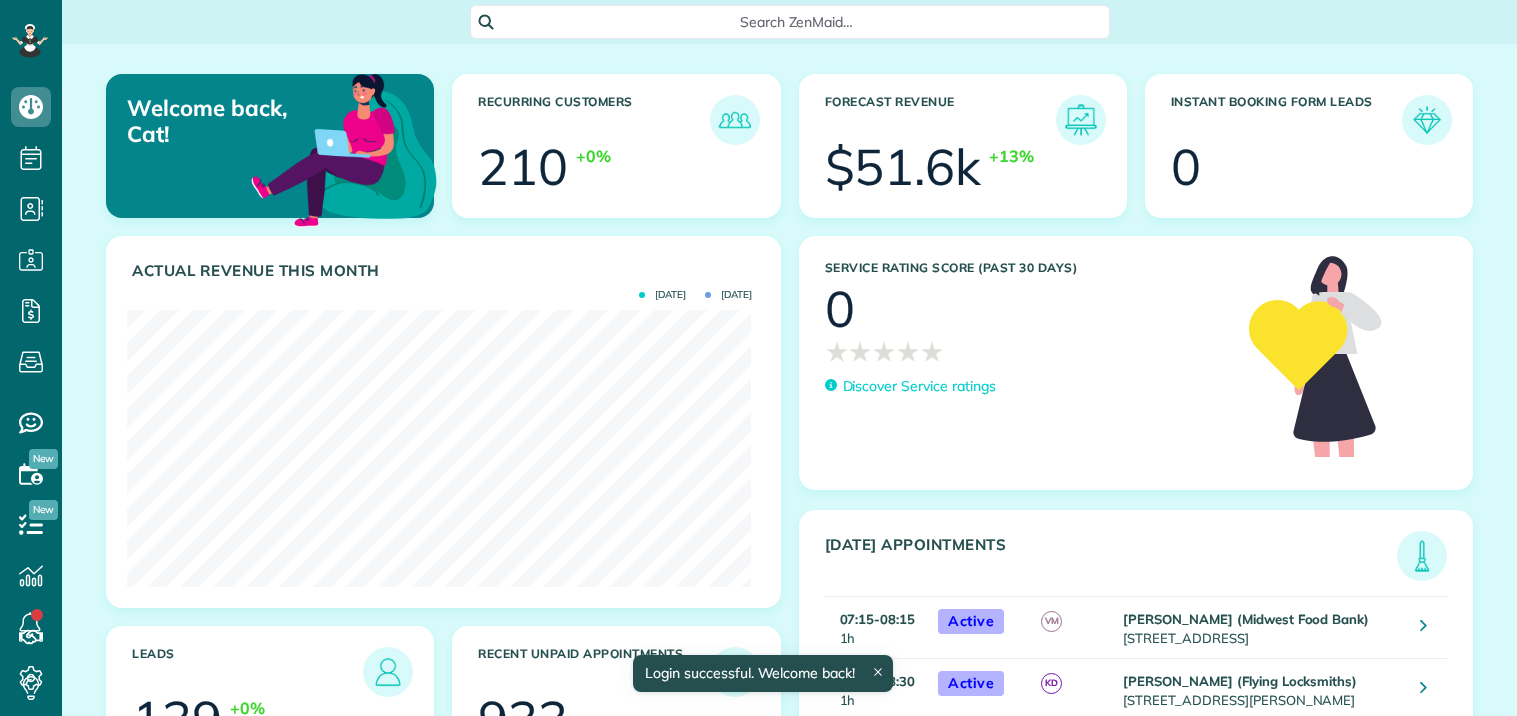 scroll, scrollTop: 0, scrollLeft: 0, axis: both 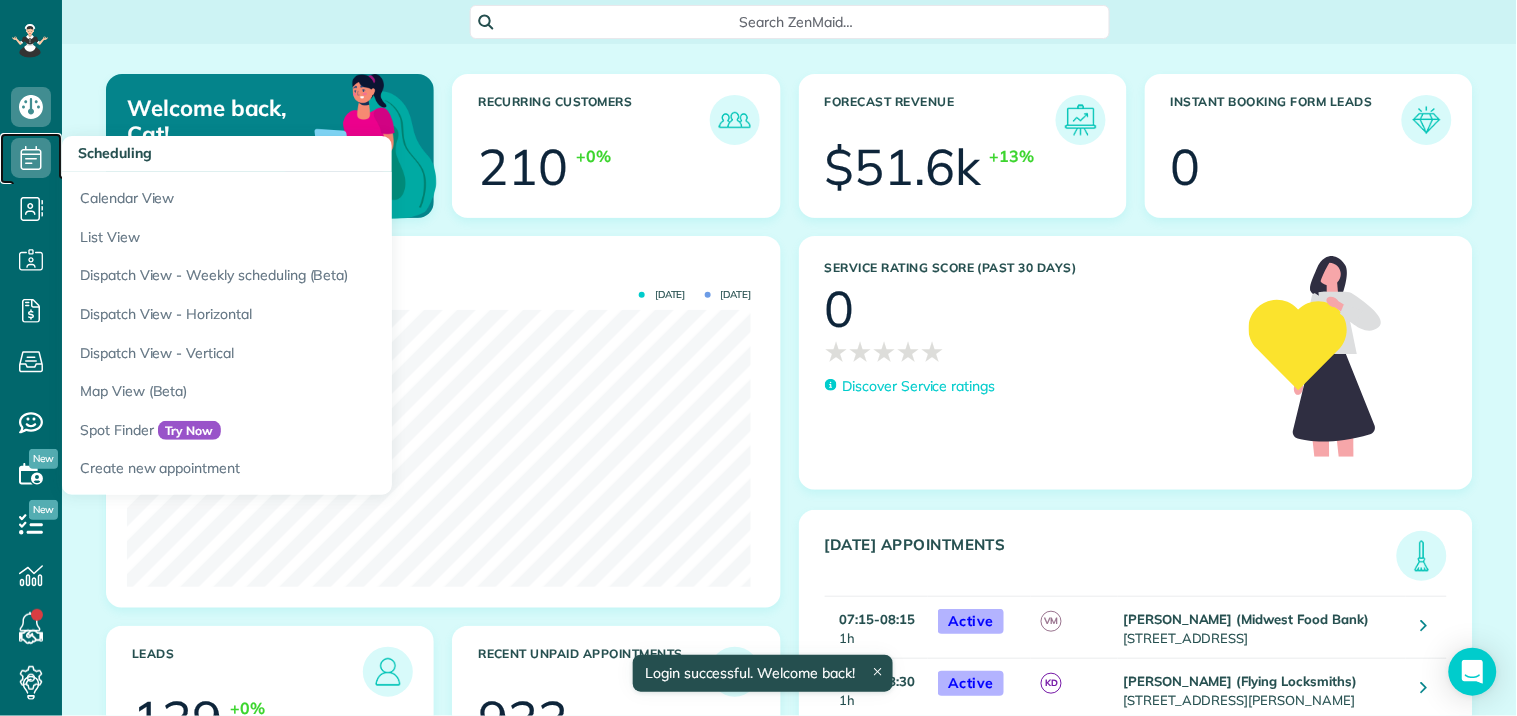 click 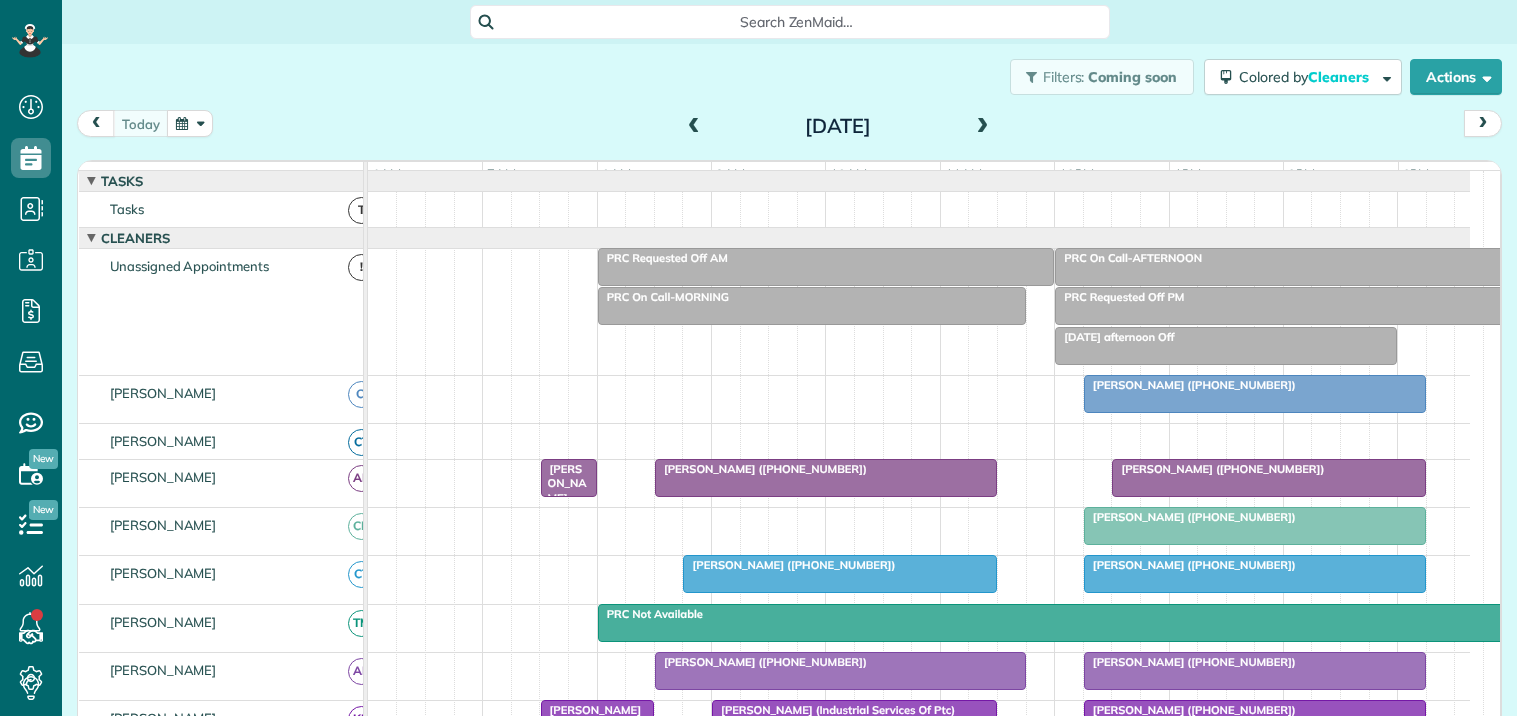 scroll, scrollTop: 0, scrollLeft: 0, axis: both 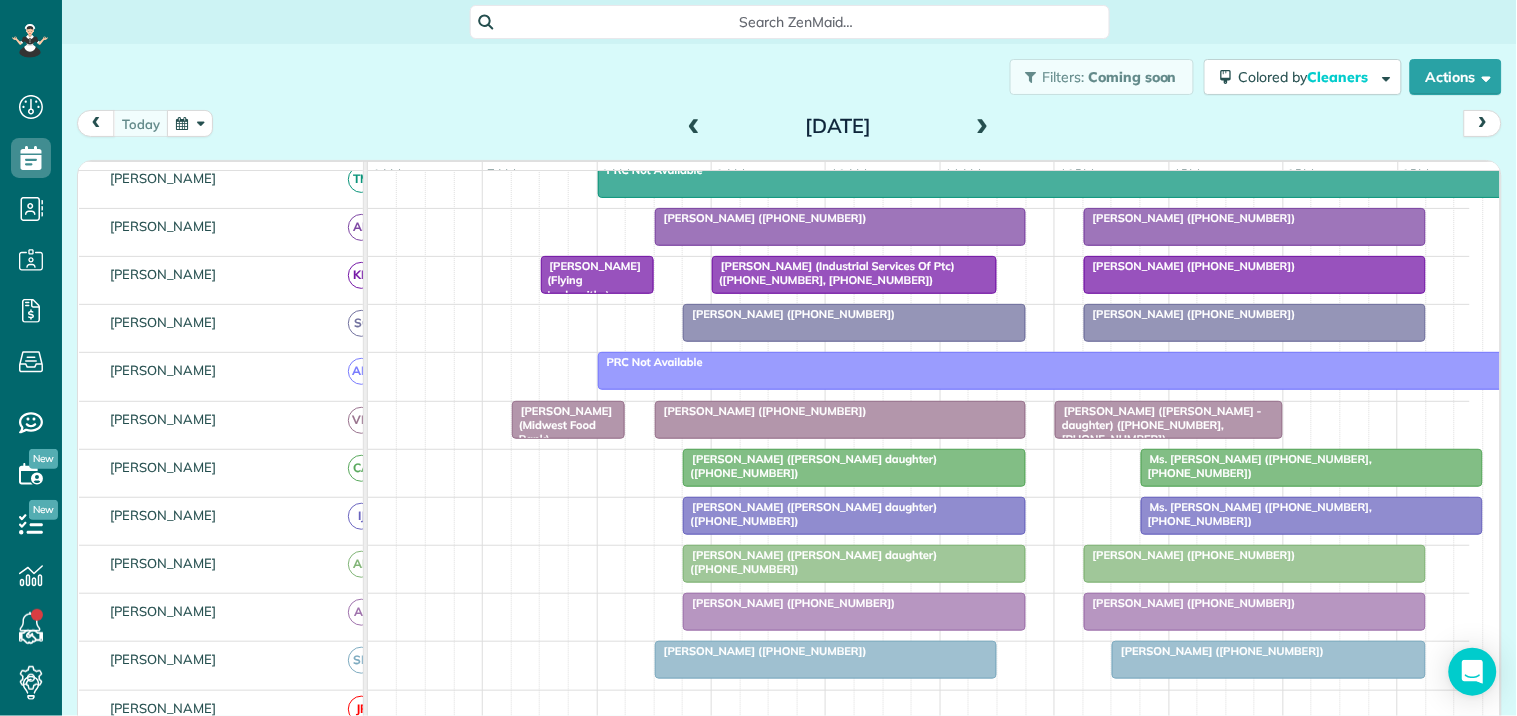 click at bounding box center (983, 127) 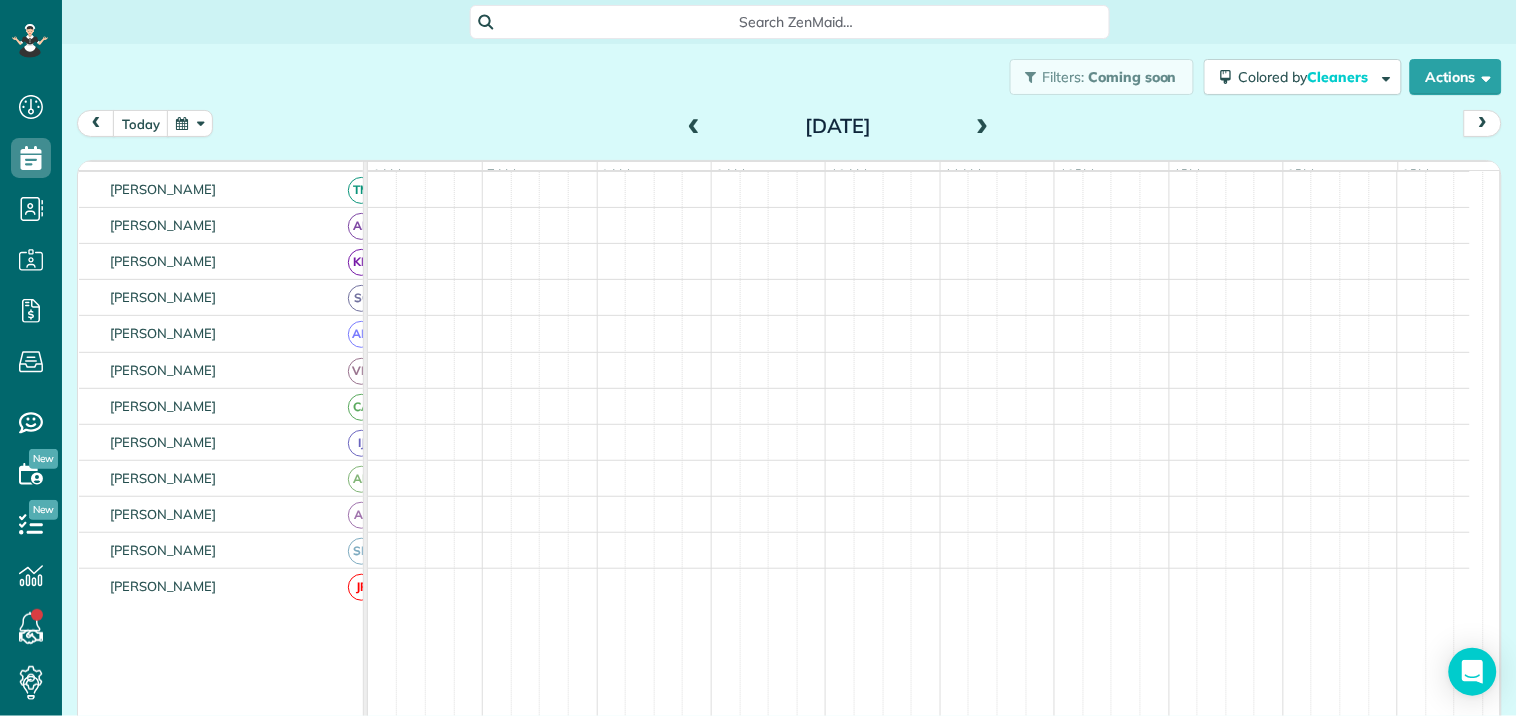 scroll, scrollTop: 420, scrollLeft: 0, axis: vertical 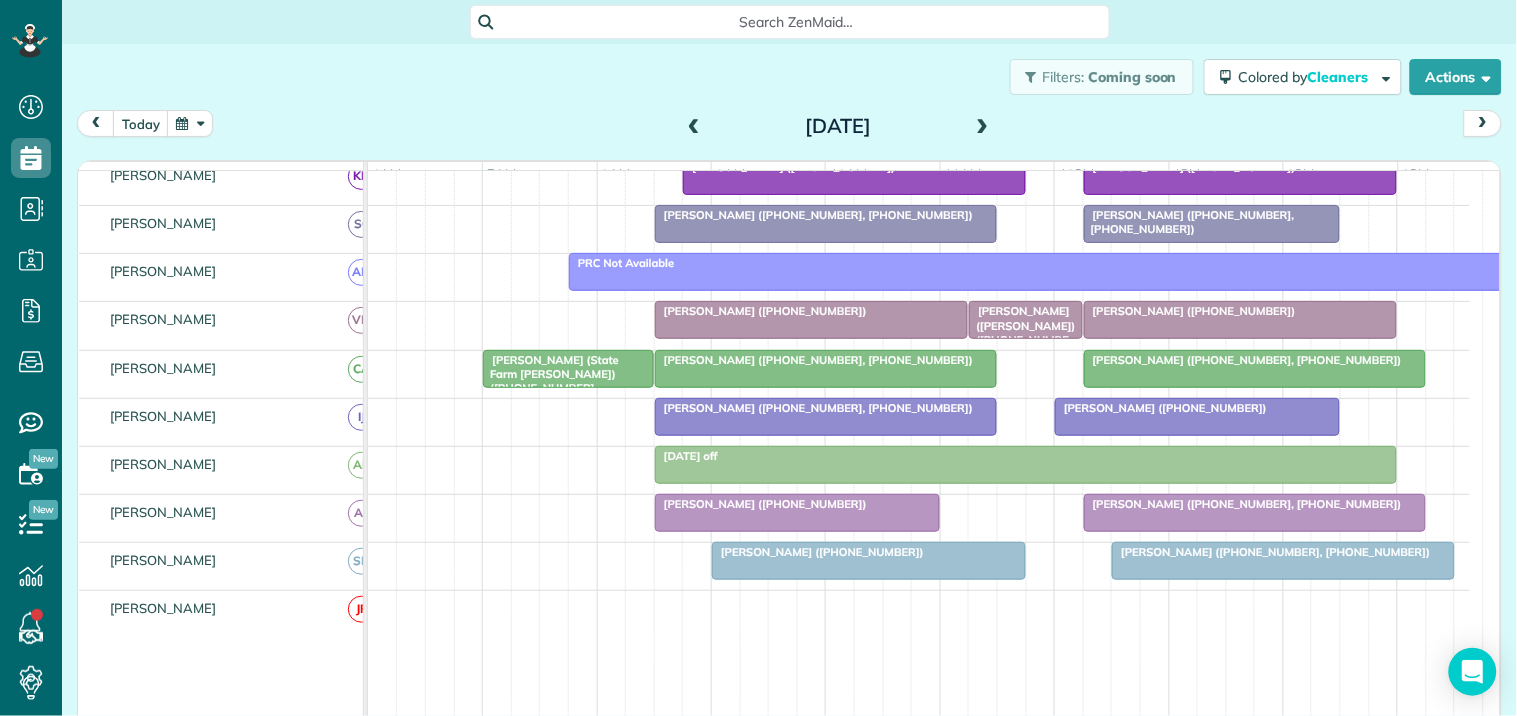 click at bounding box center [694, 127] 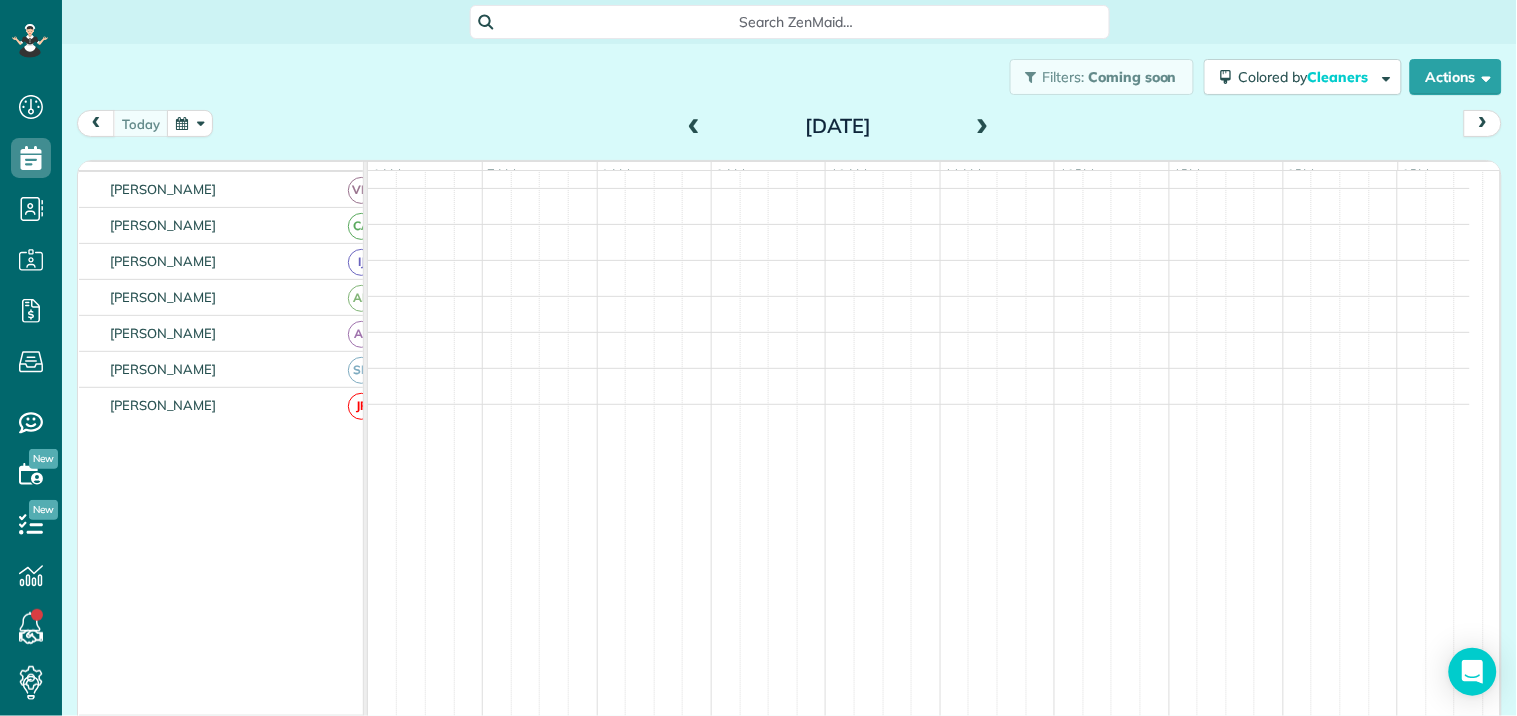 scroll, scrollTop: 367, scrollLeft: 0, axis: vertical 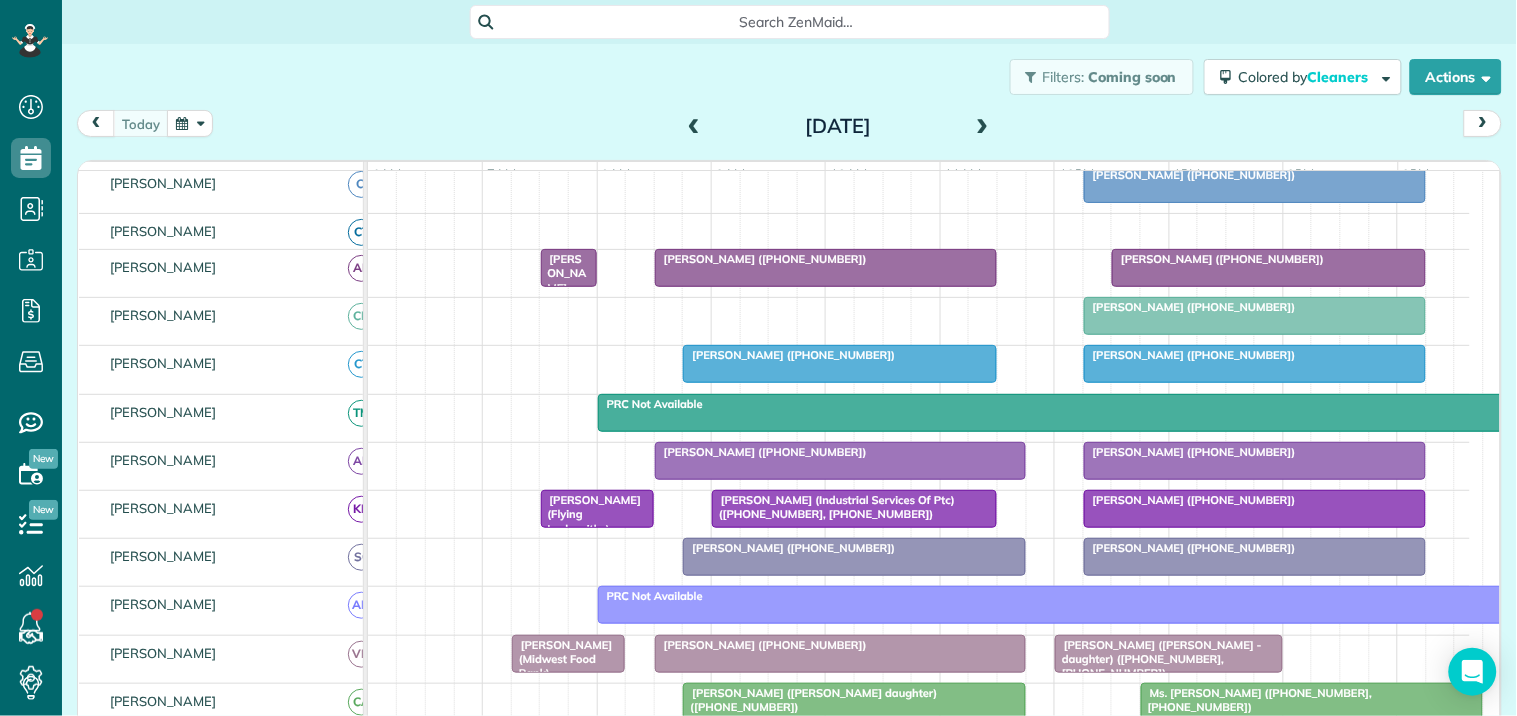 click at bounding box center [190, 123] 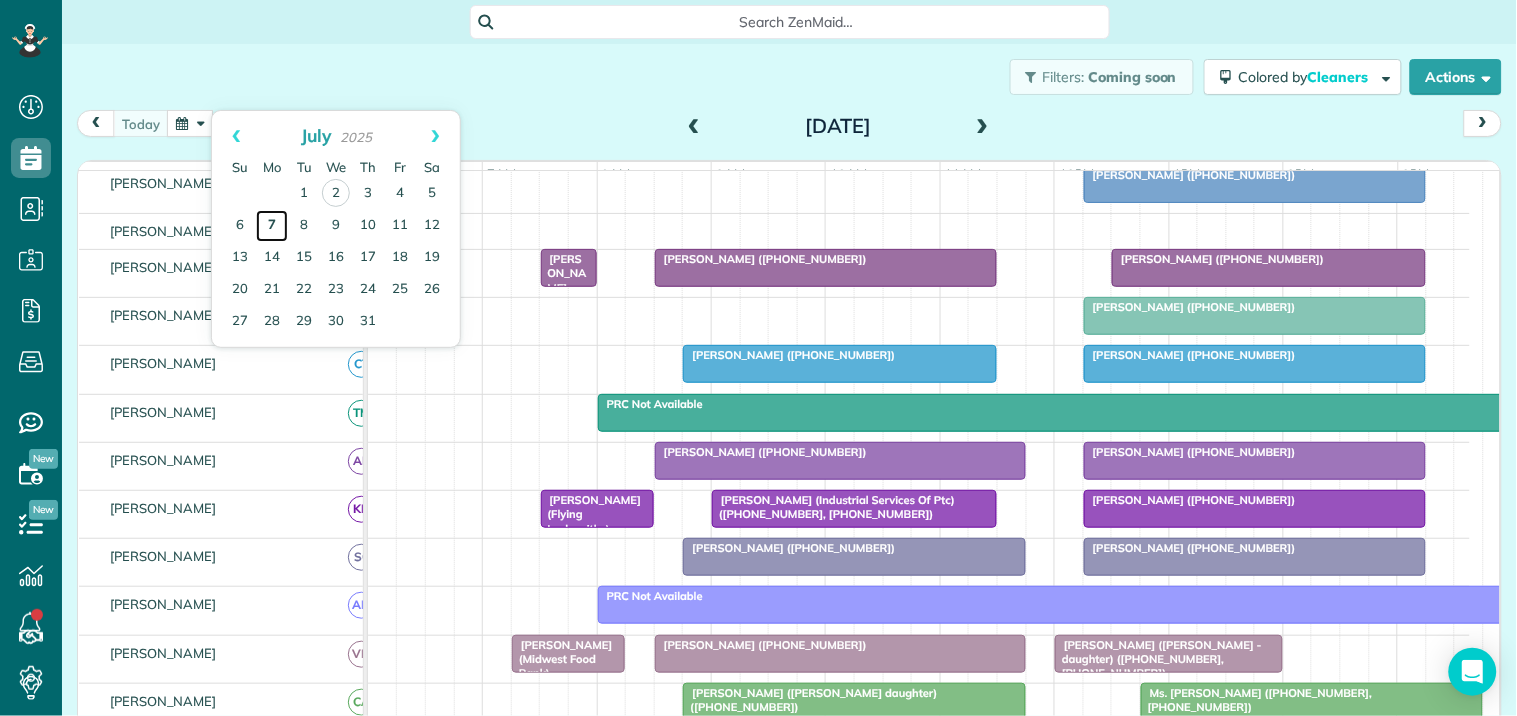 click on "7" at bounding box center (272, 226) 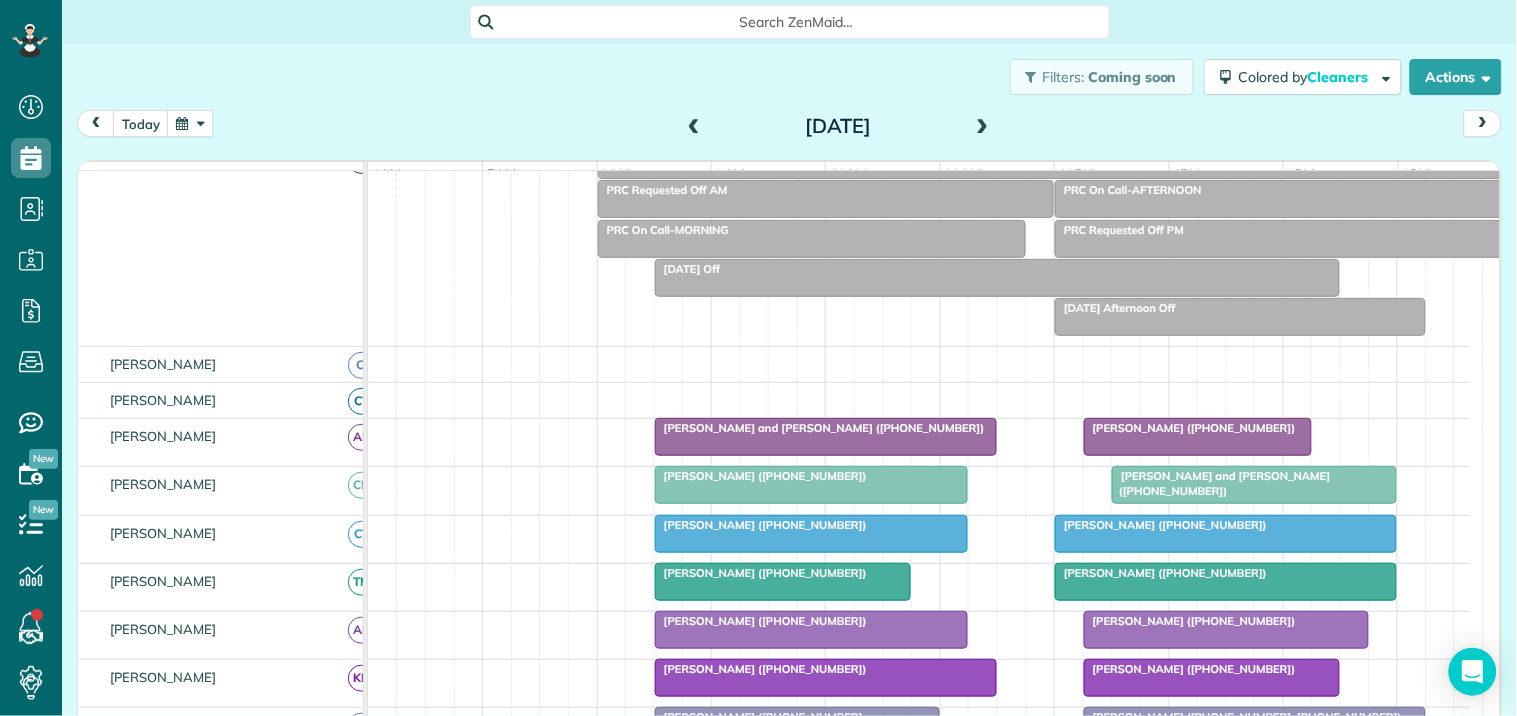 scroll, scrollTop: 276, scrollLeft: 0, axis: vertical 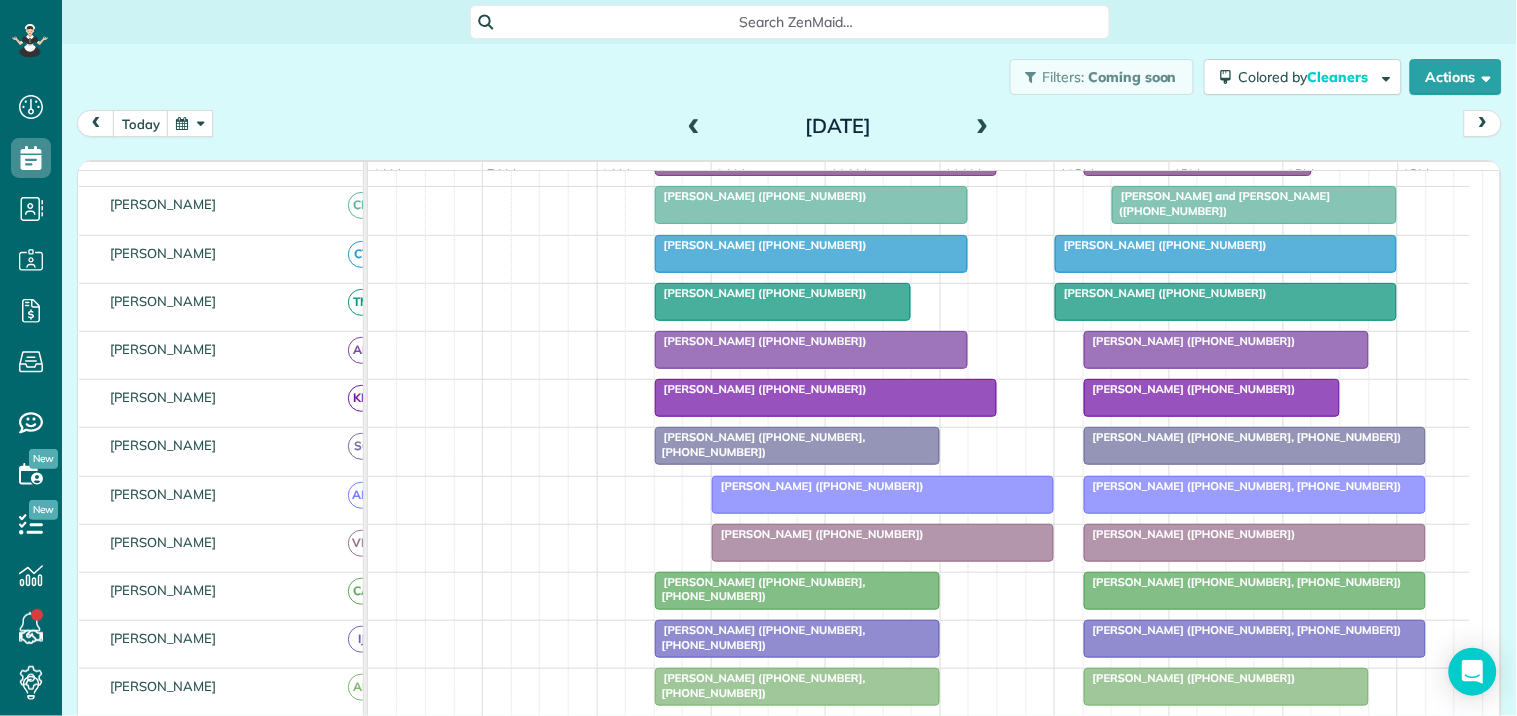 click at bounding box center (983, 127) 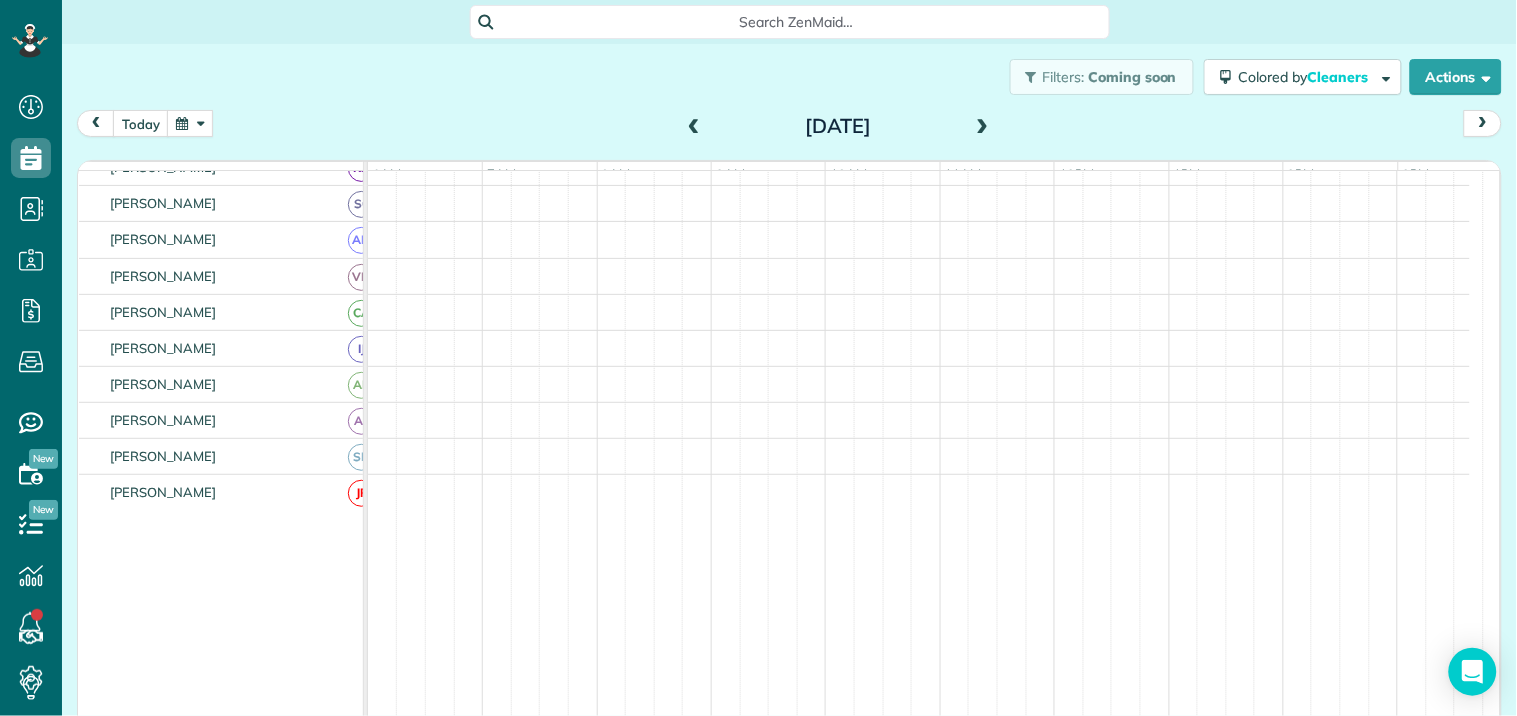 scroll, scrollTop: 206, scrollLeft: 0, axis: vertical 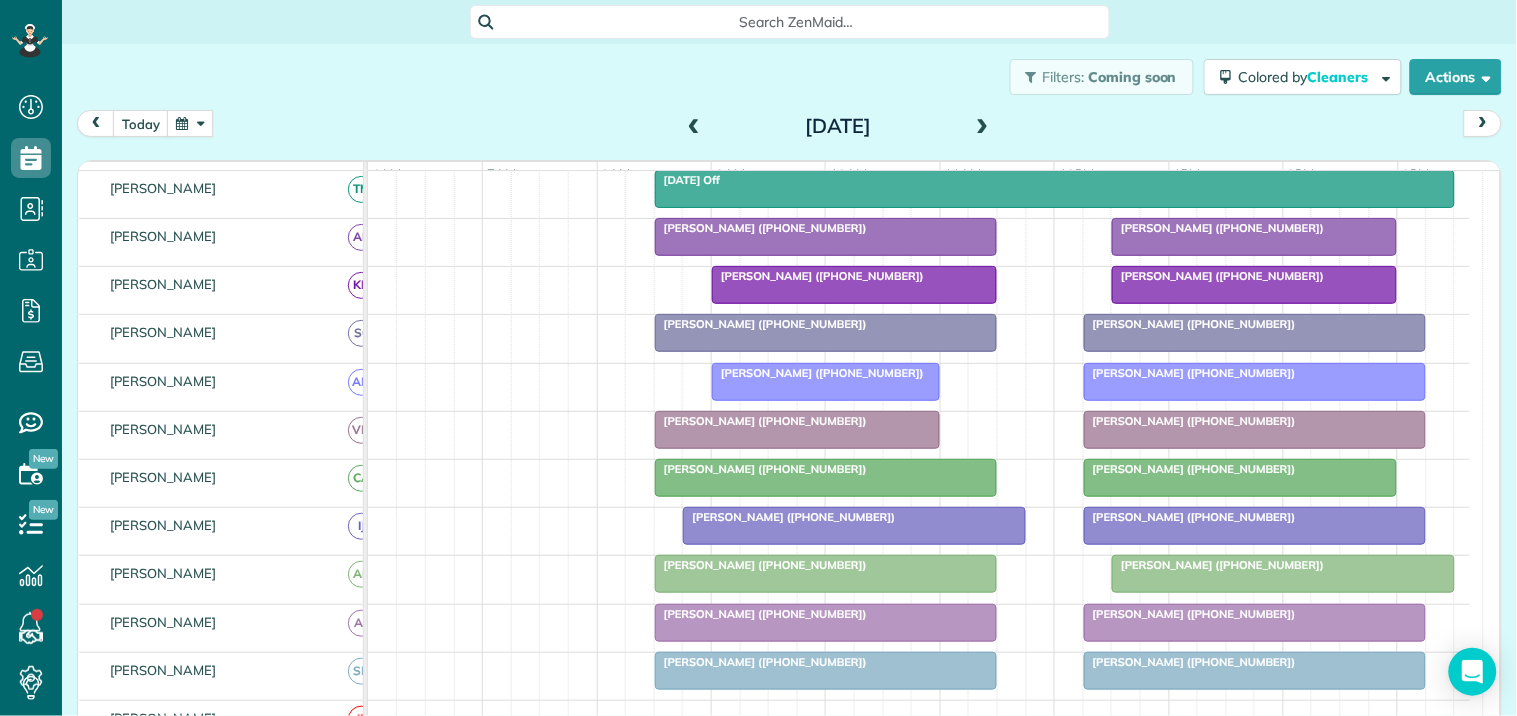 click at bounding box center [694, 127] 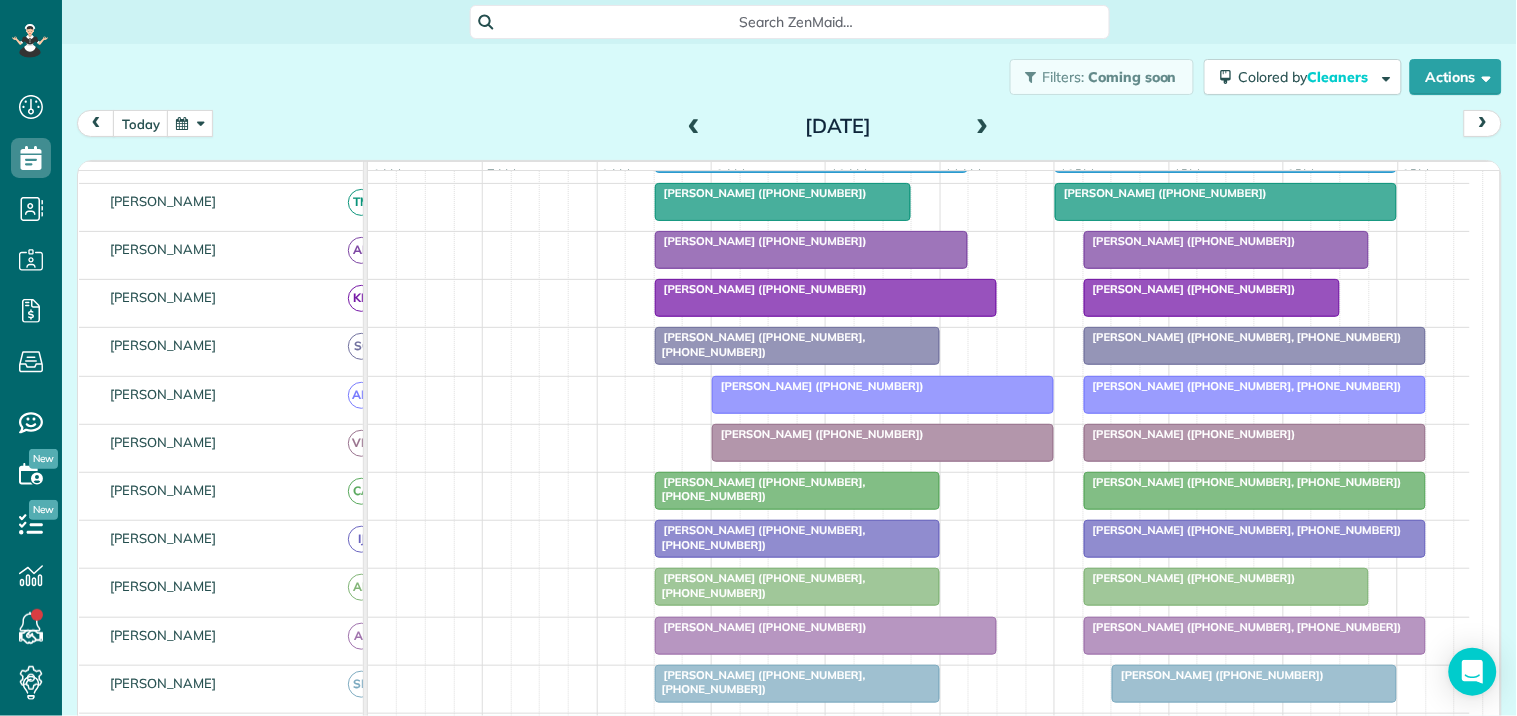 click at bounding box center (983, 127) 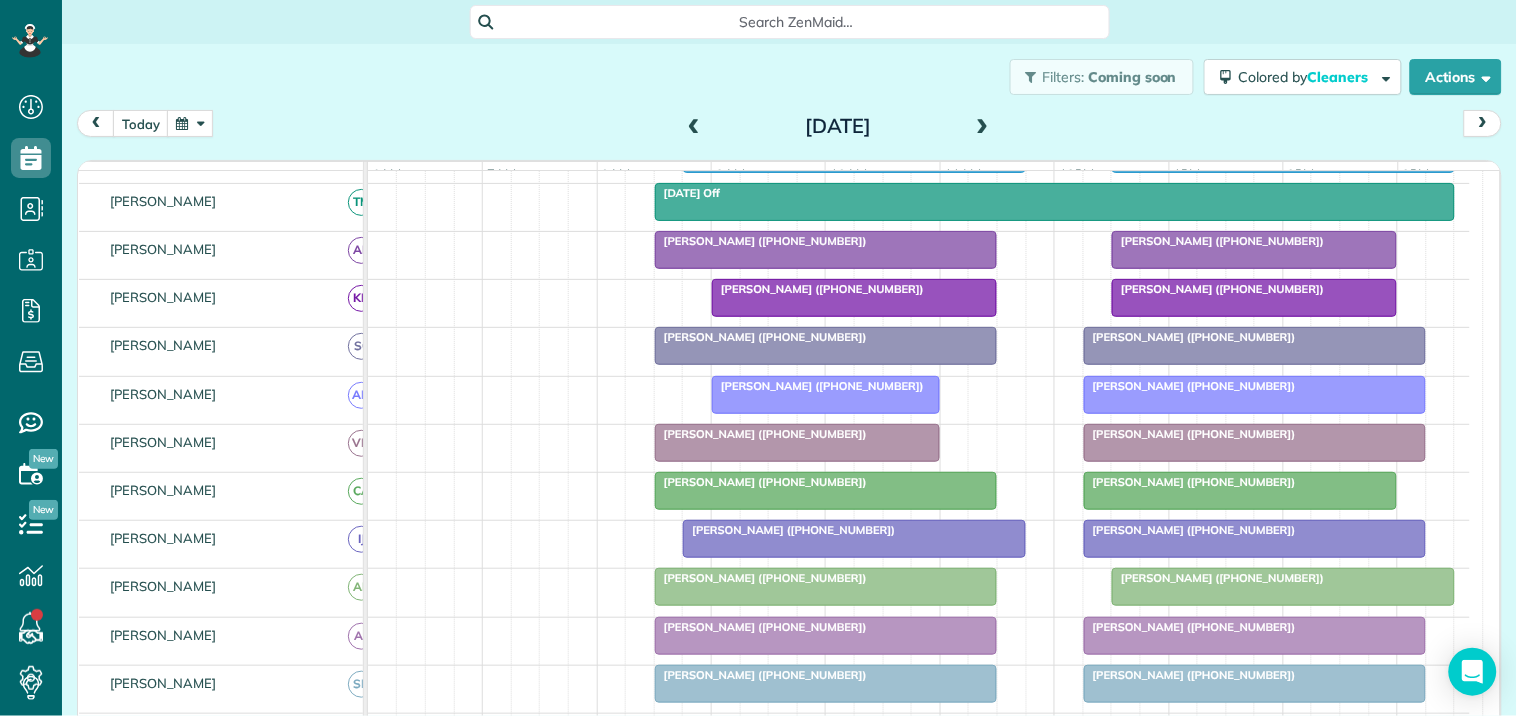 click at bounding box center [1255, 636] 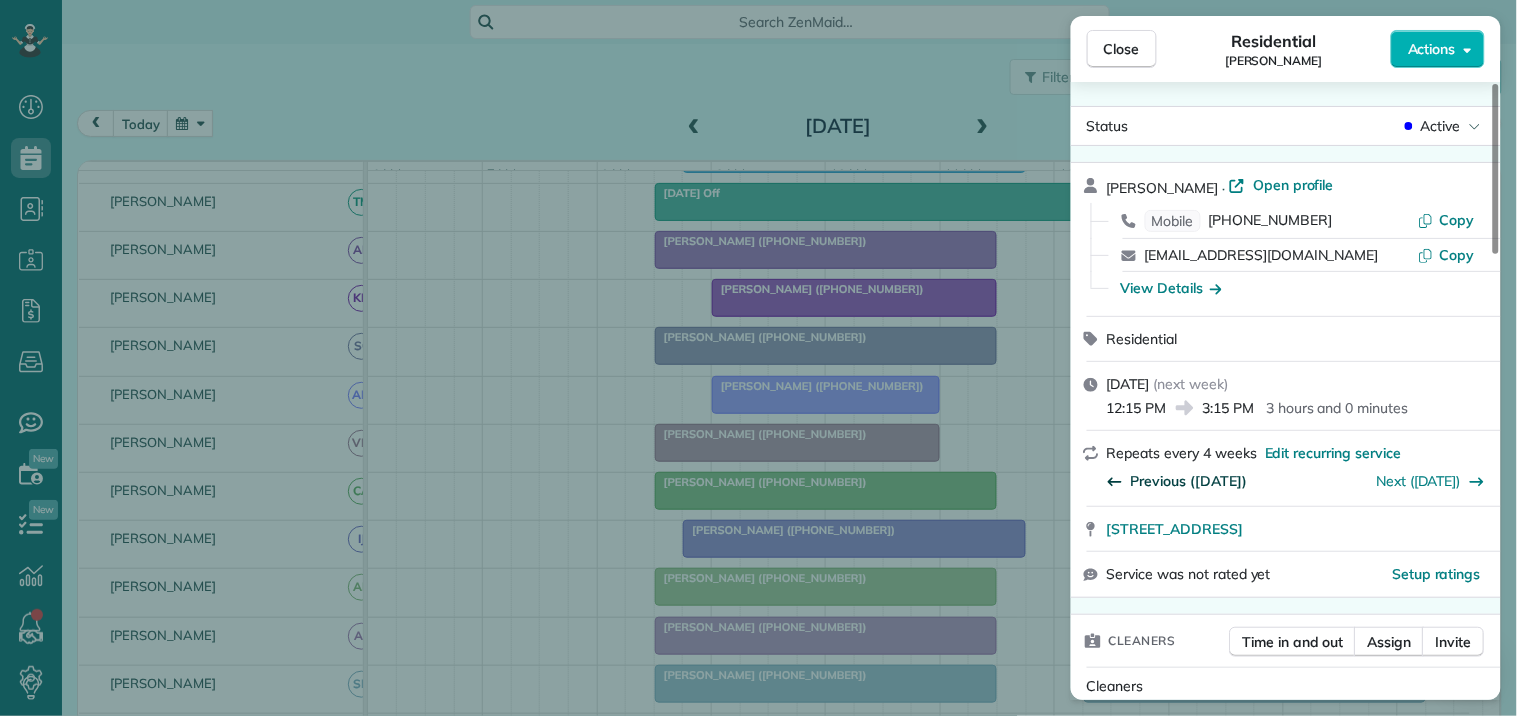 click on "Previous (Jun 13)" at bounding box center [1189, 481] 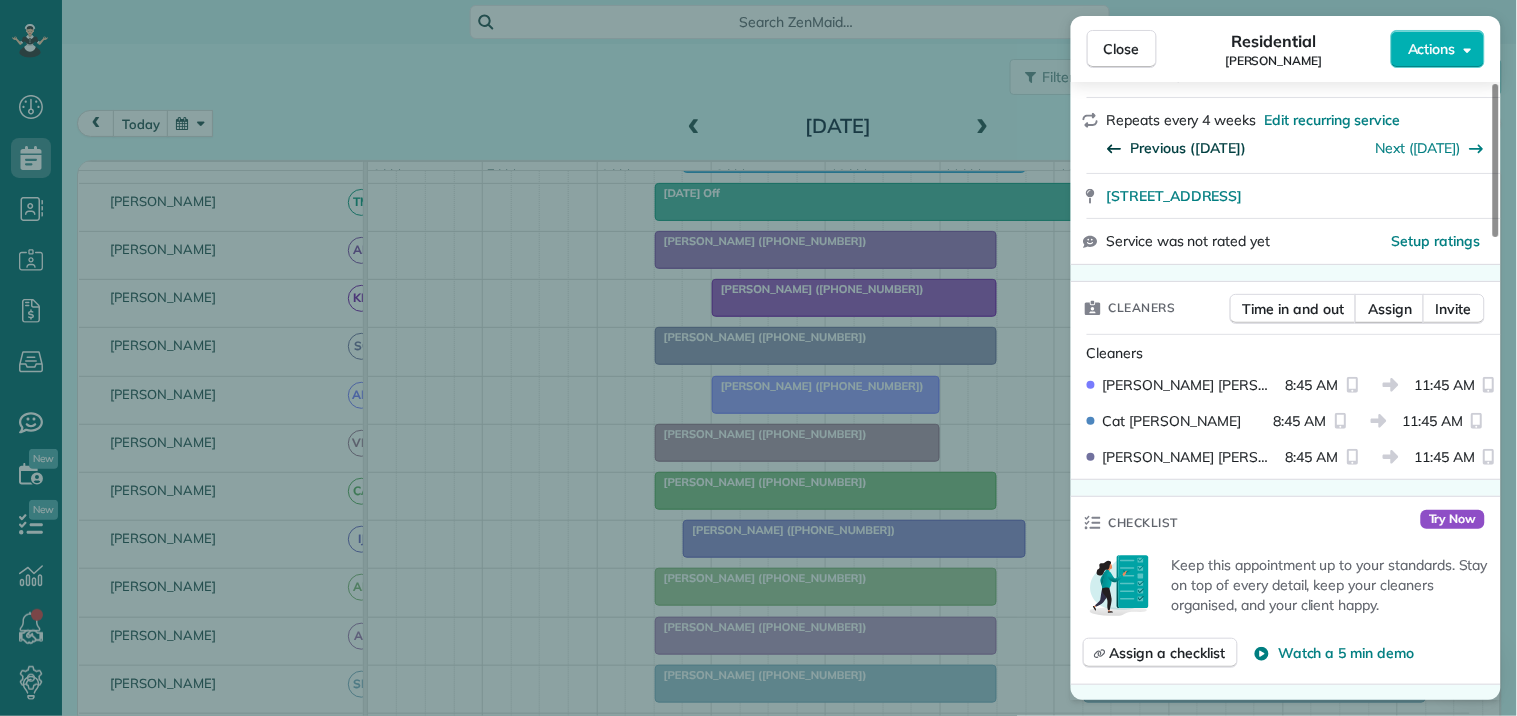 click on "Previous (May 09)" at bounding box center (1189, 148) 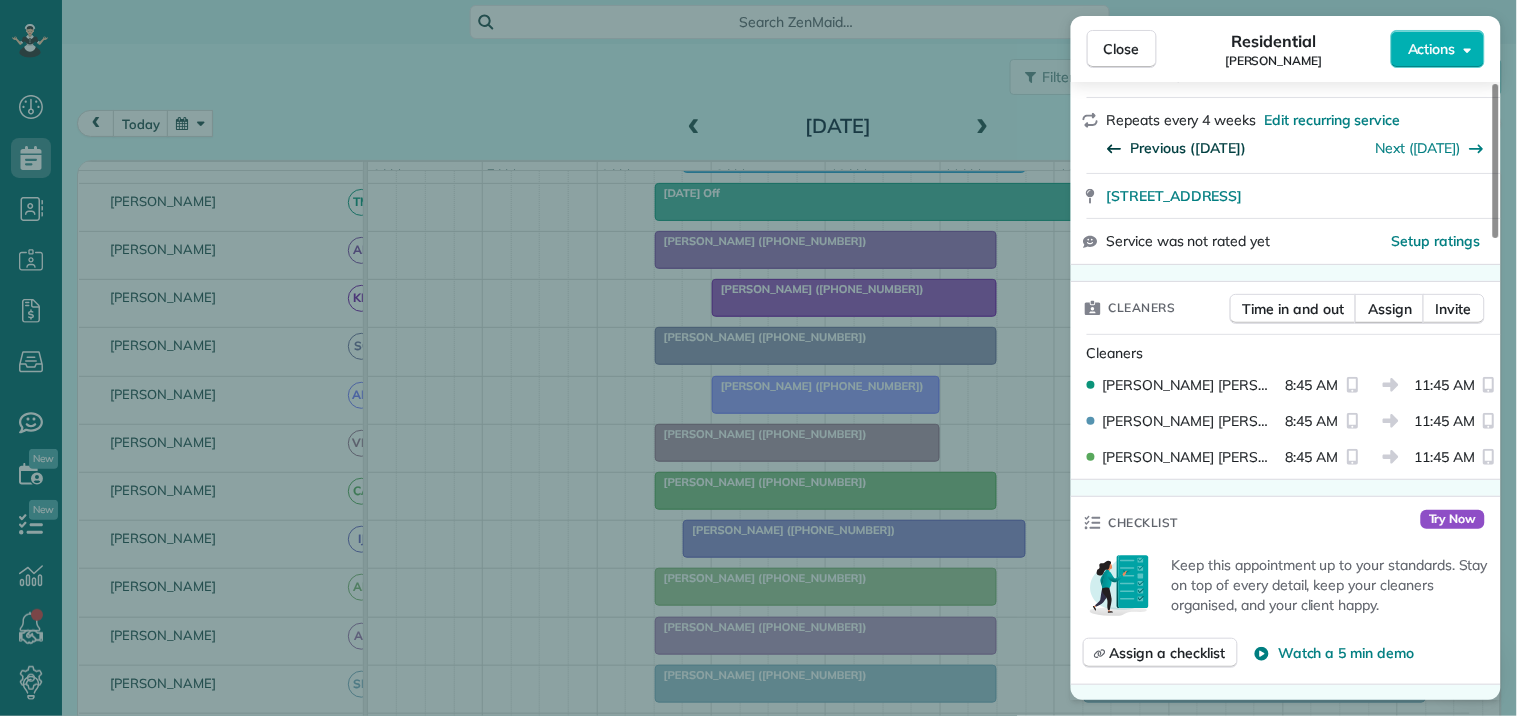 click on "Previous (Apr 09)" at bounding box center [1189, 148] 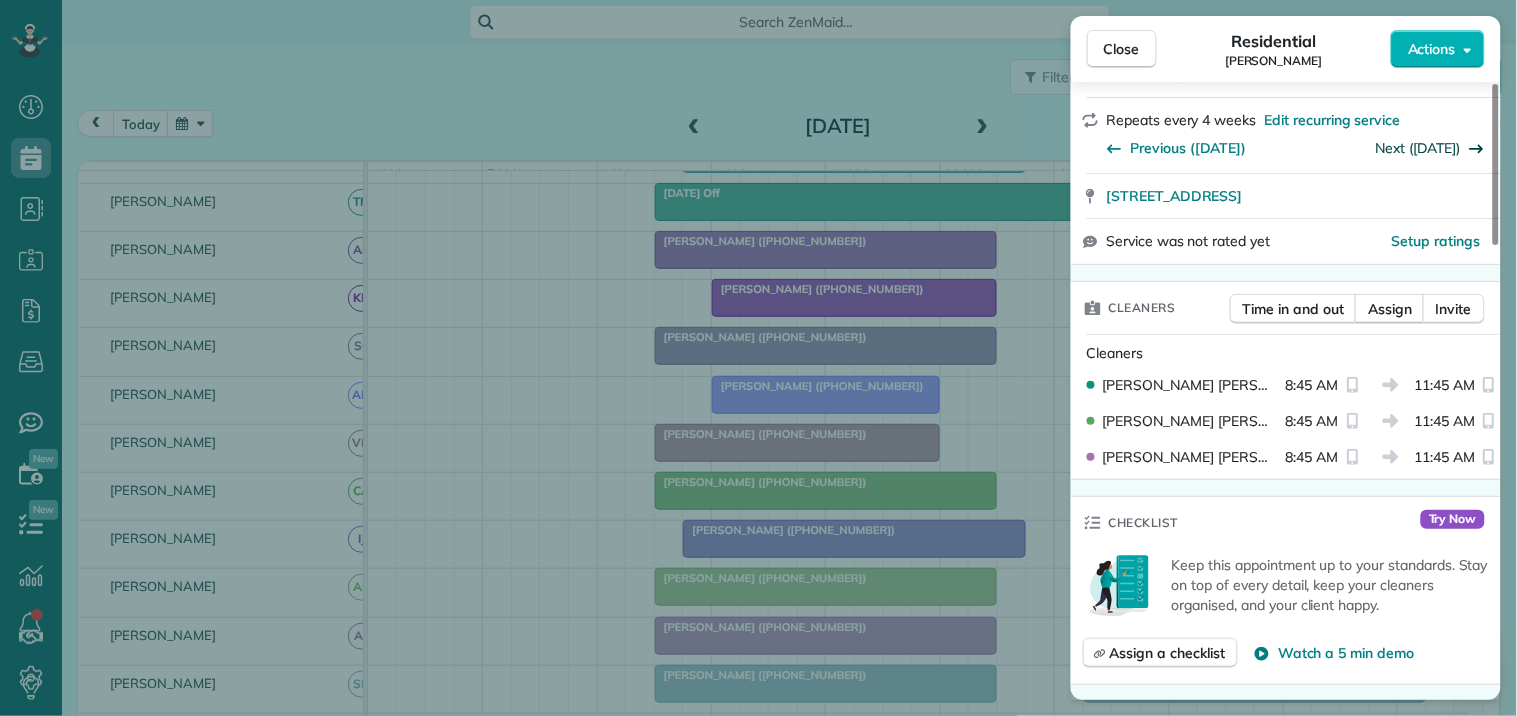 click on "Next (May 09)" at bounding box center [1419, 148] 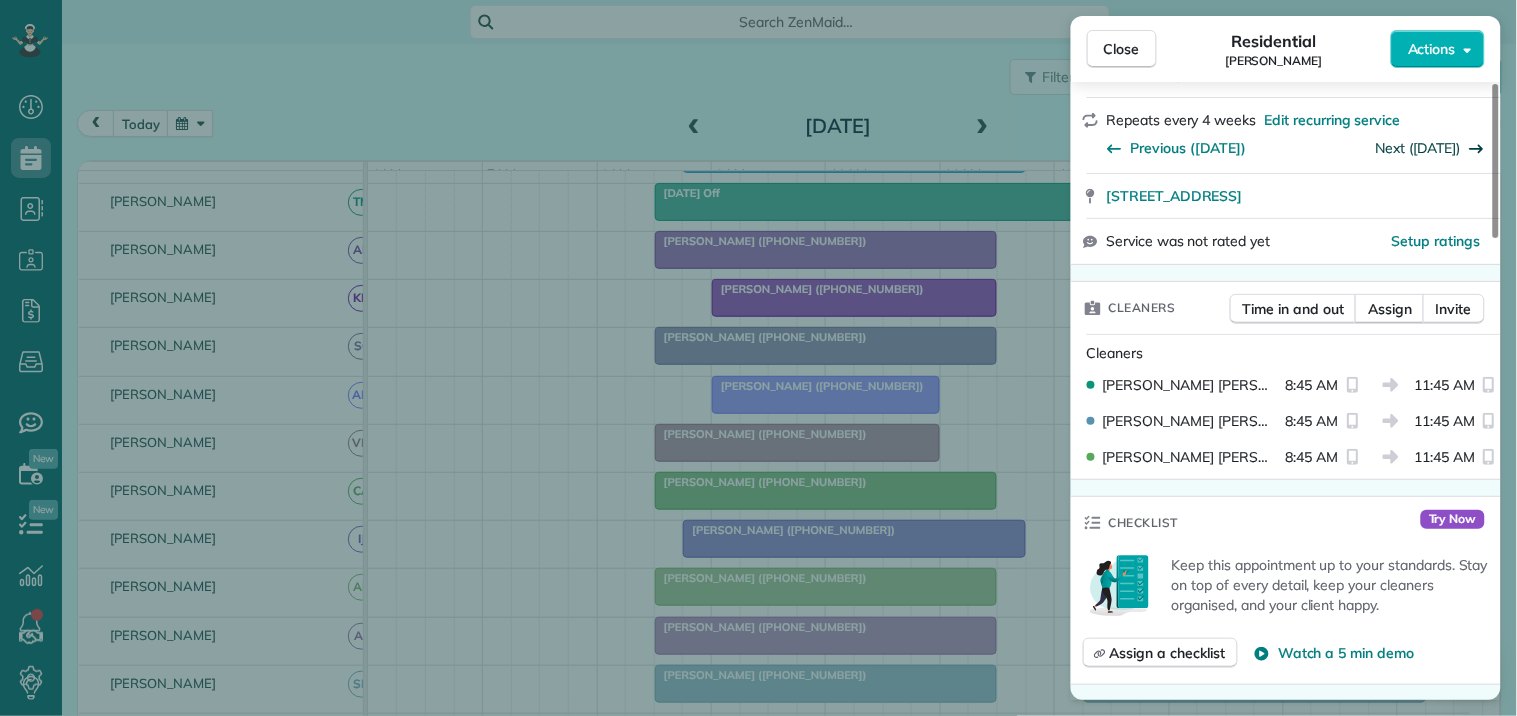 click on "Next (Jun 13)" at bounding box center (1419, 148) 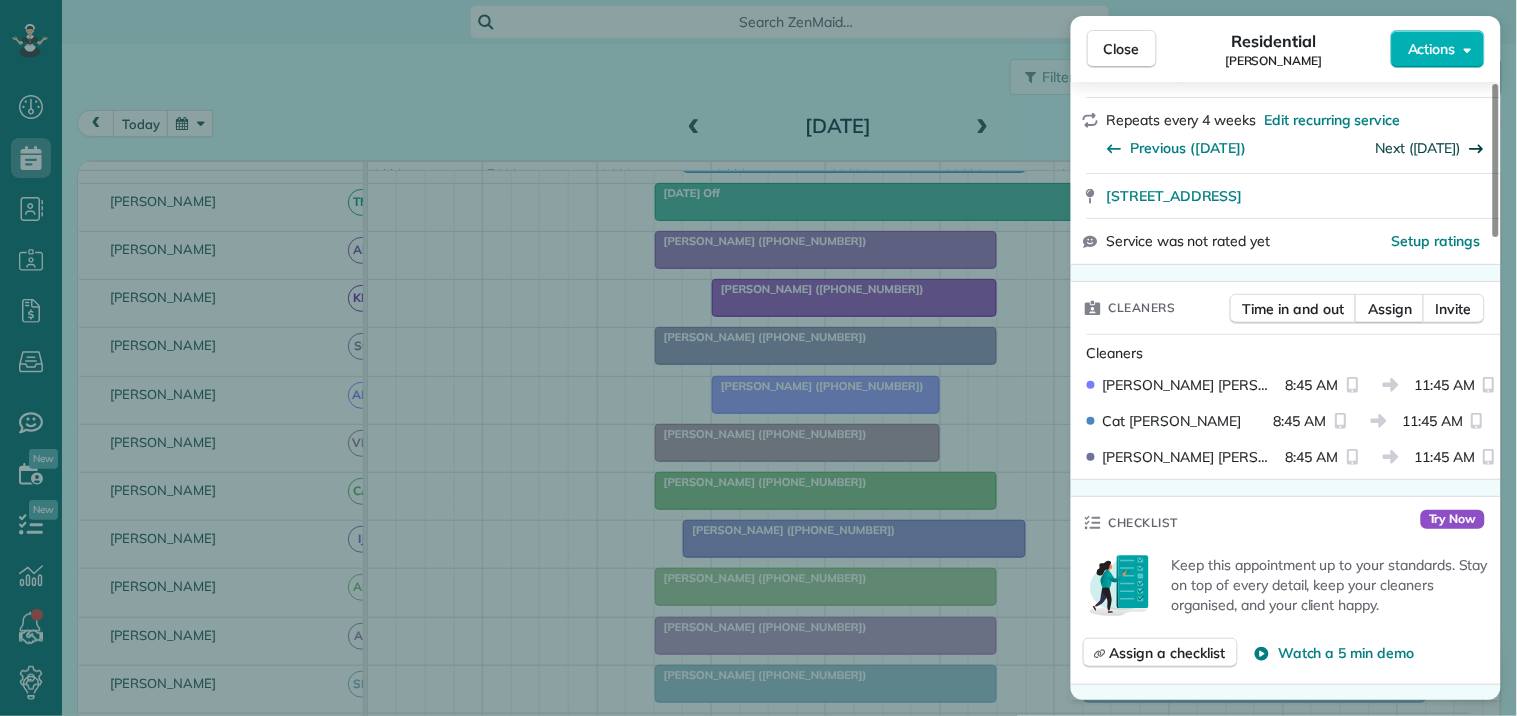 click on "Next (Jul 08)" at bounding box center (1419, 148) 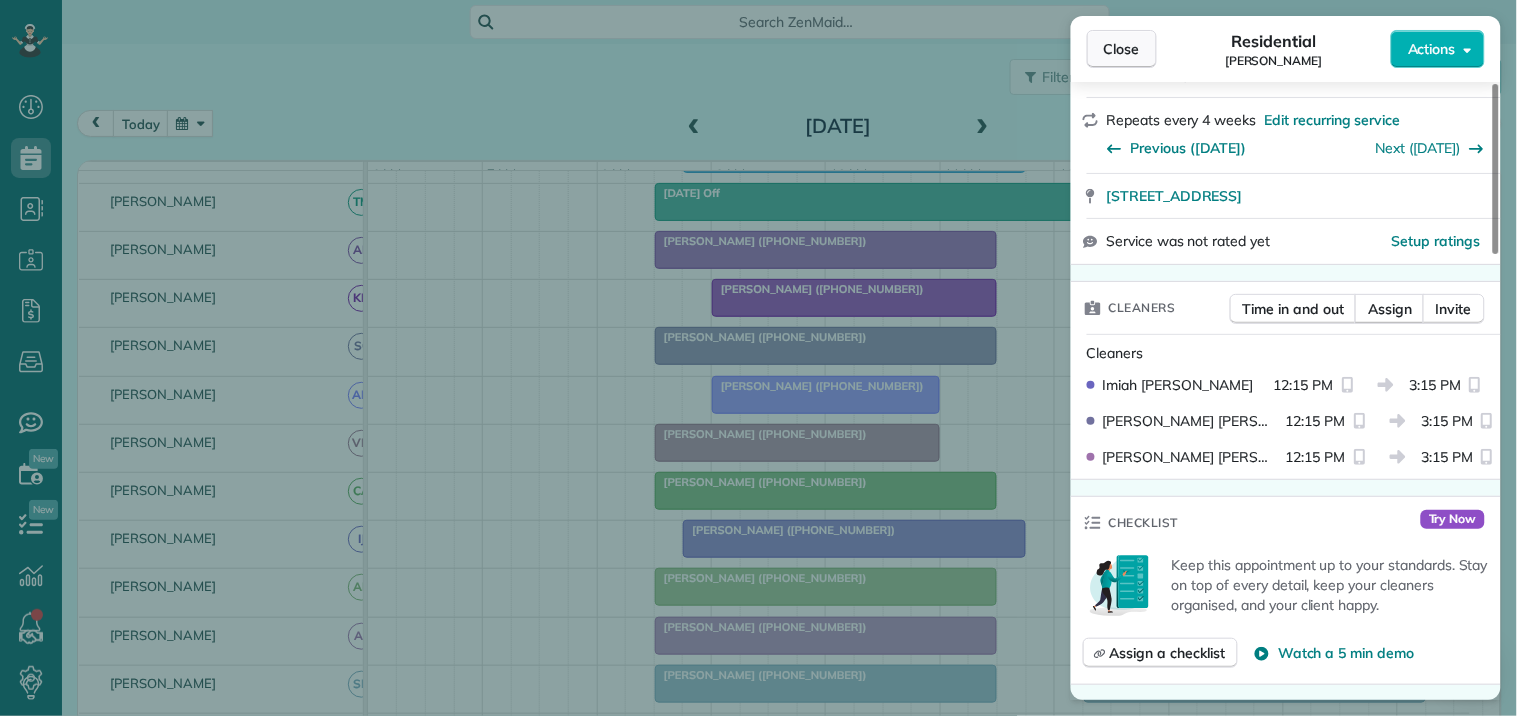 click on "Close" at bounding box center [1122, 49] 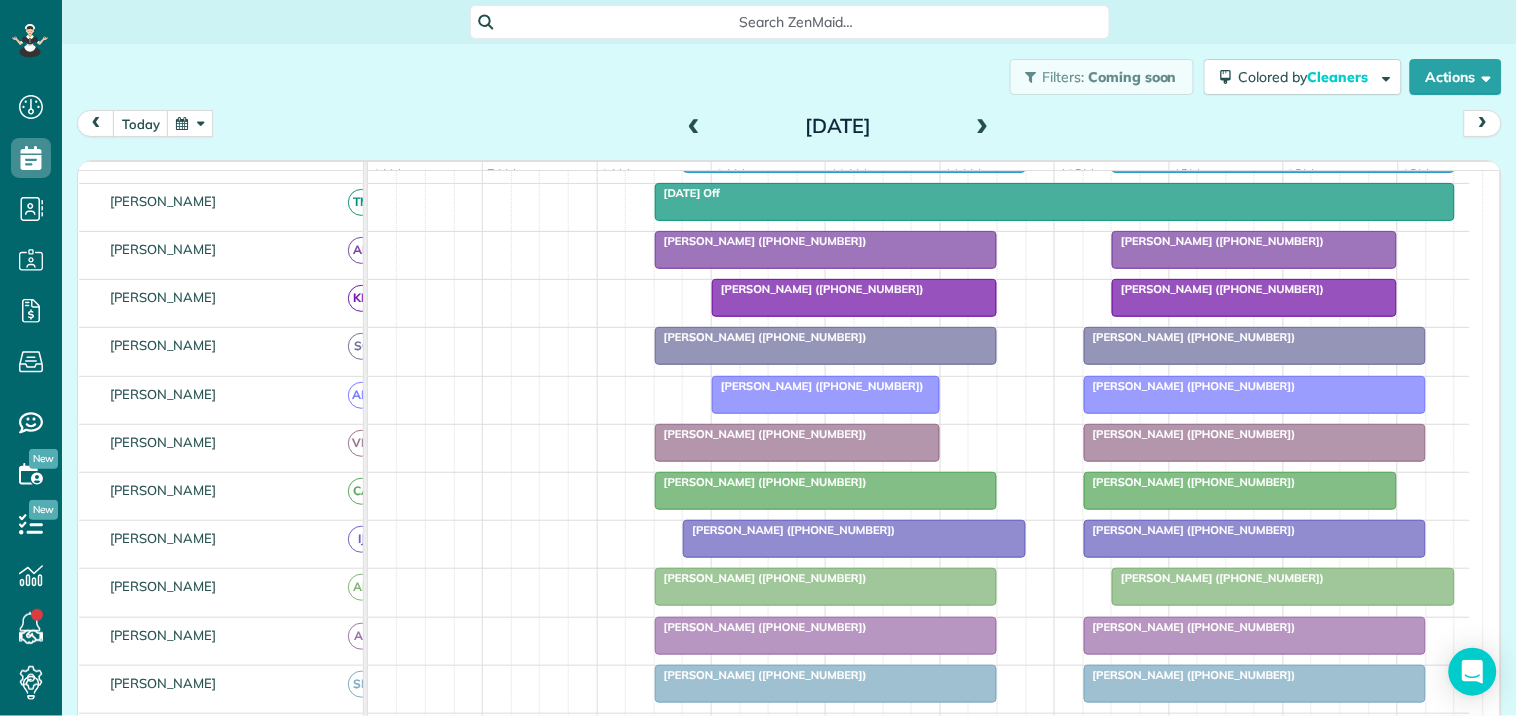 scroll, scrollTop: 267, scrollLeft: 0, axis: vertical 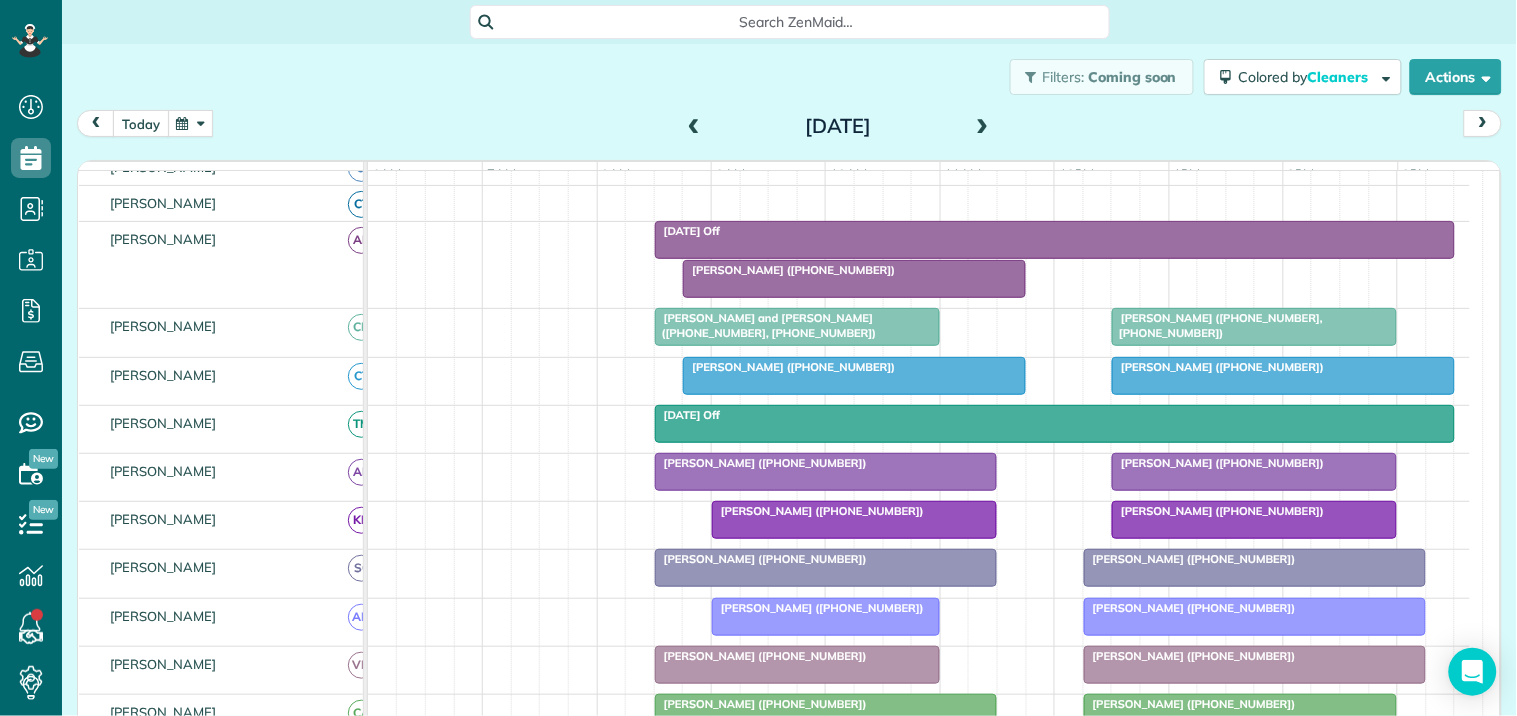 click on "today" at bounding box center [141, 123] 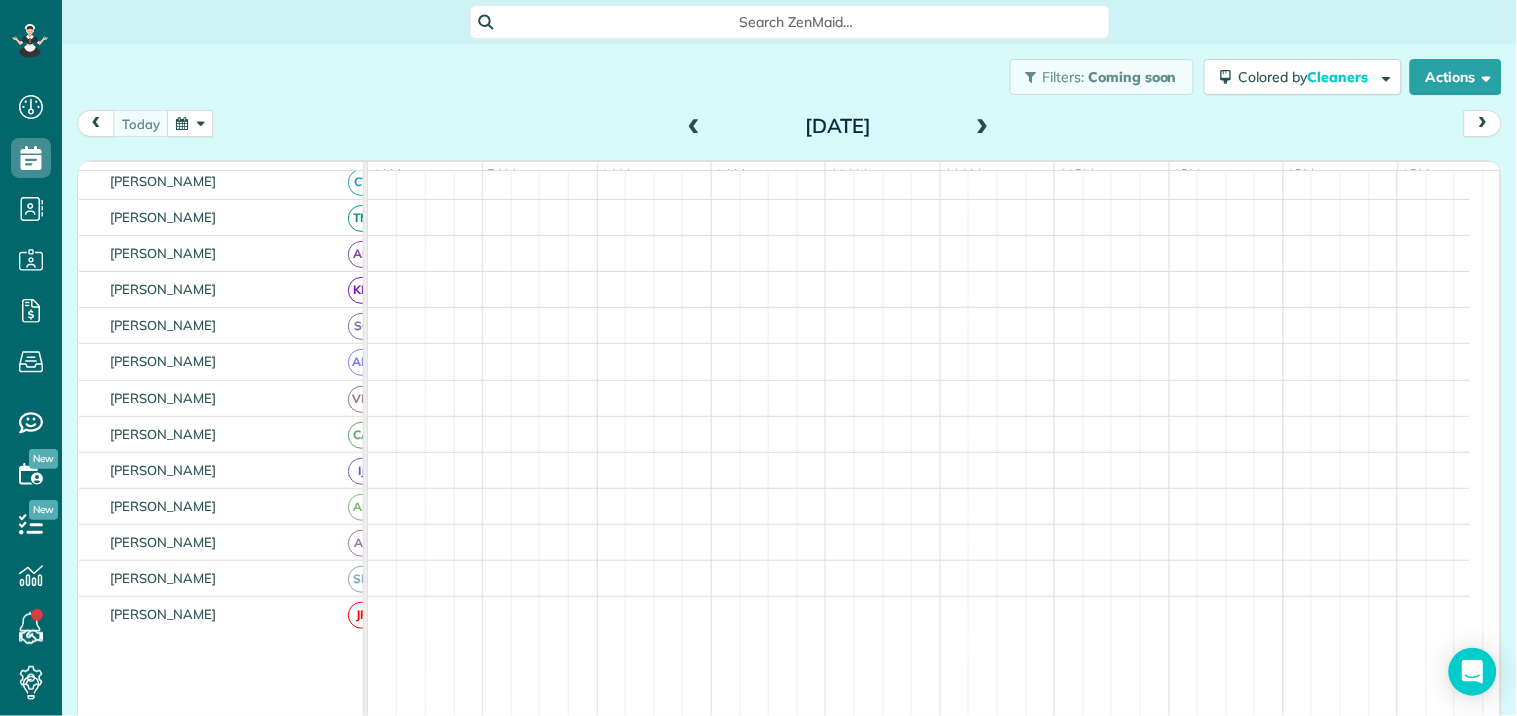 scroll, scrollTop: 135, scrollLeft: 0, axis: vertical 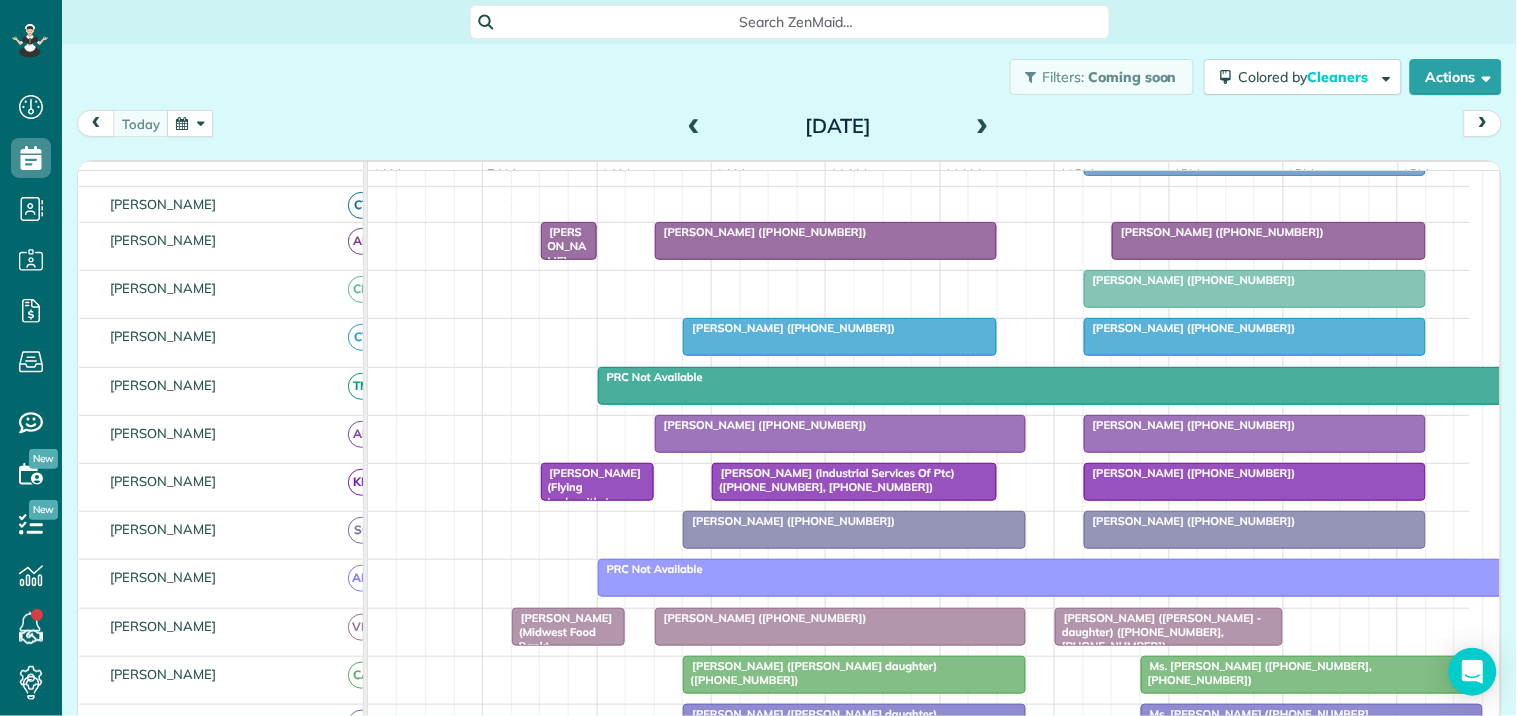 click on "Carol Pisarello (+16166333994)" at bounding box center [1190, 425] 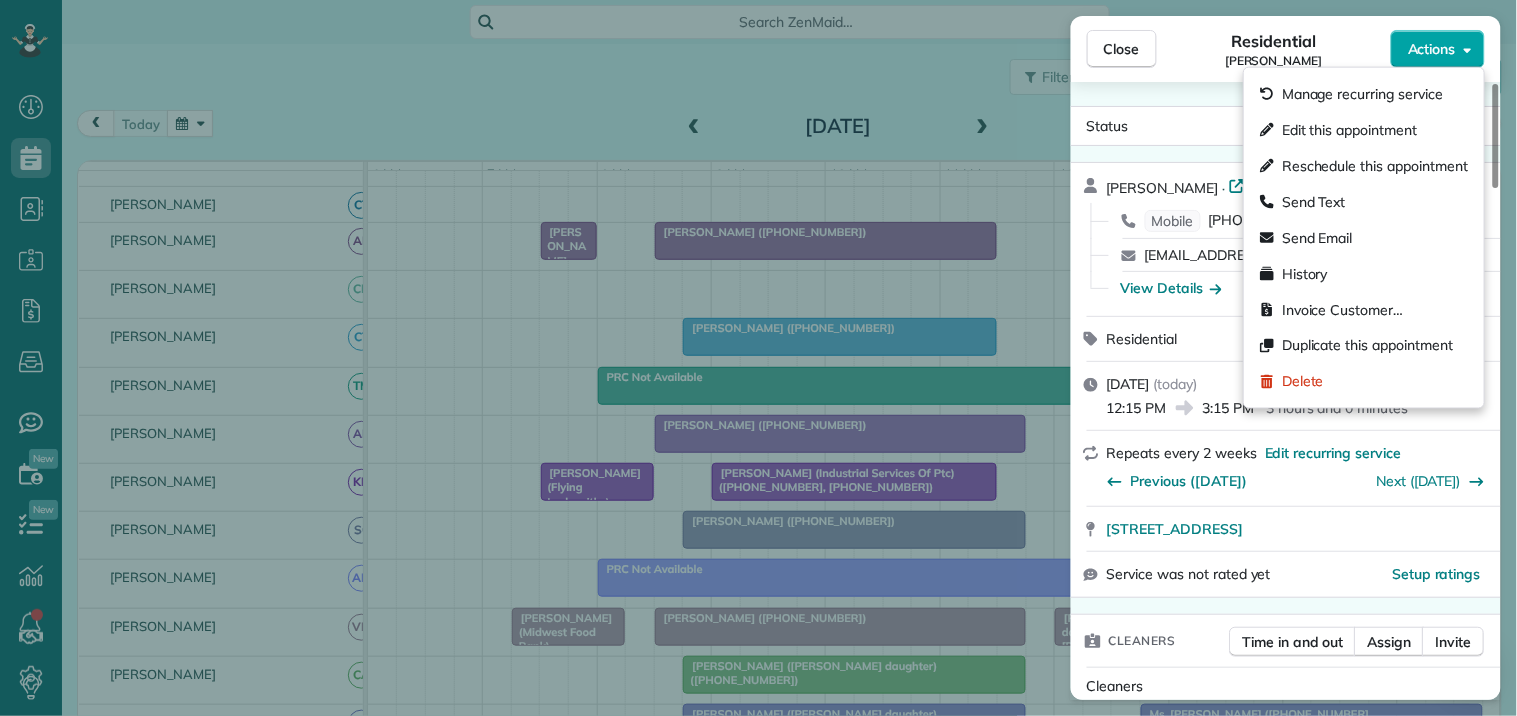 click on "Actions" at bounding box center [1432, 49] 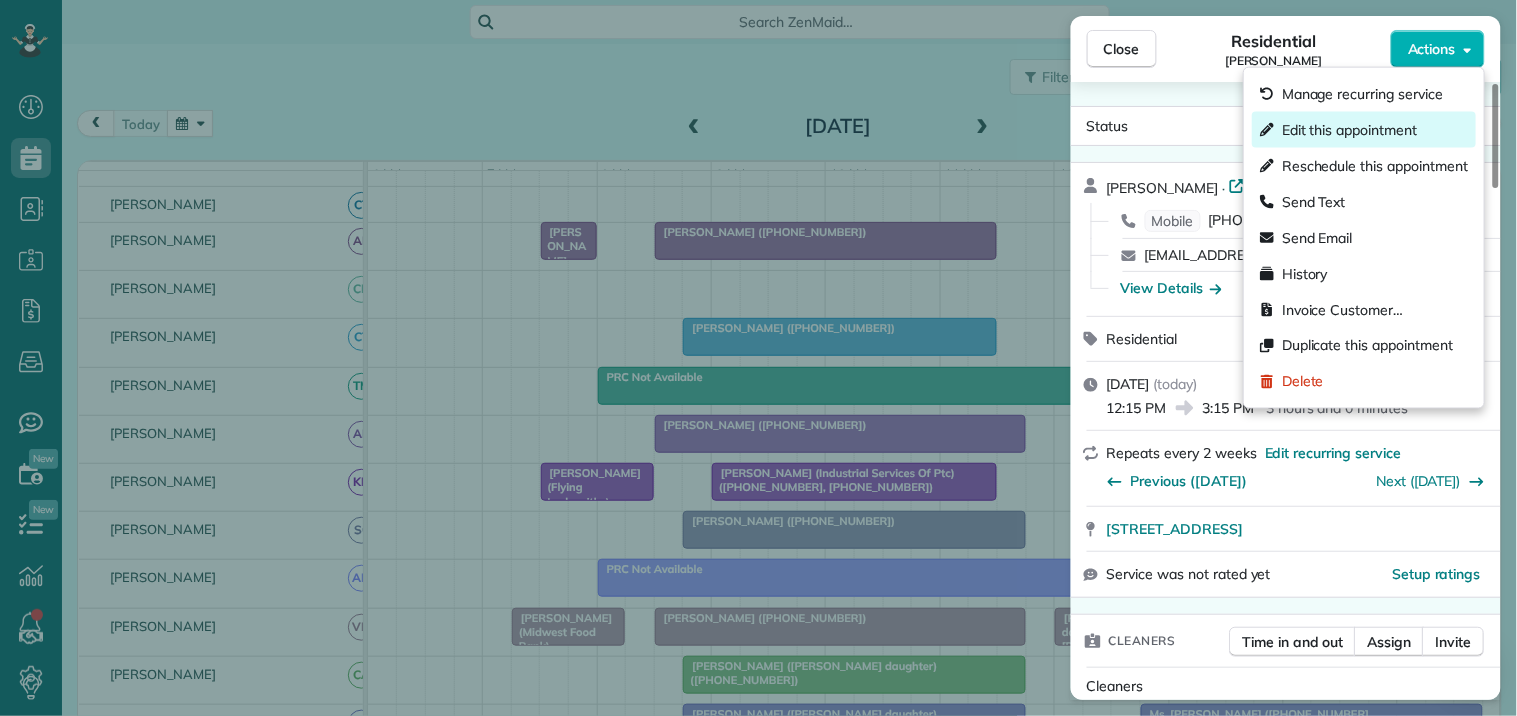 click on "Edit this appointment" at bounding box center [1349, 130] 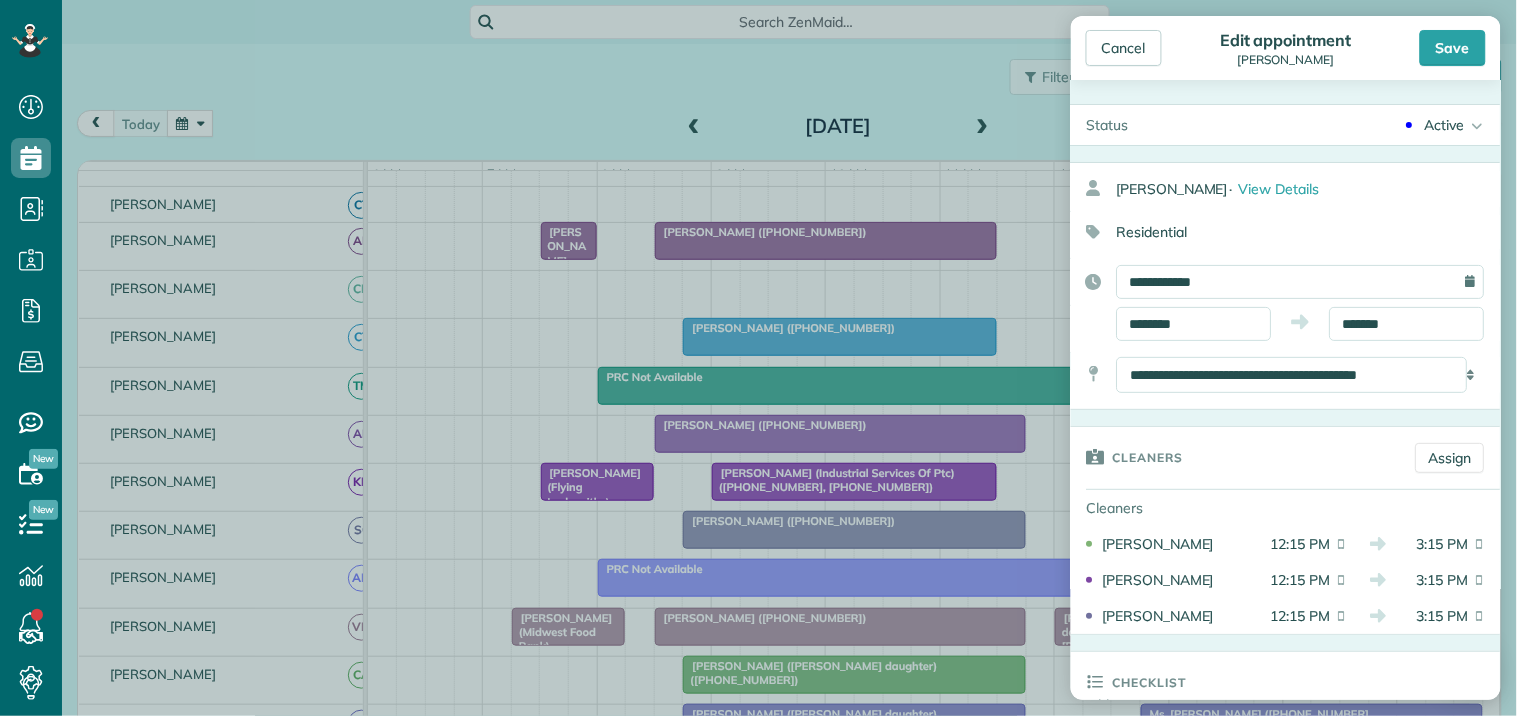 click on "Active" at bounding box center [1445, 125] 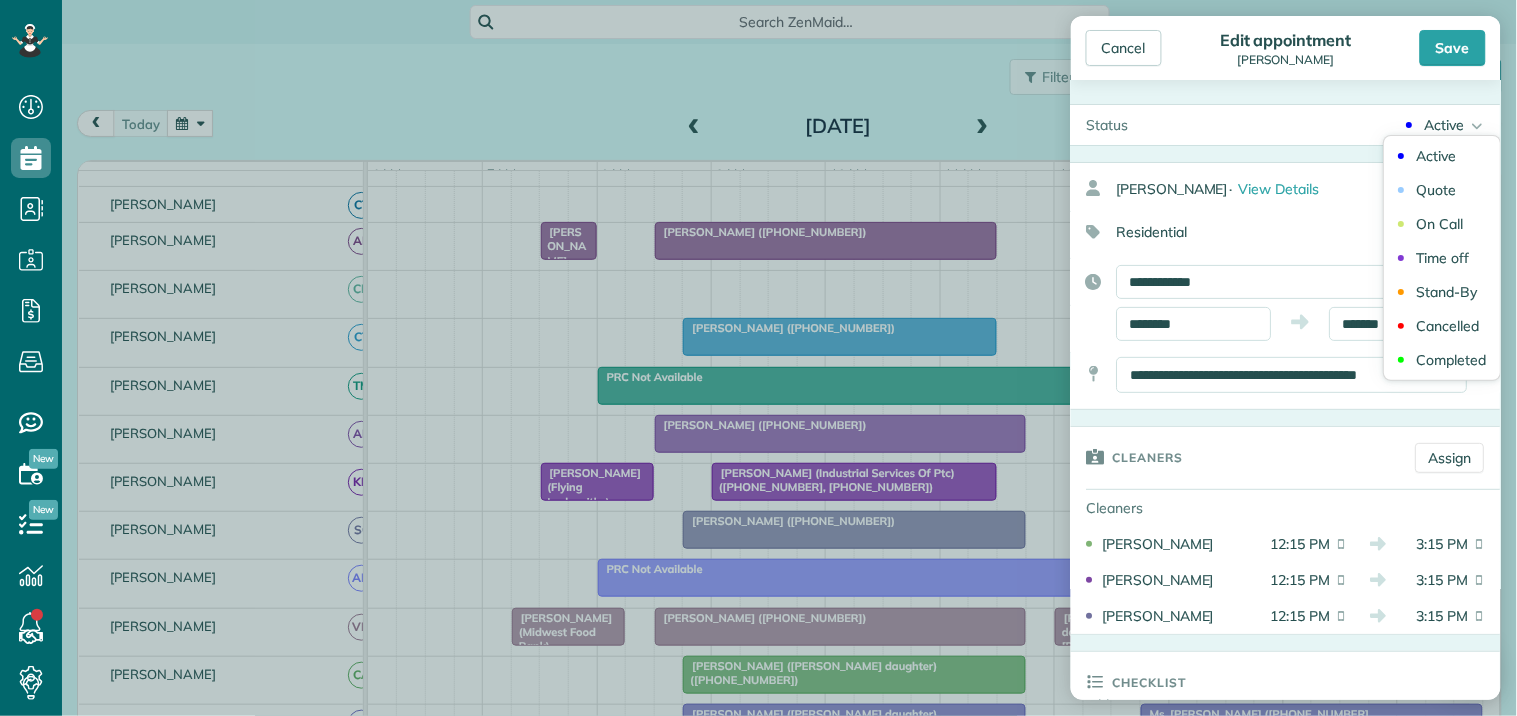 click on "Cancelled" at bounding box center [1448, 326] 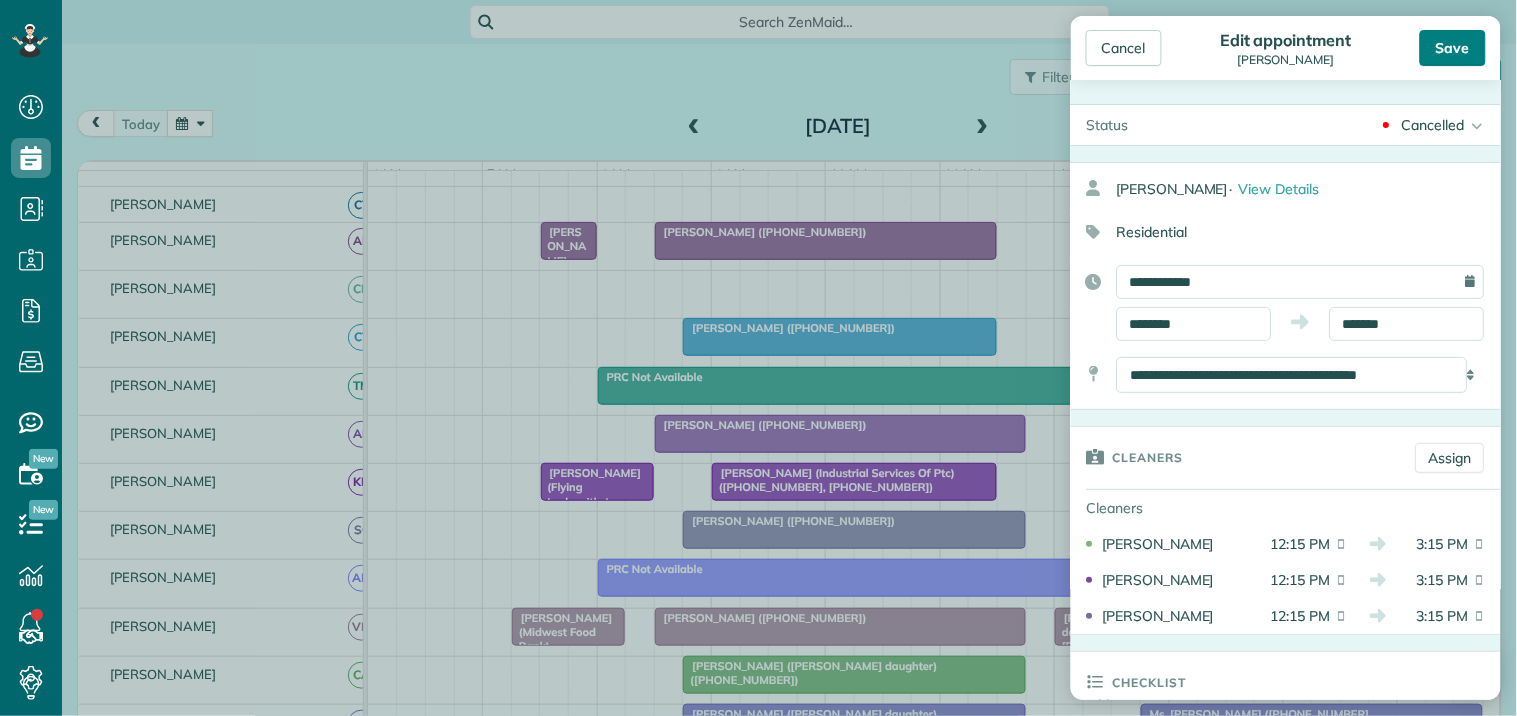 click on "Save" at bounding box center [1453, 48] 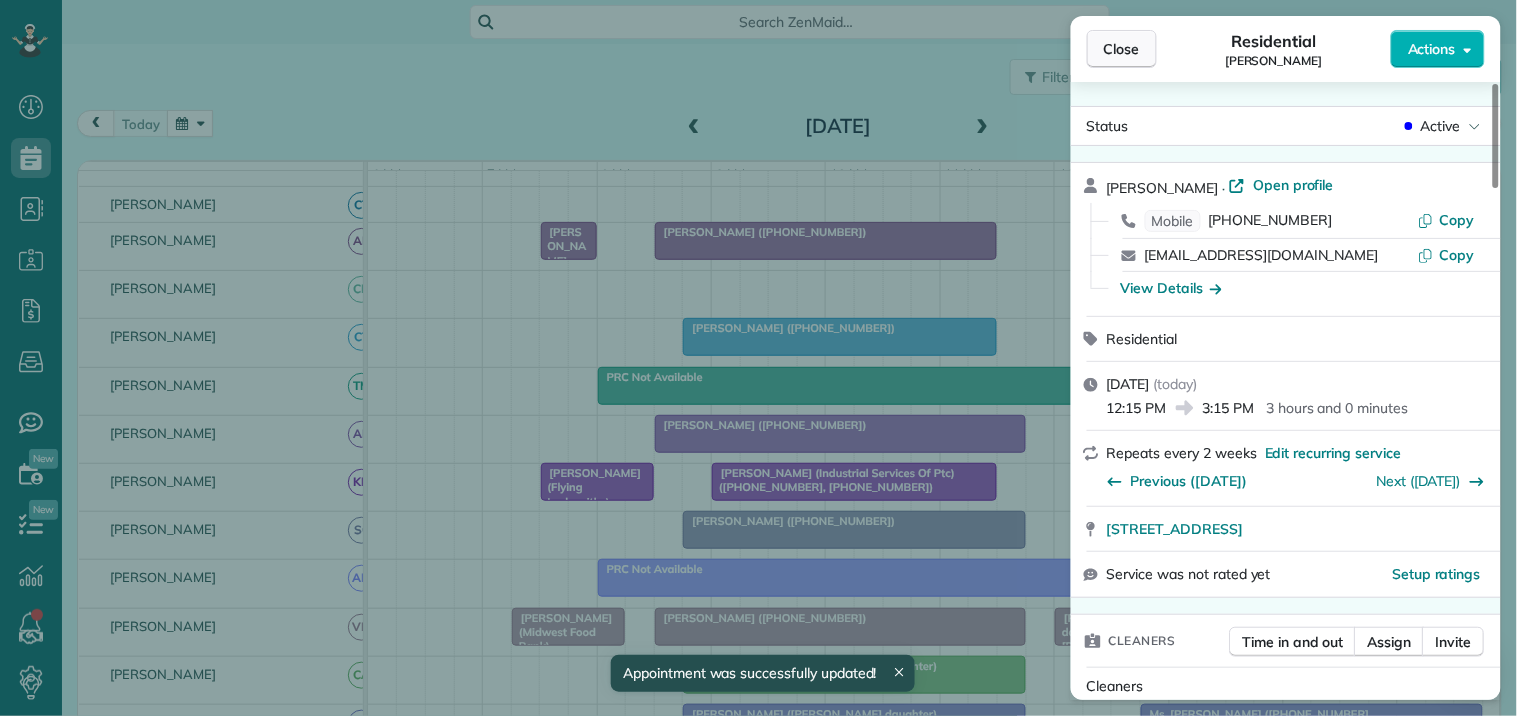 click on "Close" at bounding box center (1122, 49) 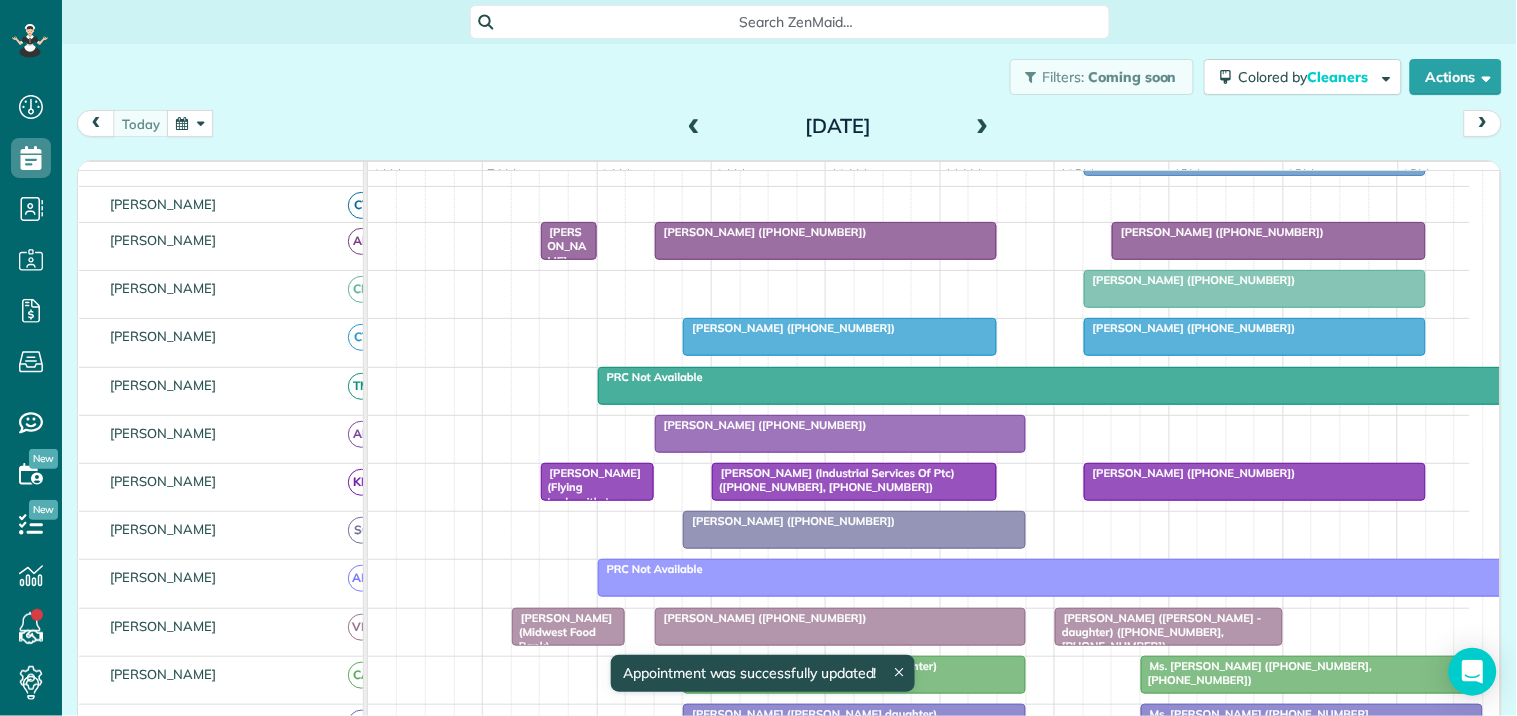 scroll, scrollTop: 571, scrollLeft: 0, axis: vertical 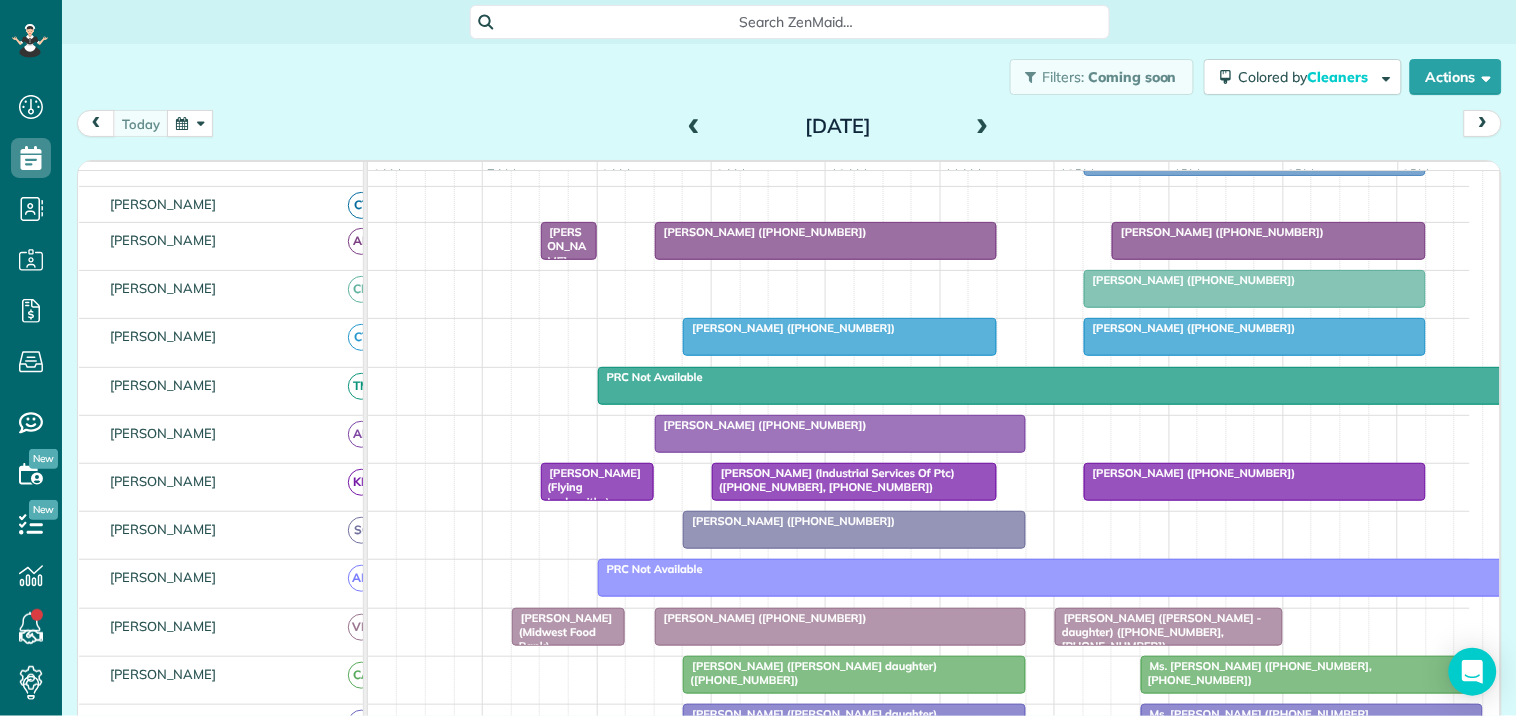 click at bounding box center (1255, 289) 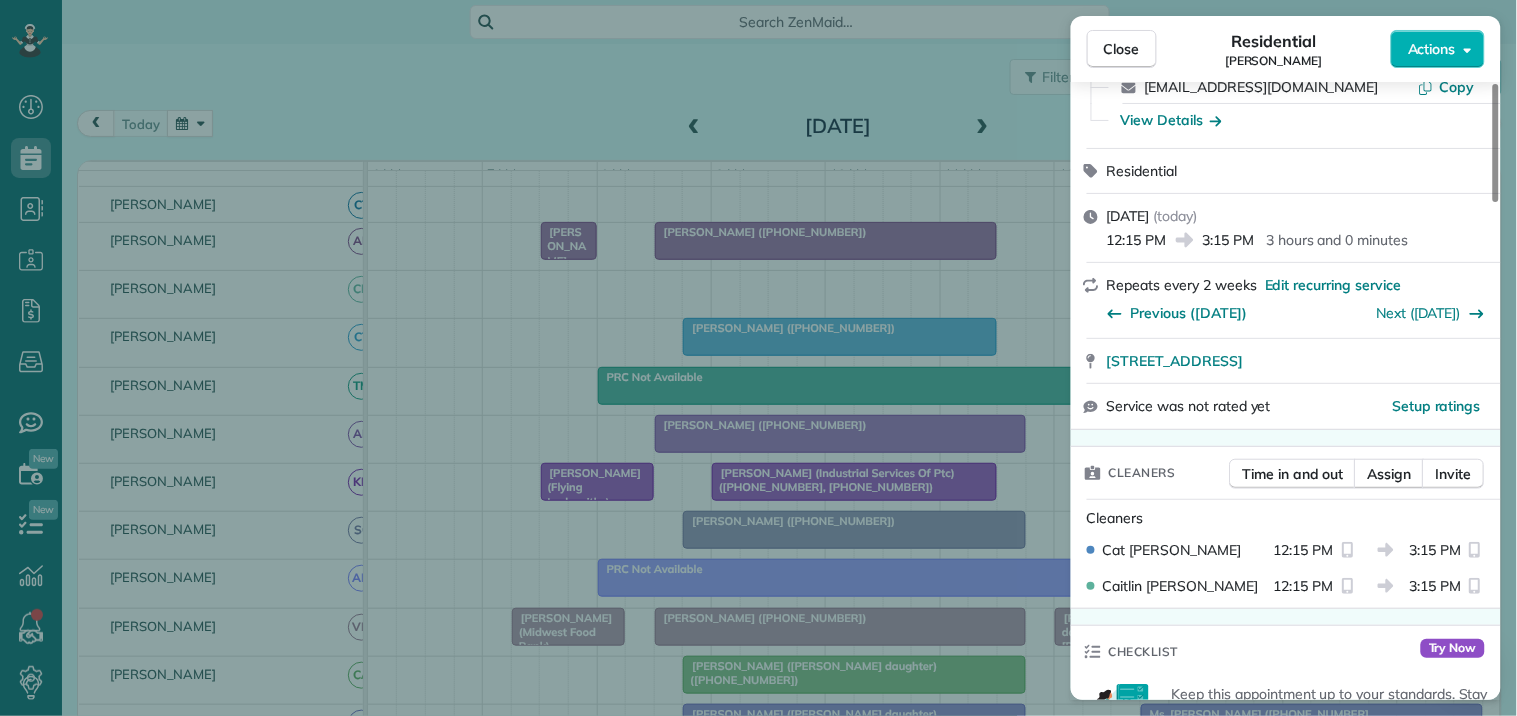 scroll, scrollTop: 333, scrollLeft: 0, axis: vertical 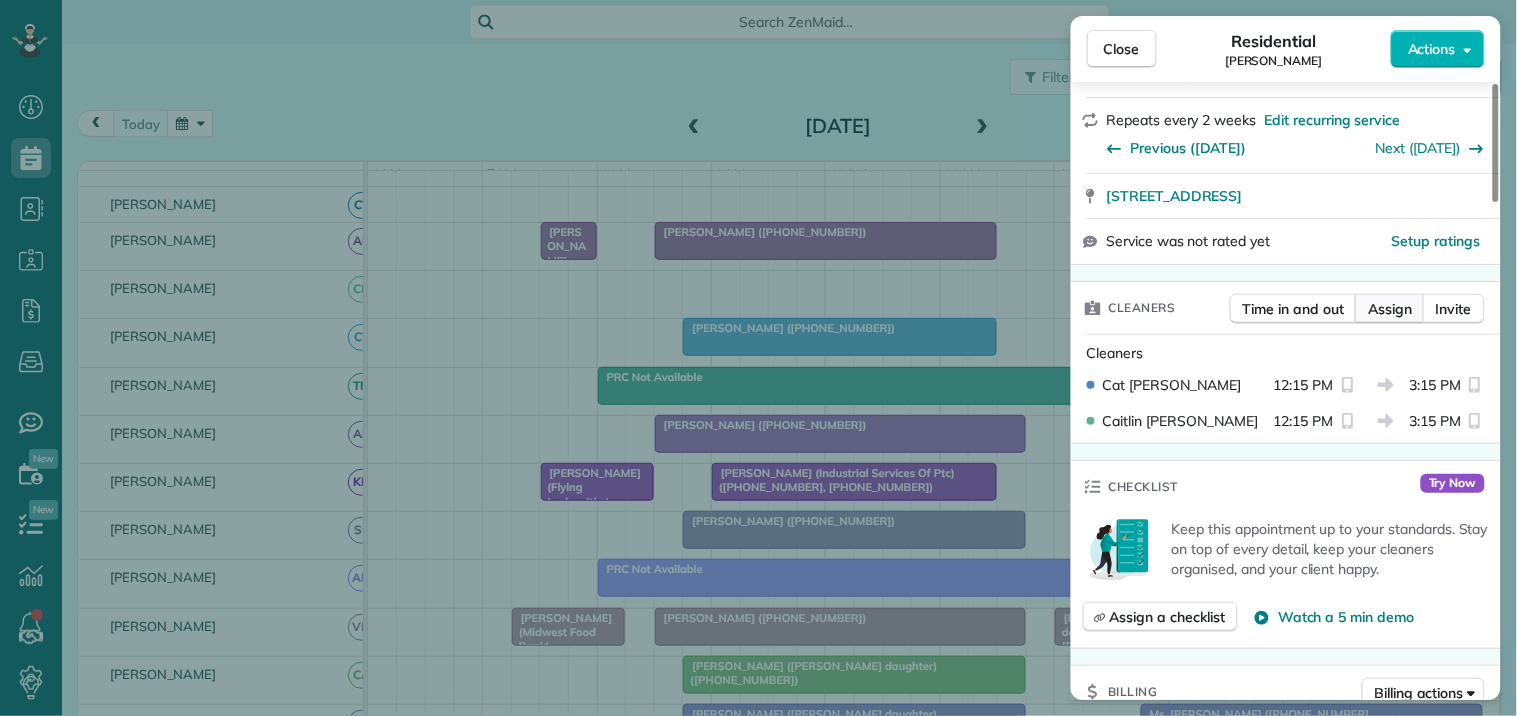 click on "Assign" at bounding box center [1390, 309] 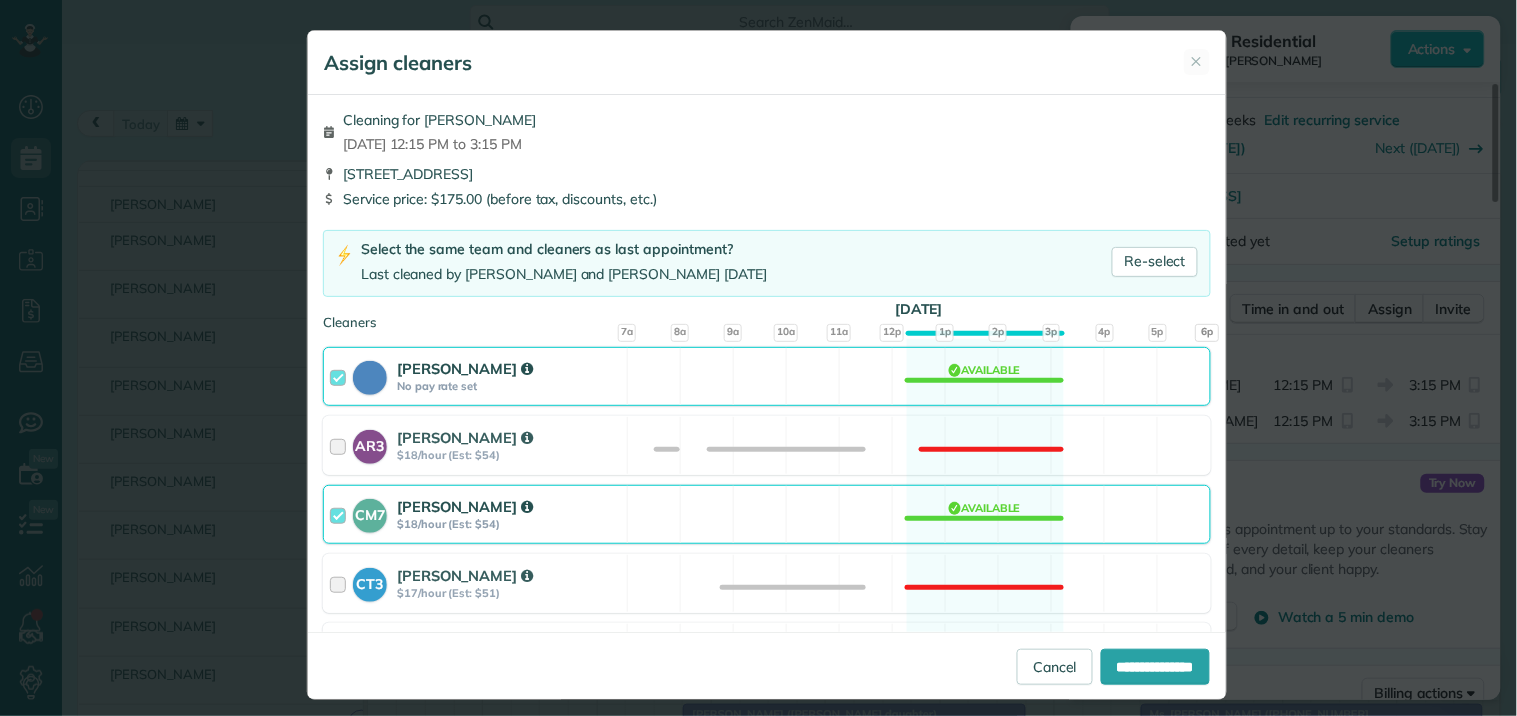 click on "Cat Jacobson
No pay rate set
Available" at bounding box center [767, 376] 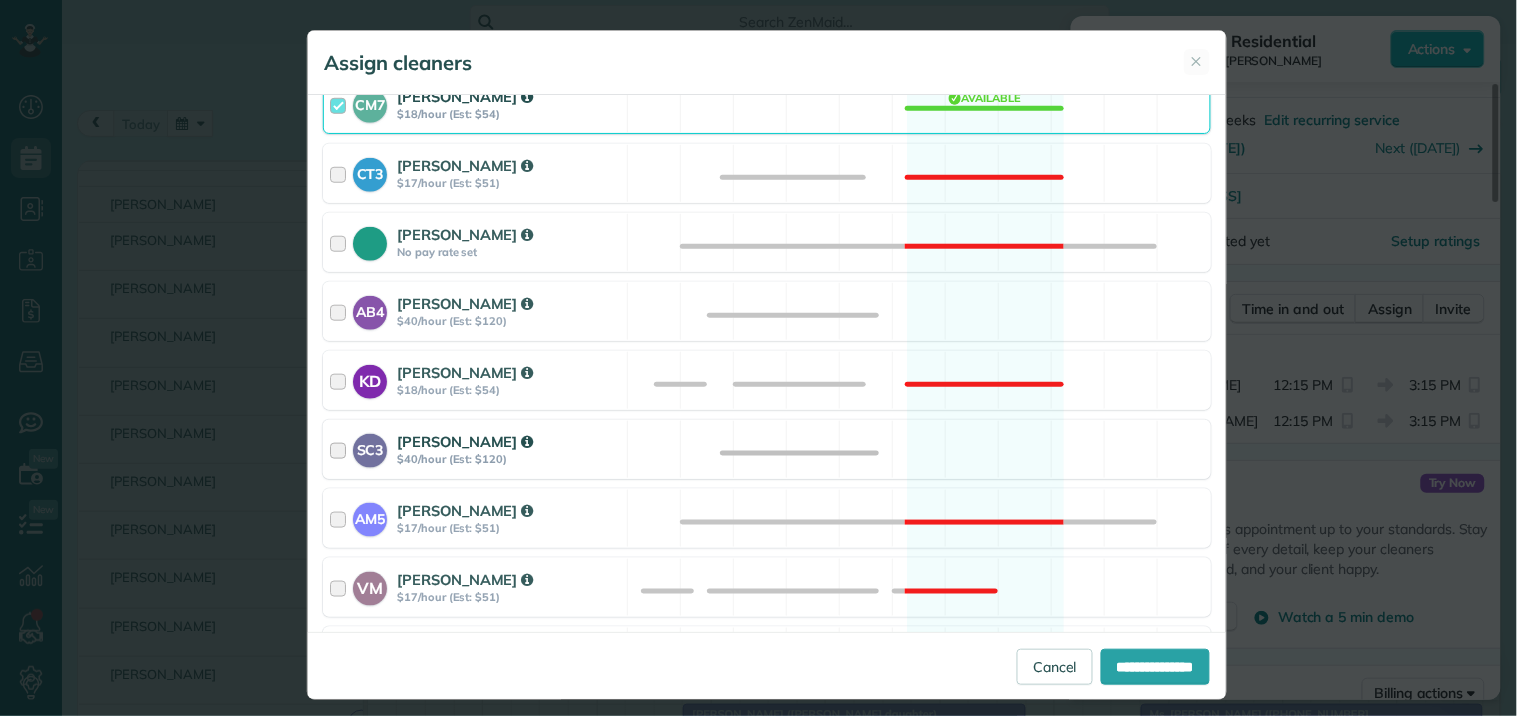 scroll, scrollTop: 444, scrollLeft: 0, axis: vertical 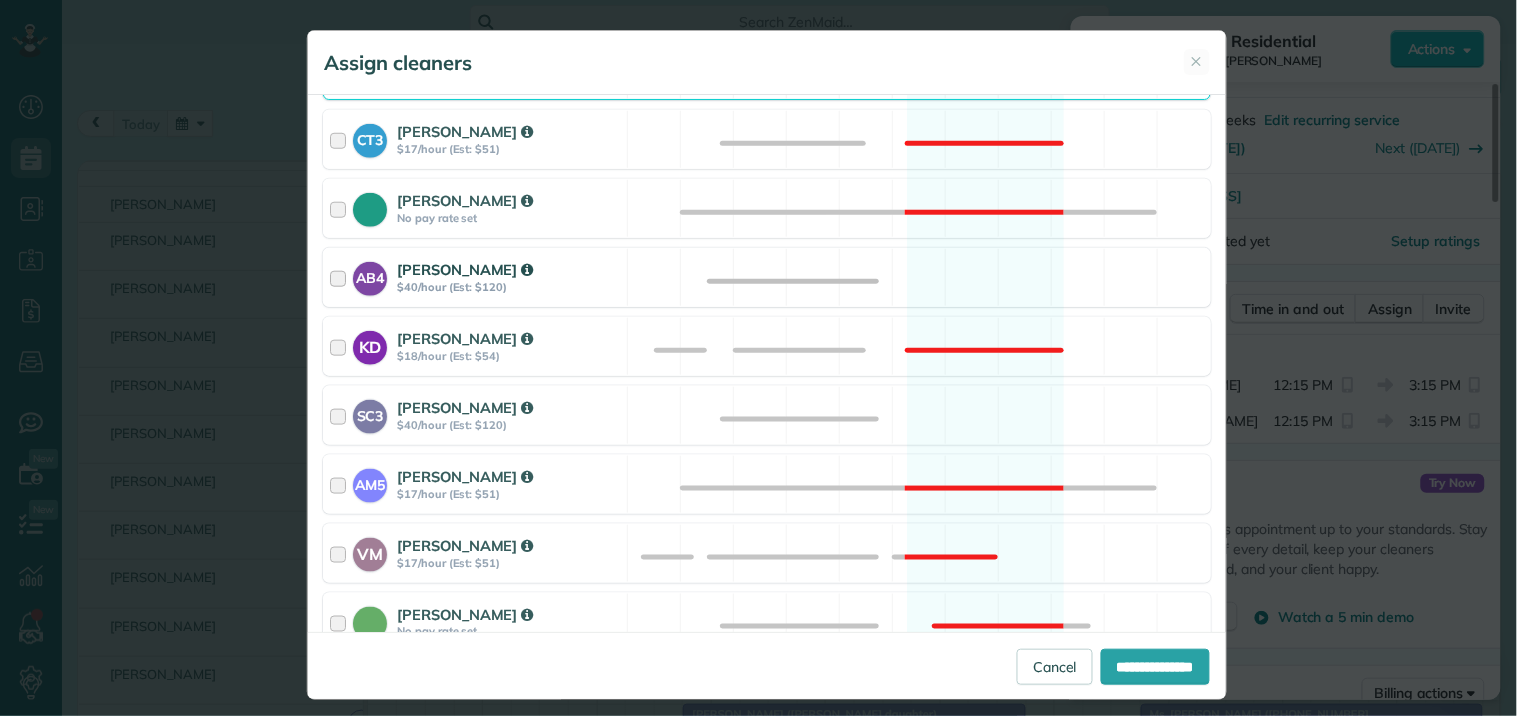 click on "AB4
Adriana Bueno
$40/hour (Est: $120)
Available" at bounding box center [767, 277] 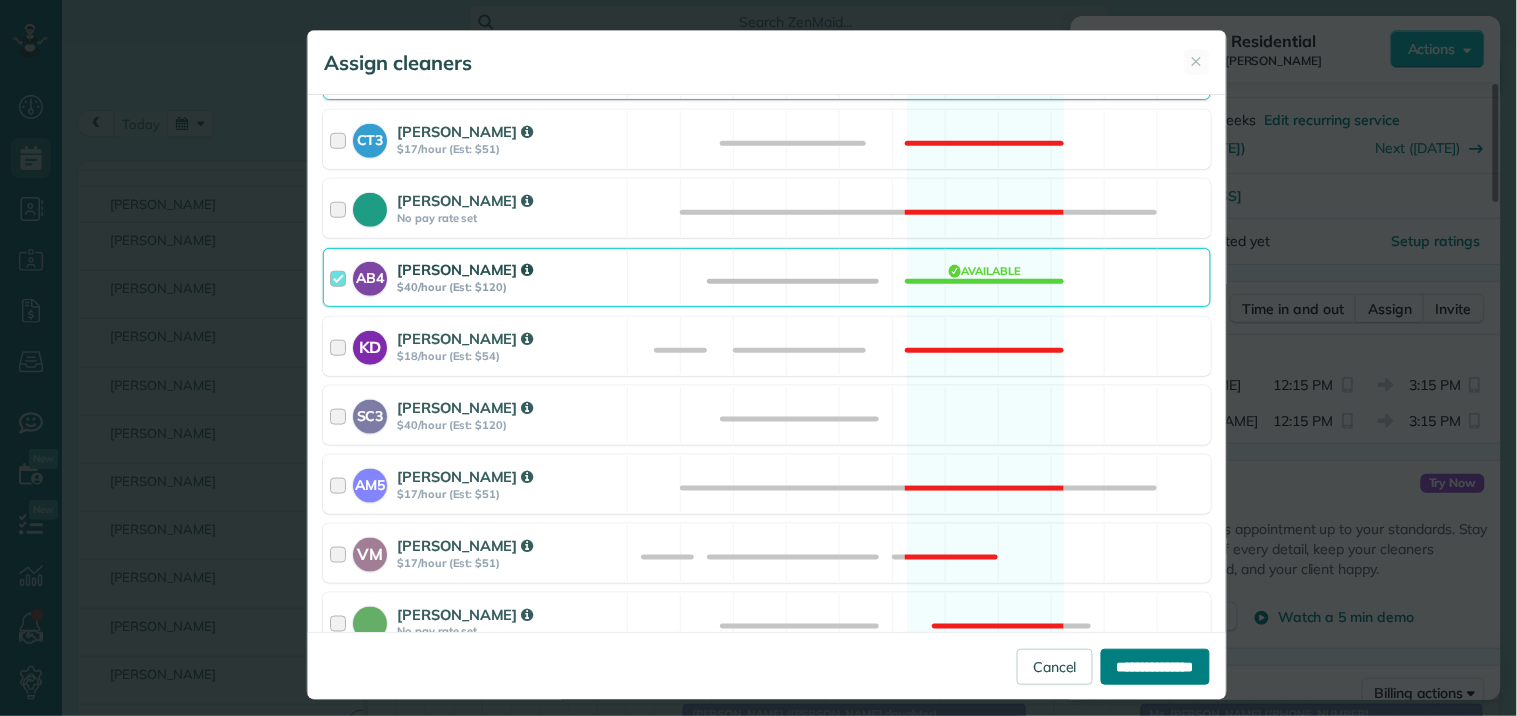 click on "**********" at bounding box center (1155, 667) 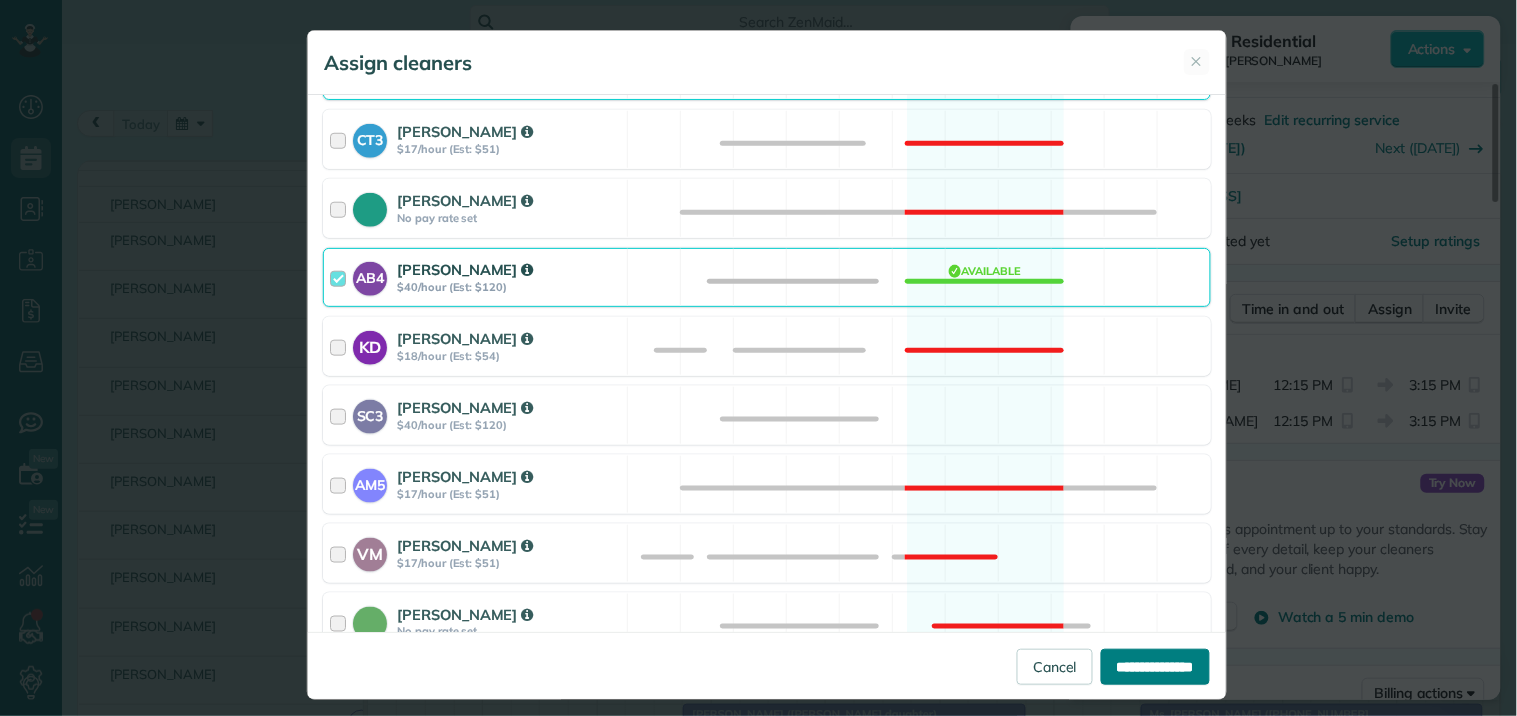 type on "**********" 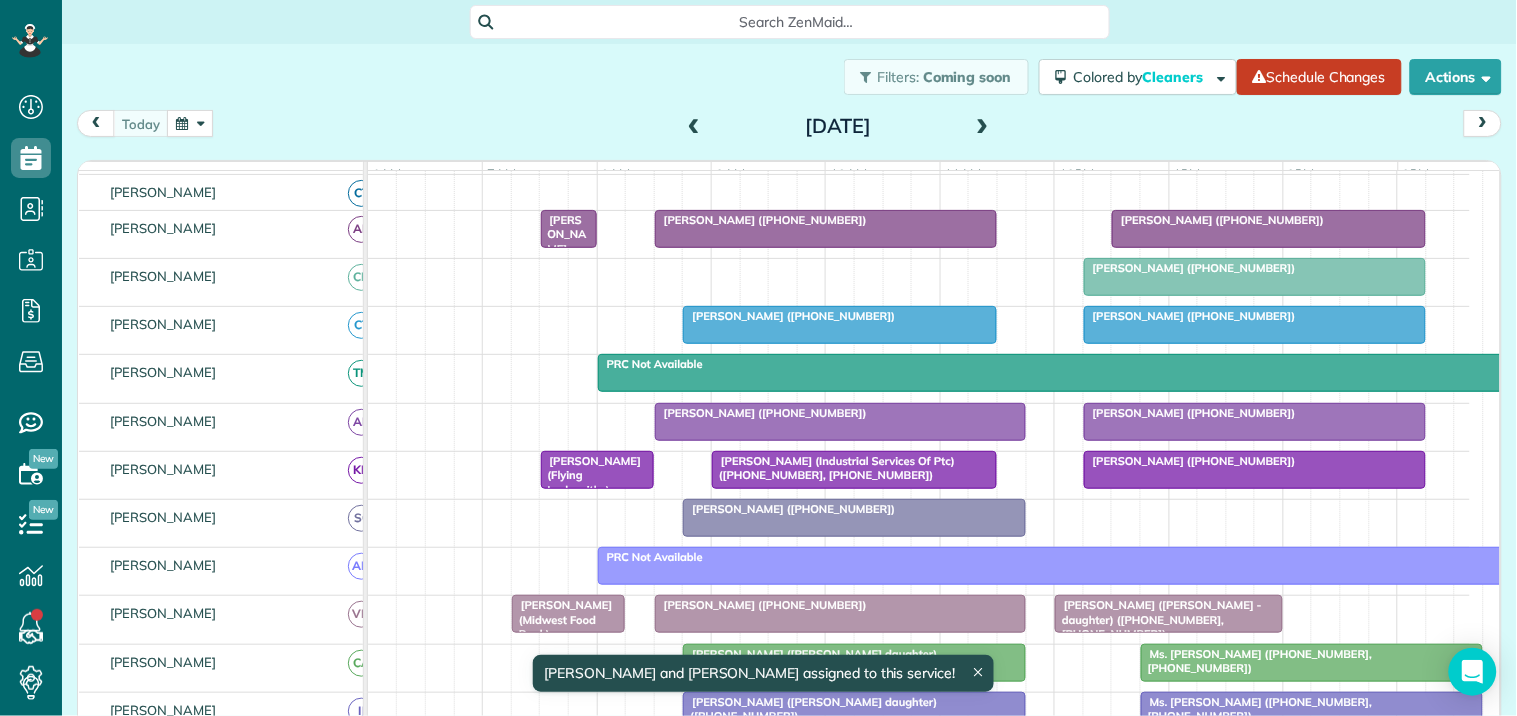 scroll, scrollTop: 225, scrollLeft: 0, axis: vertical 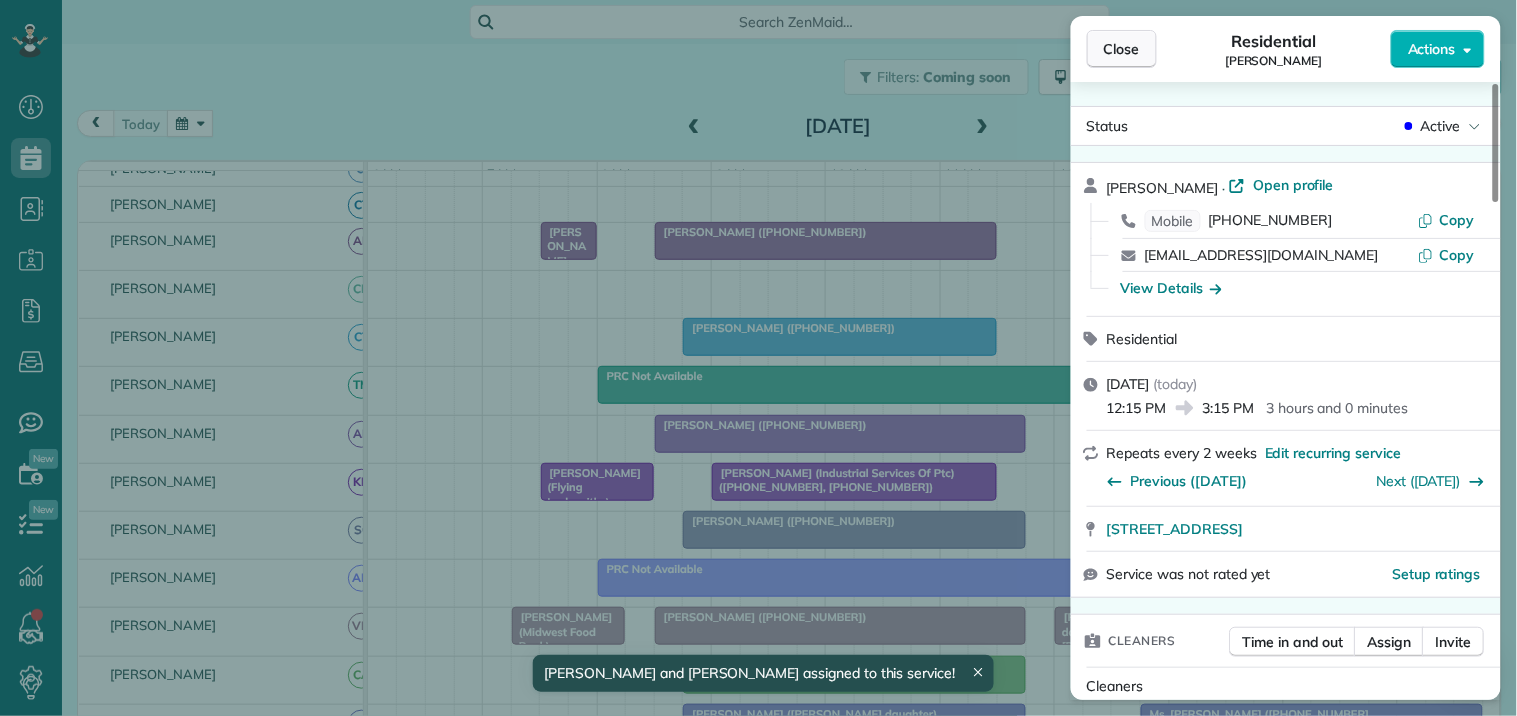 click on "Close" at bounding box center (1122, 49) 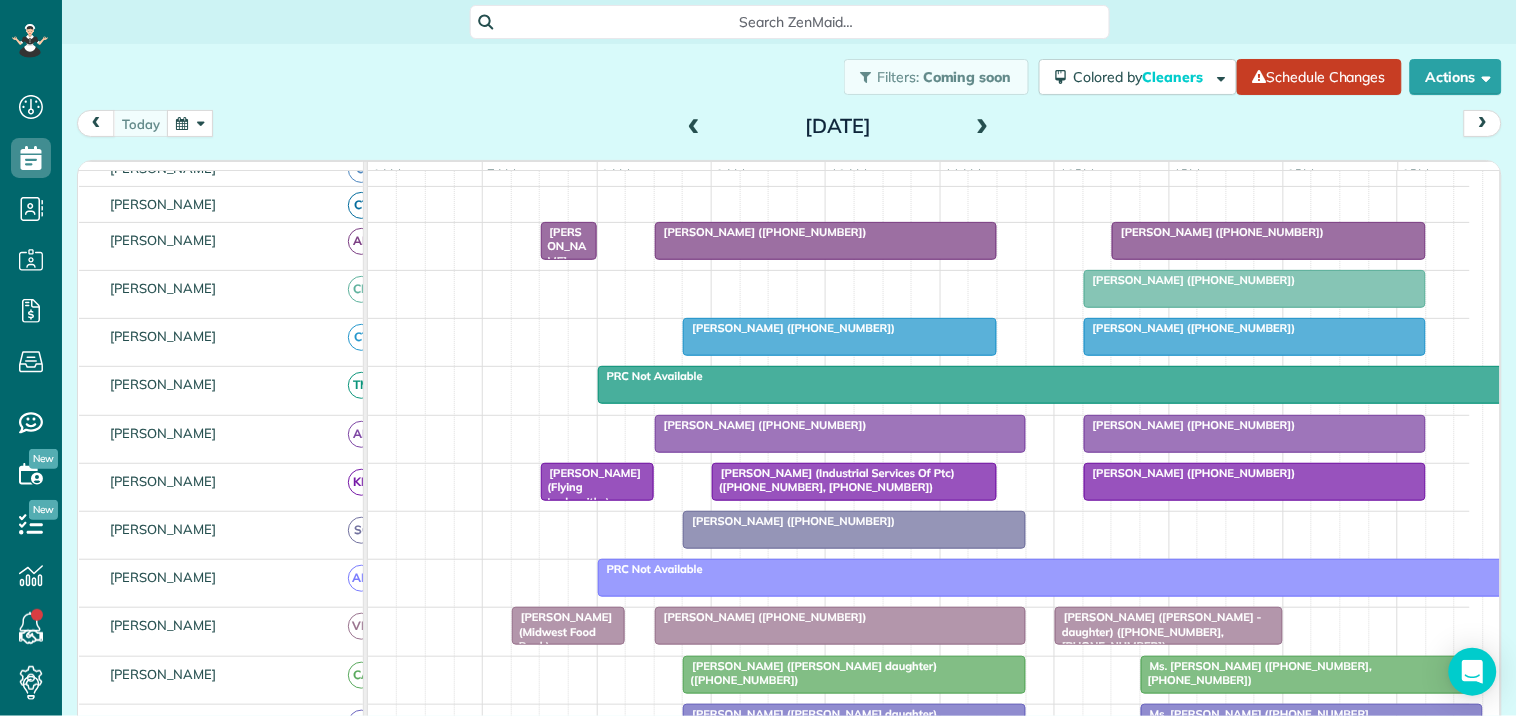 scroll, scrollTop: 291, scrollLeft: 0, axis: vertical 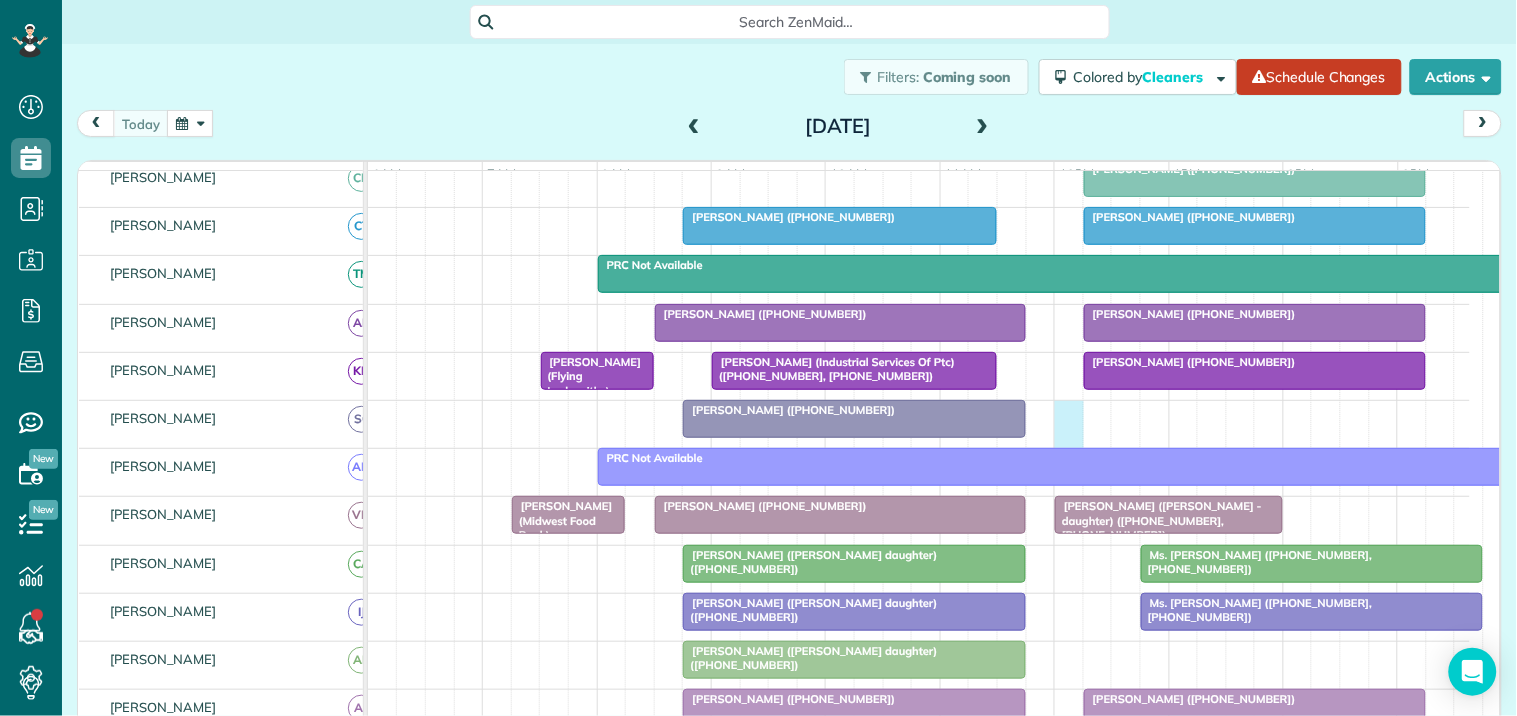 click on "[PERSON_NAME] ([PHONE_NUMBER])" at bounding box center [919, 424] 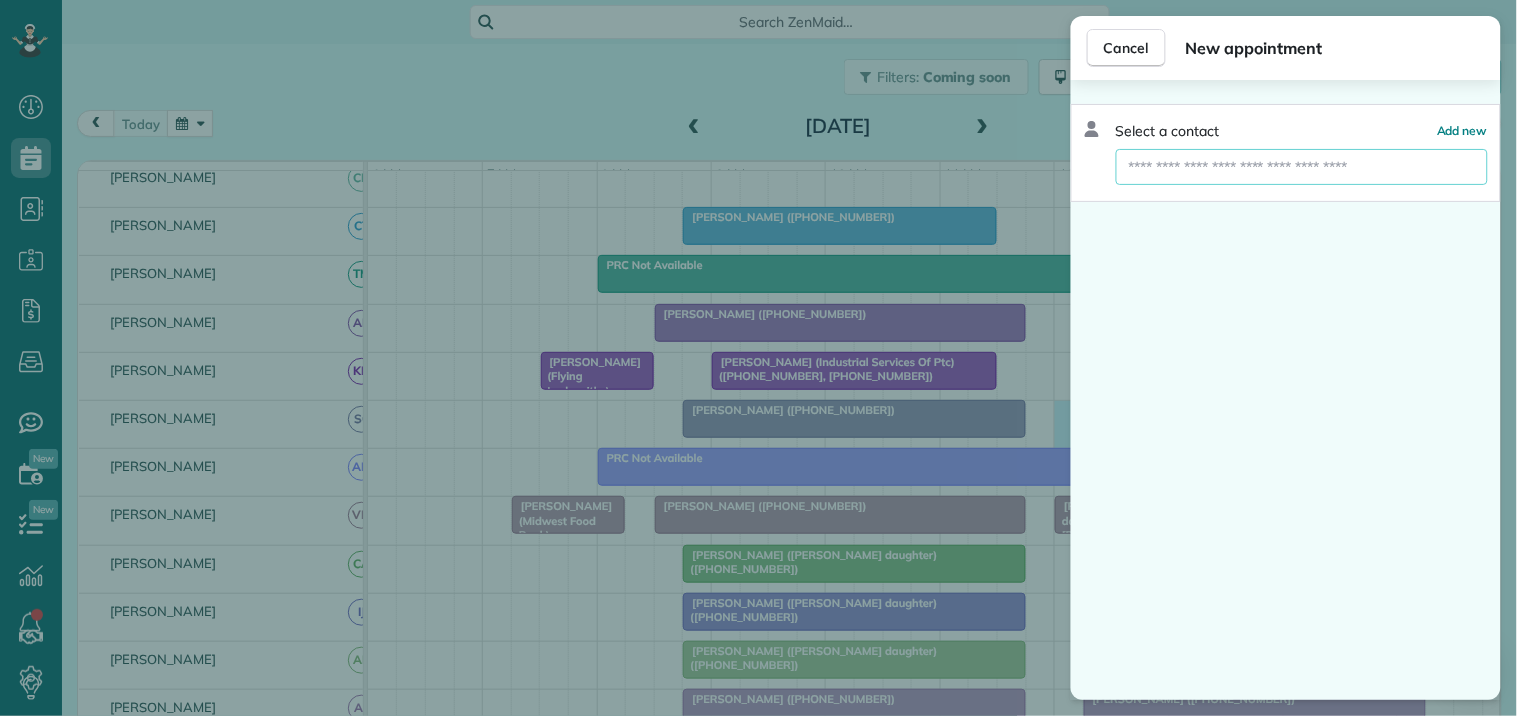click at bounding box center [1302, 167] 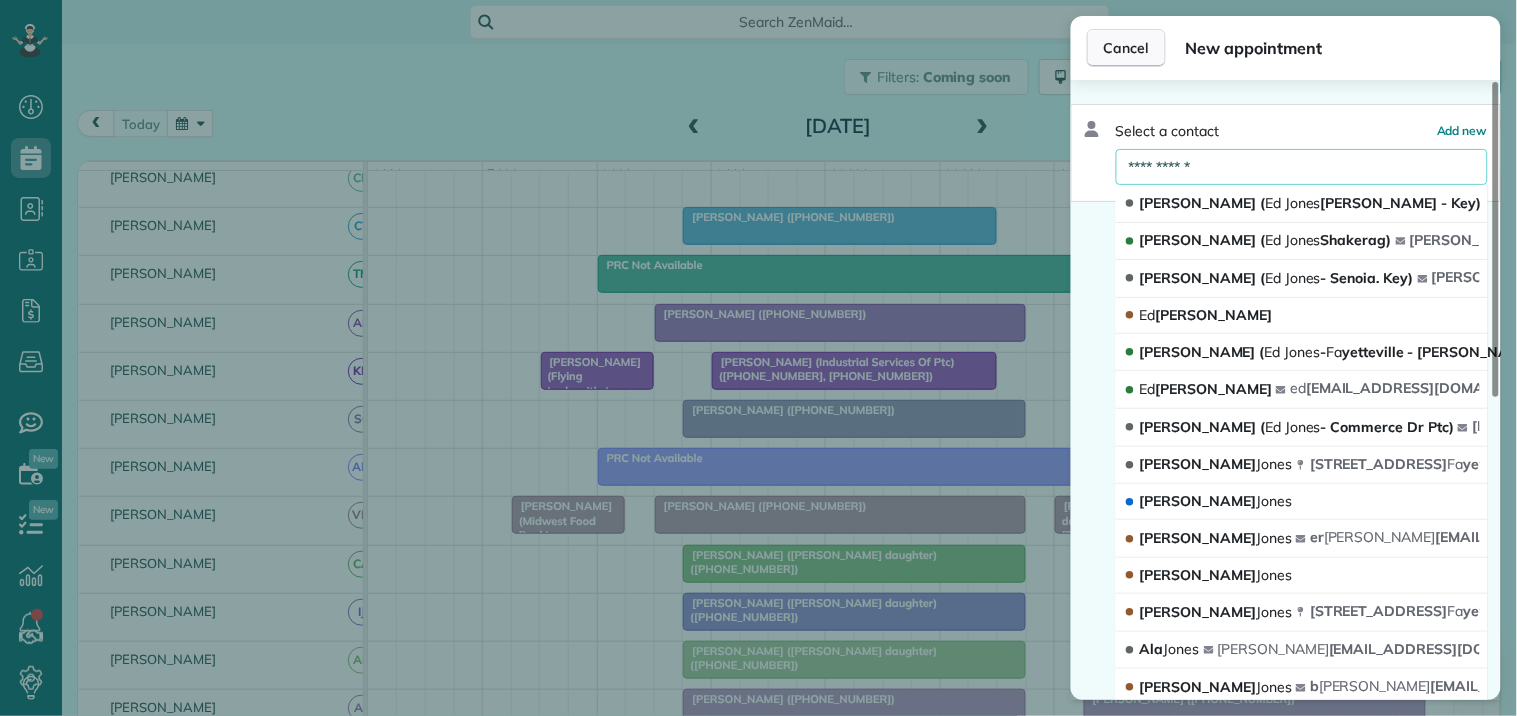 type on "**********" 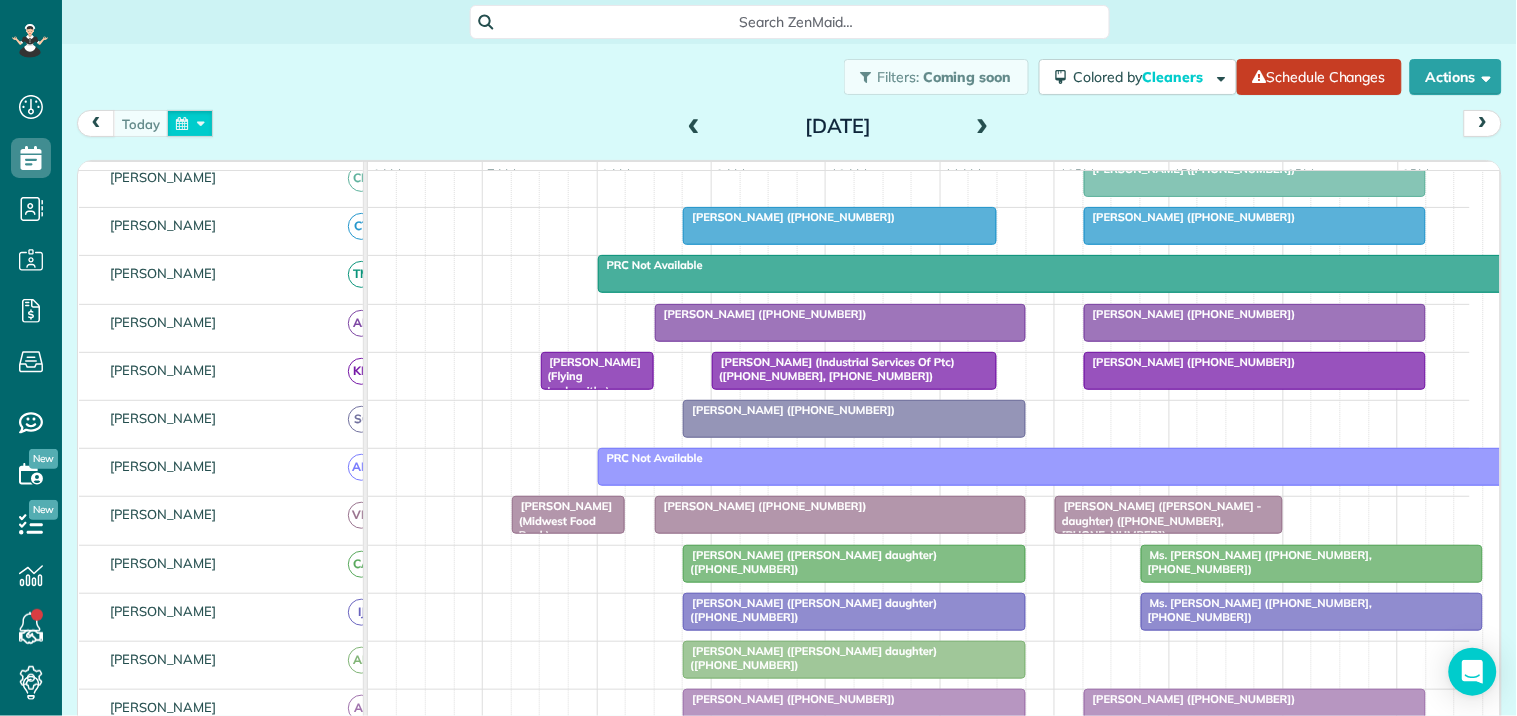click at bounding box center [190, 123] 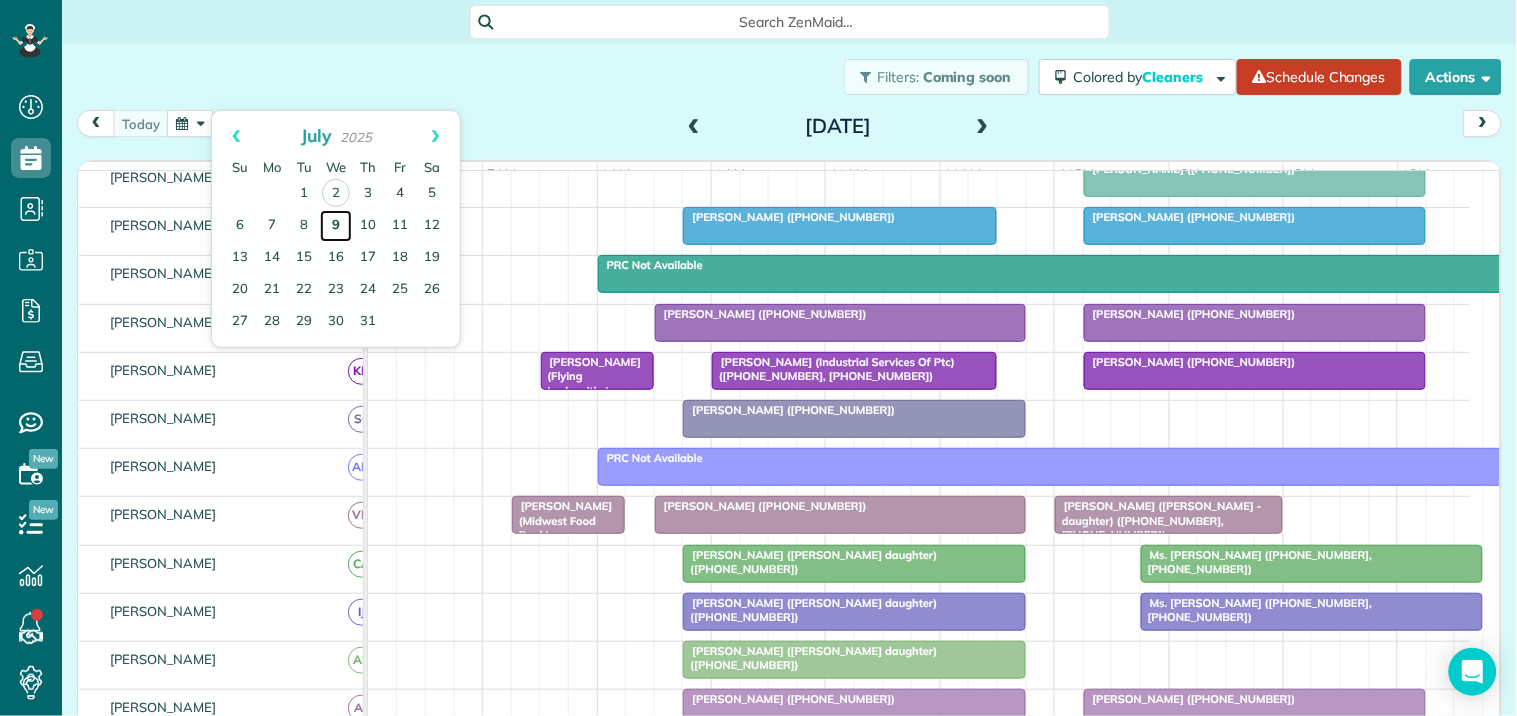 click on "9" at bounding box center [336, 226] 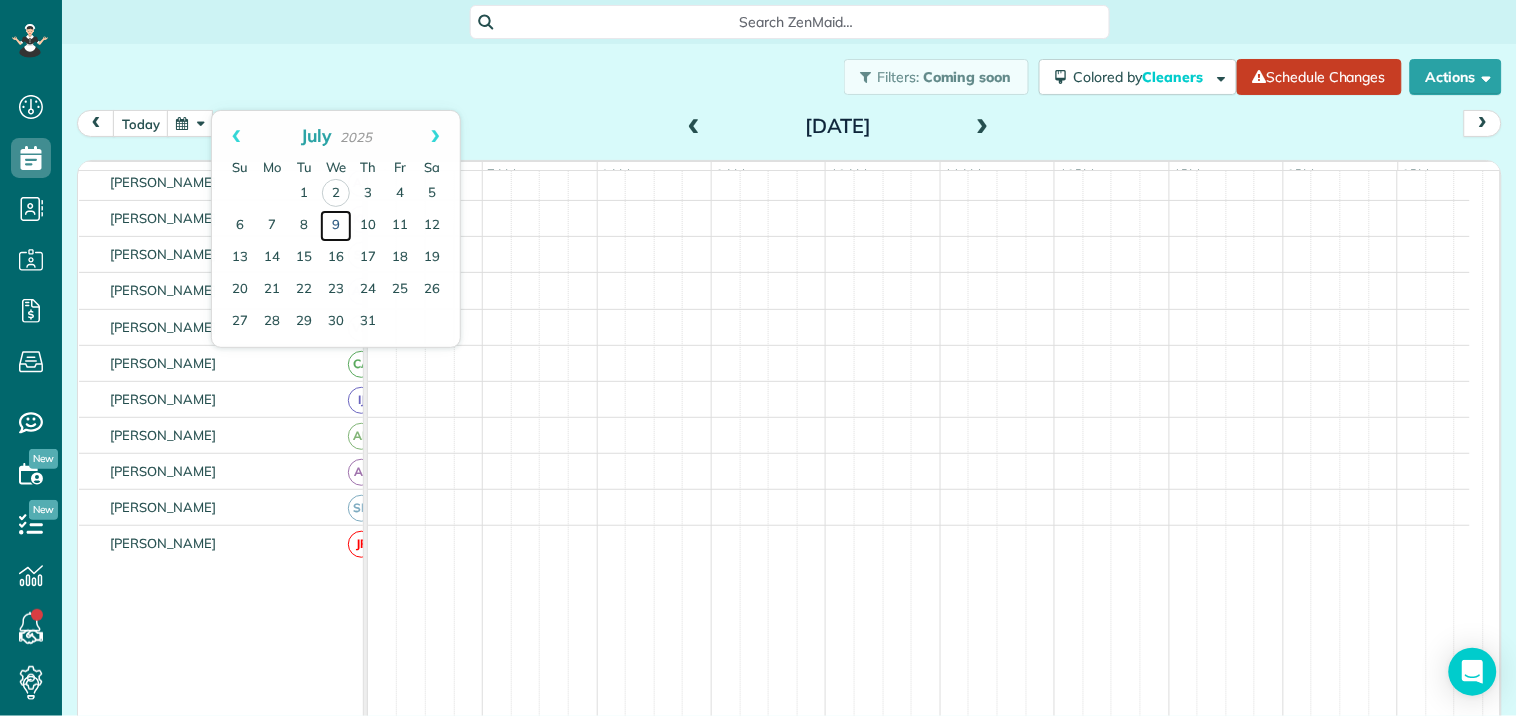 scroll, scrollTop: 222, scrollLeft: 0, axis: vertical 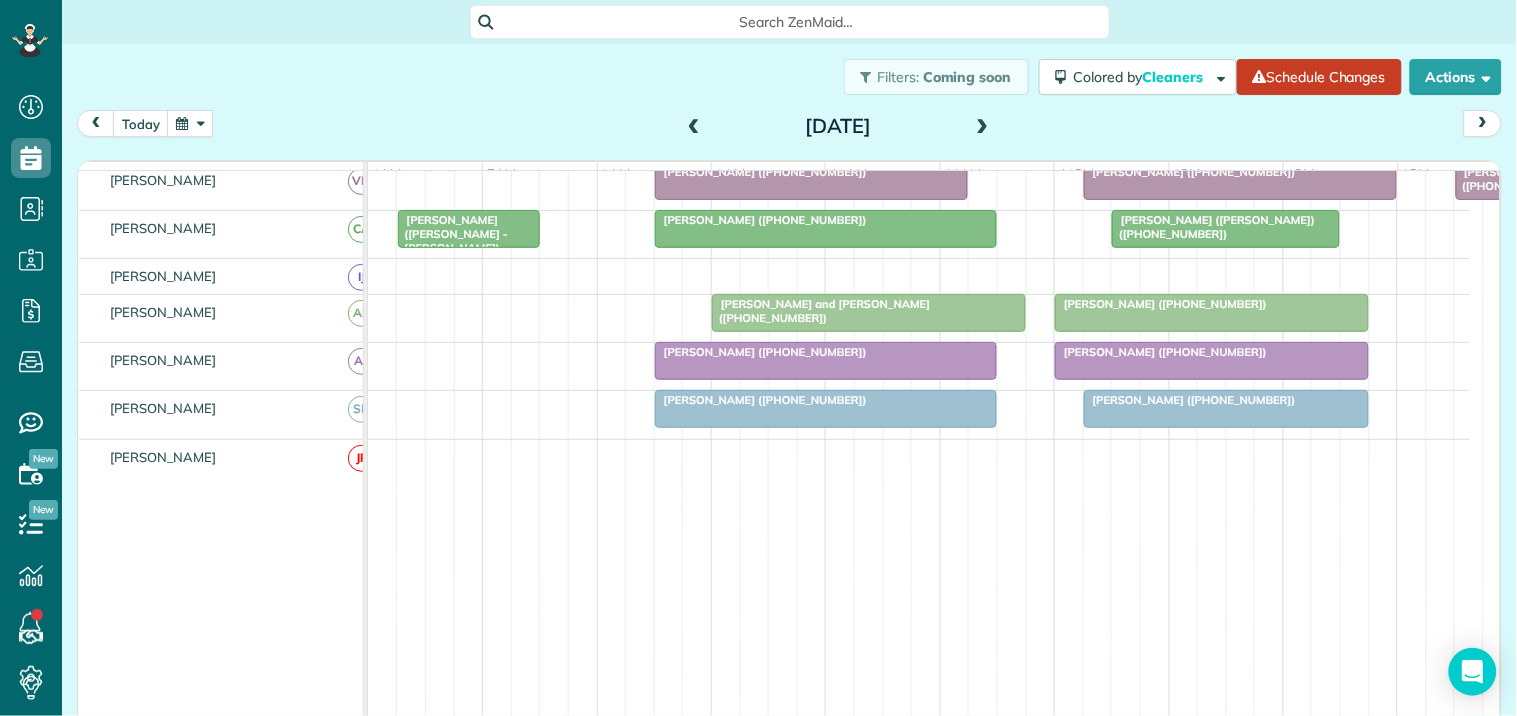 click on "[PERSON_NAME] ([PERSON_NAME] - [PERSON_NAME]) ([PHONE_NUMBER])" at bounding box center [455, 241] 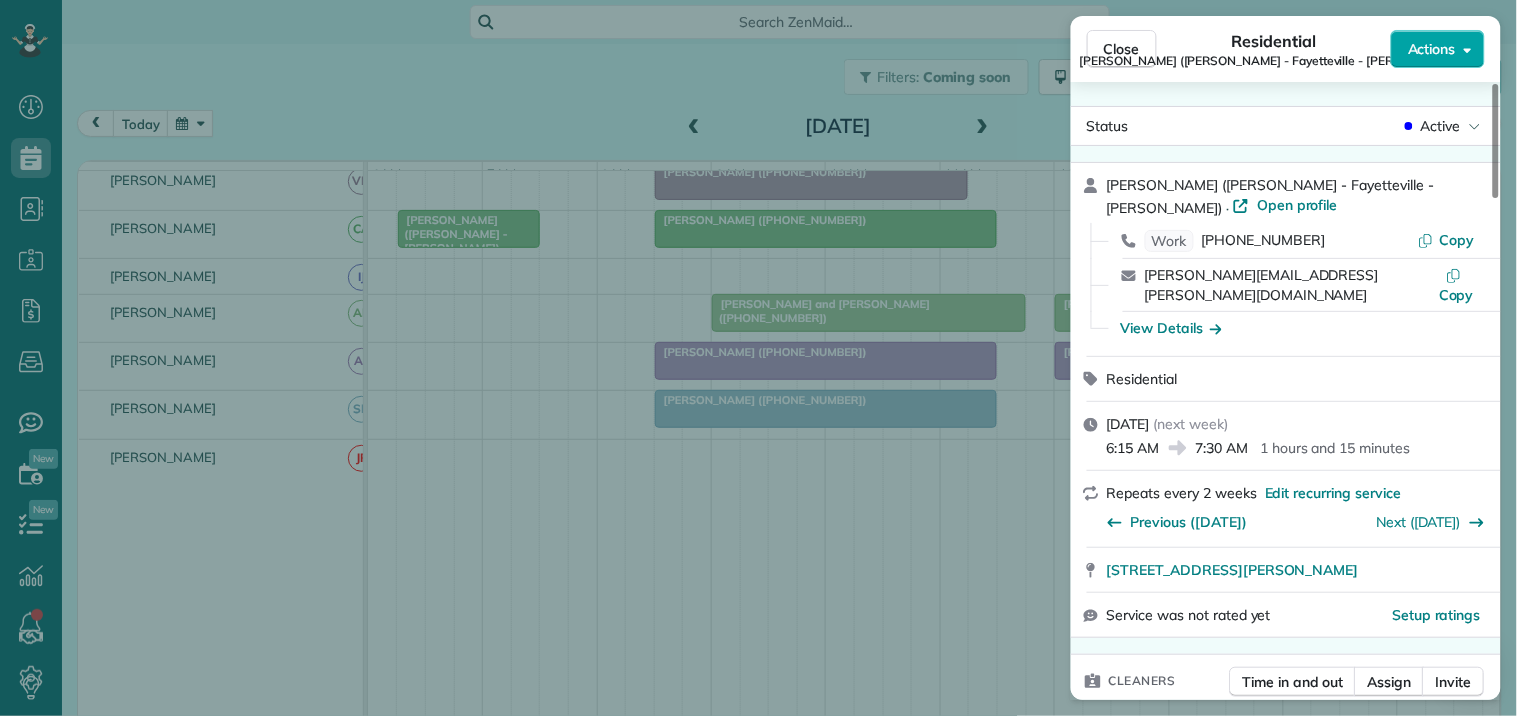 click on "Actions" at bounding box center [1432, 49] 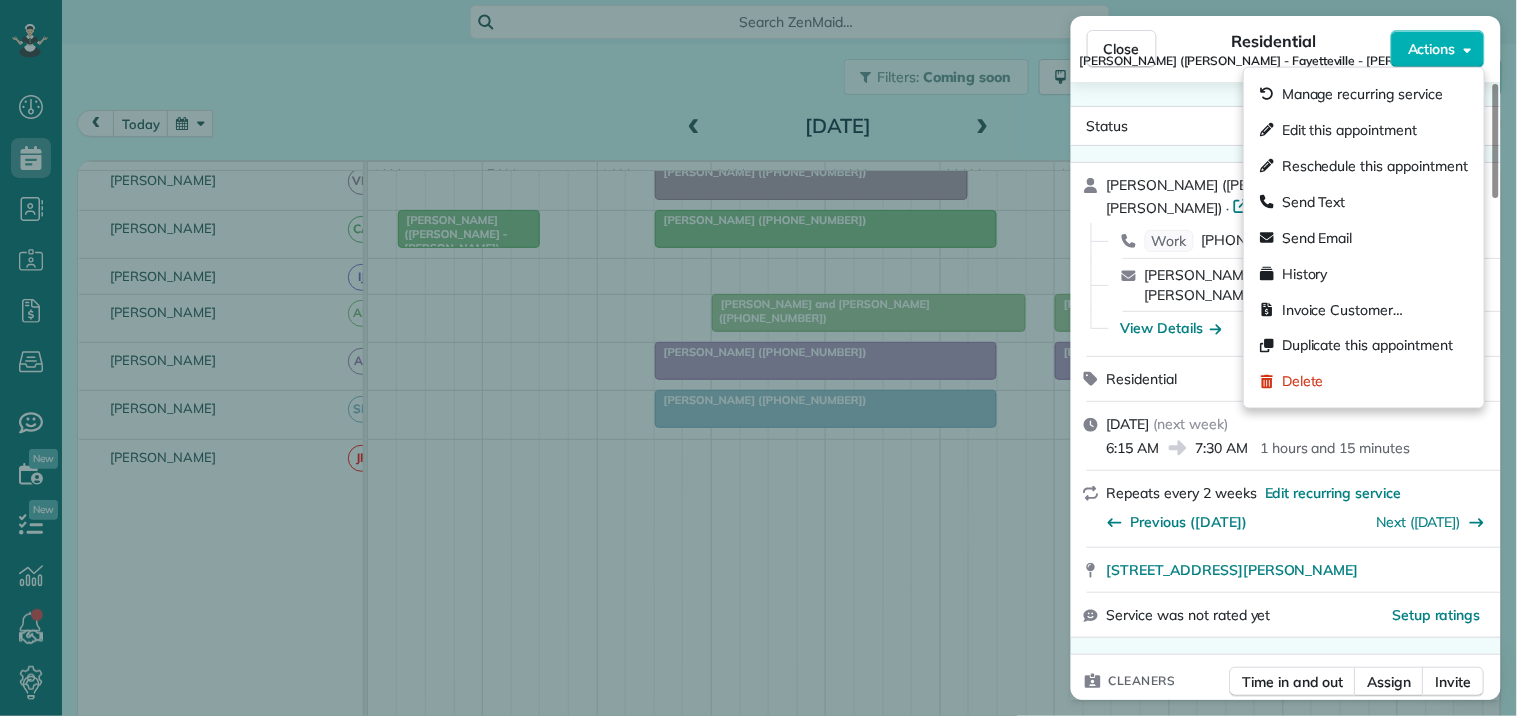 click on "Status Active Stephanie Cohran (Ed Jones - Fayetteville - Bruce Dickerson) · Open profile Work (770) 461-2228 Copy diane.m.smith@edwardjones.com Copy View Details Residential Wednesday, July 09, 2025 ( next week ) 6:15 AM 7:30 AM 1 hours and 15 minutes Repeats every 2 weeks Edit recurring service Previous (Jun 25) Next (Jul 23) 260 Glynn Street South Fayetteville GA 30214 Service was not rated yet Setup ratings Cleaners Time in and out Assign Invite Cleaners Catherine   Altman 6:15 AM 7:30 AM Checklist Try Now Keep this appointment up to your standards. Stay on top of every detail, keep your cleaners organised, and your client happy. Assign a checklist Watch a 5 min demo Billing Billing actions Price $75.00 Overcharge $0.00 Discount $0.00 Coupon discount - Primary tax - Secondary tax - Total appointment price $75.00 Tips collected New feature! $0.00 Unpaid Mark as paid Total including tip $75.00 Get paid online in no-time! Send an invoice and reward your cleaners with tips Charge customer credit card" at bounding box center (1286, 391) 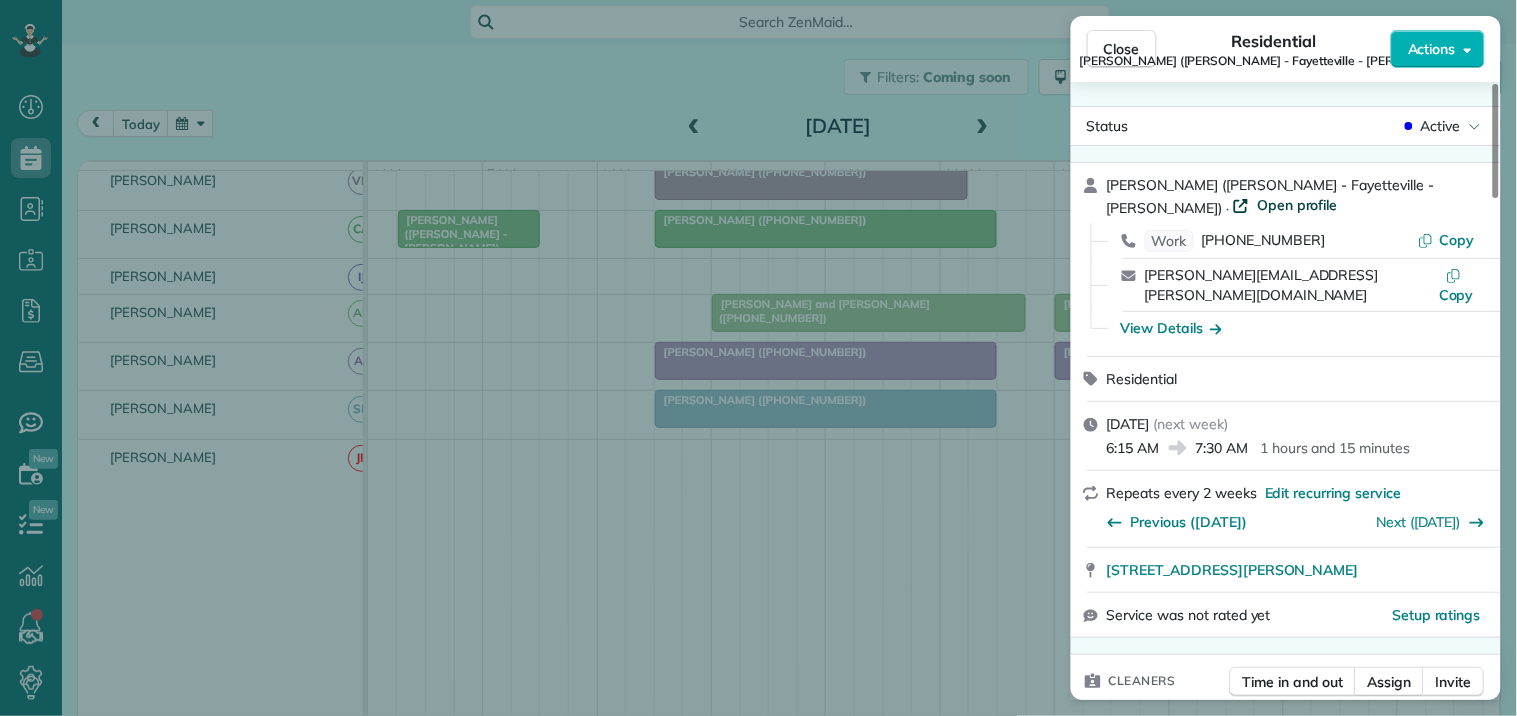 click on "Open profile" at bounding box center (1297, 205) 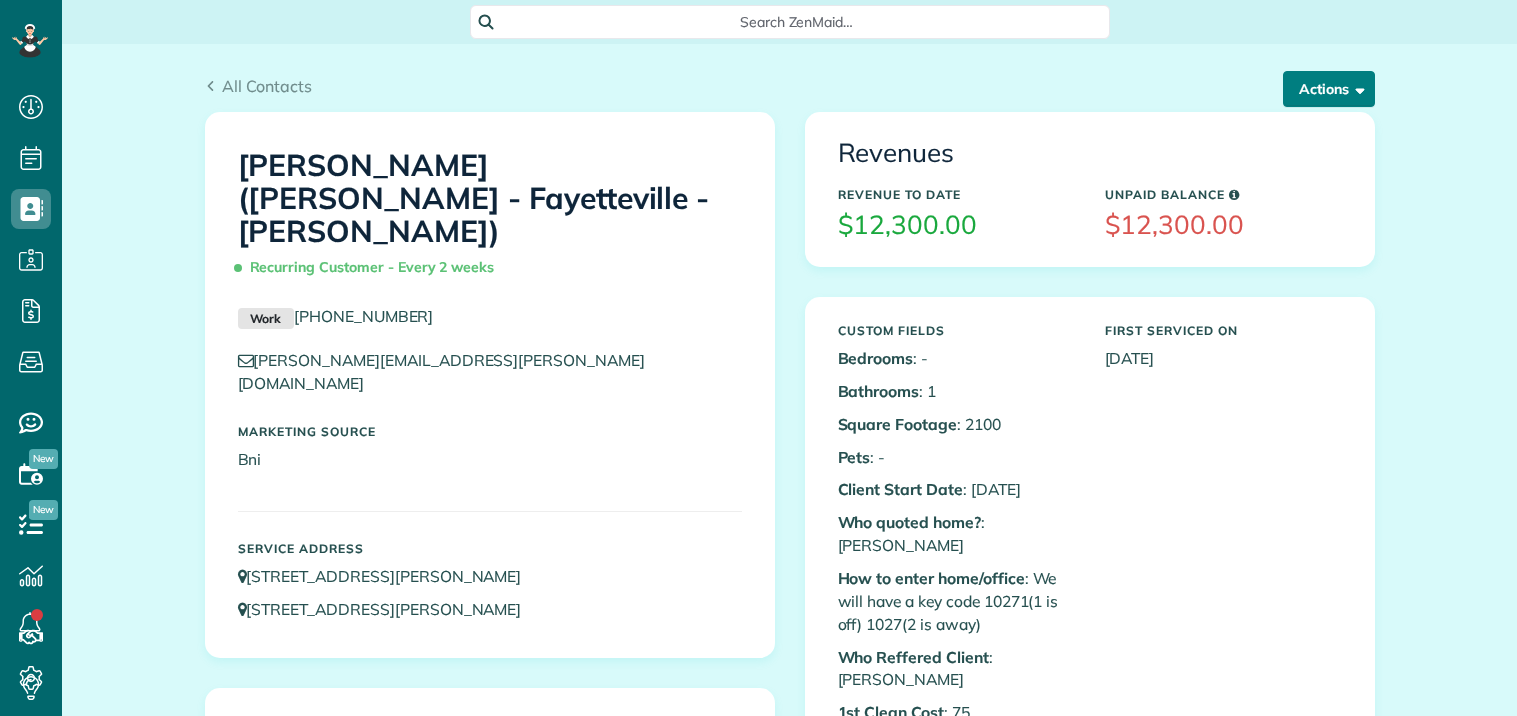 scroll, scrollTop: 0, scrollLeft: 0, axis: both 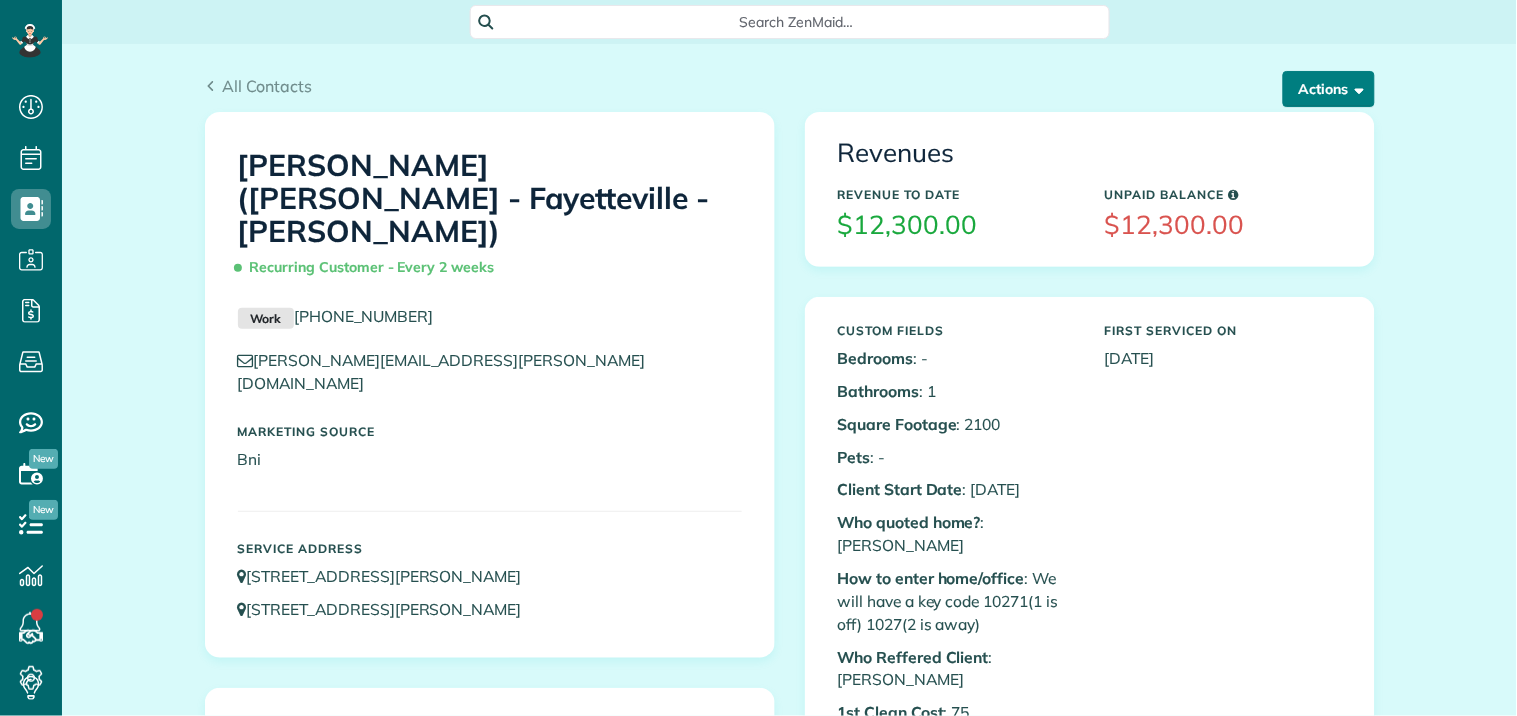 click on "Actions" at bounding box center (1329, 89) 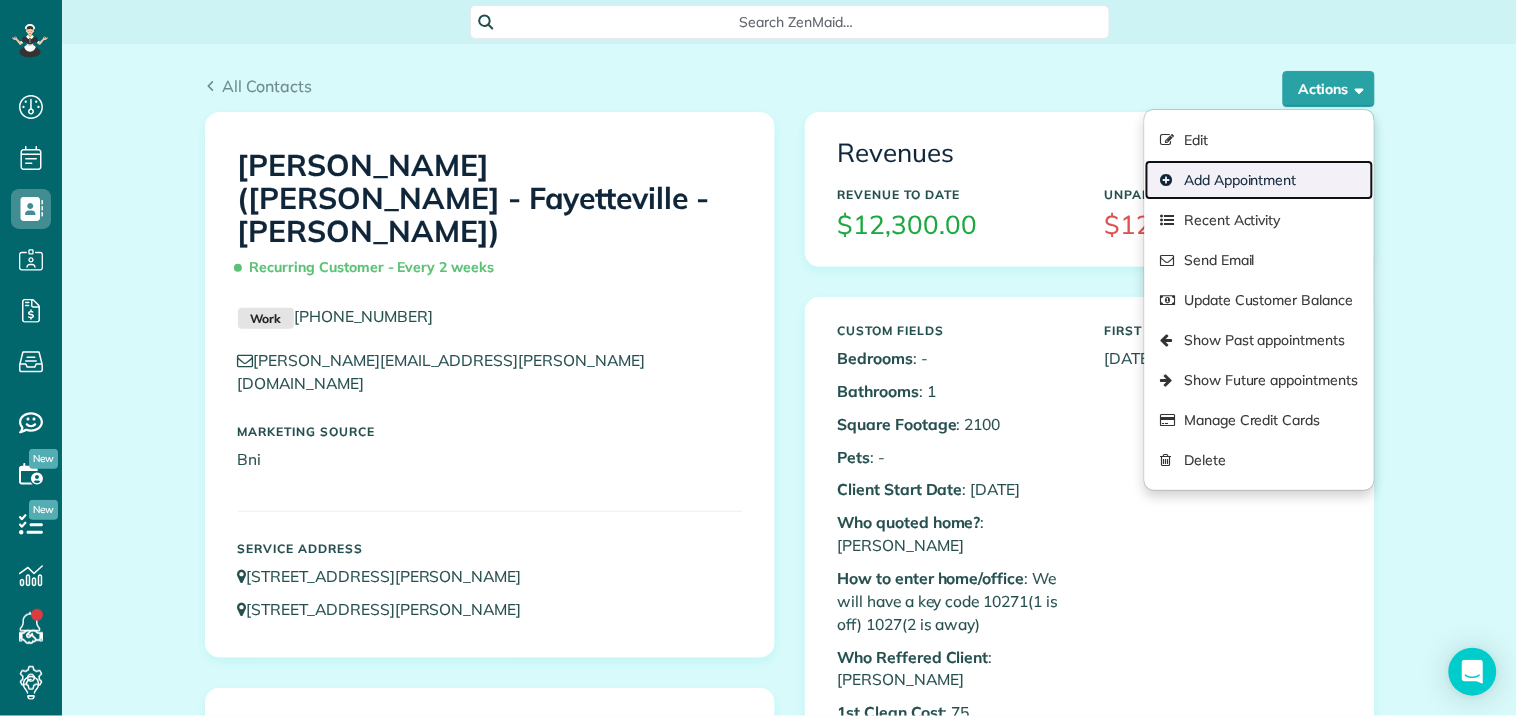 click on "Add Appointment" at bounding box center [1259, 180] 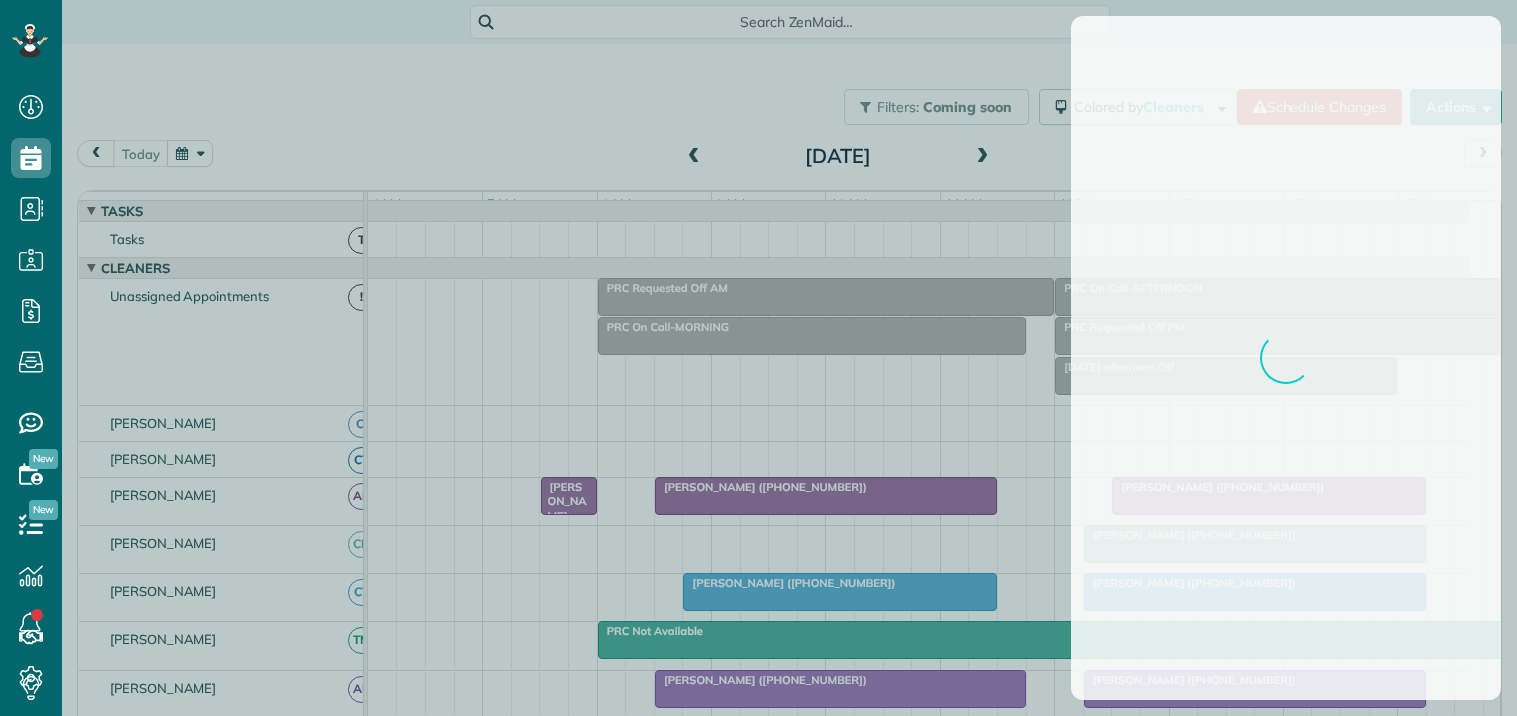 scroll, scrollTop: 0, scrollLeft: 0, axis: both 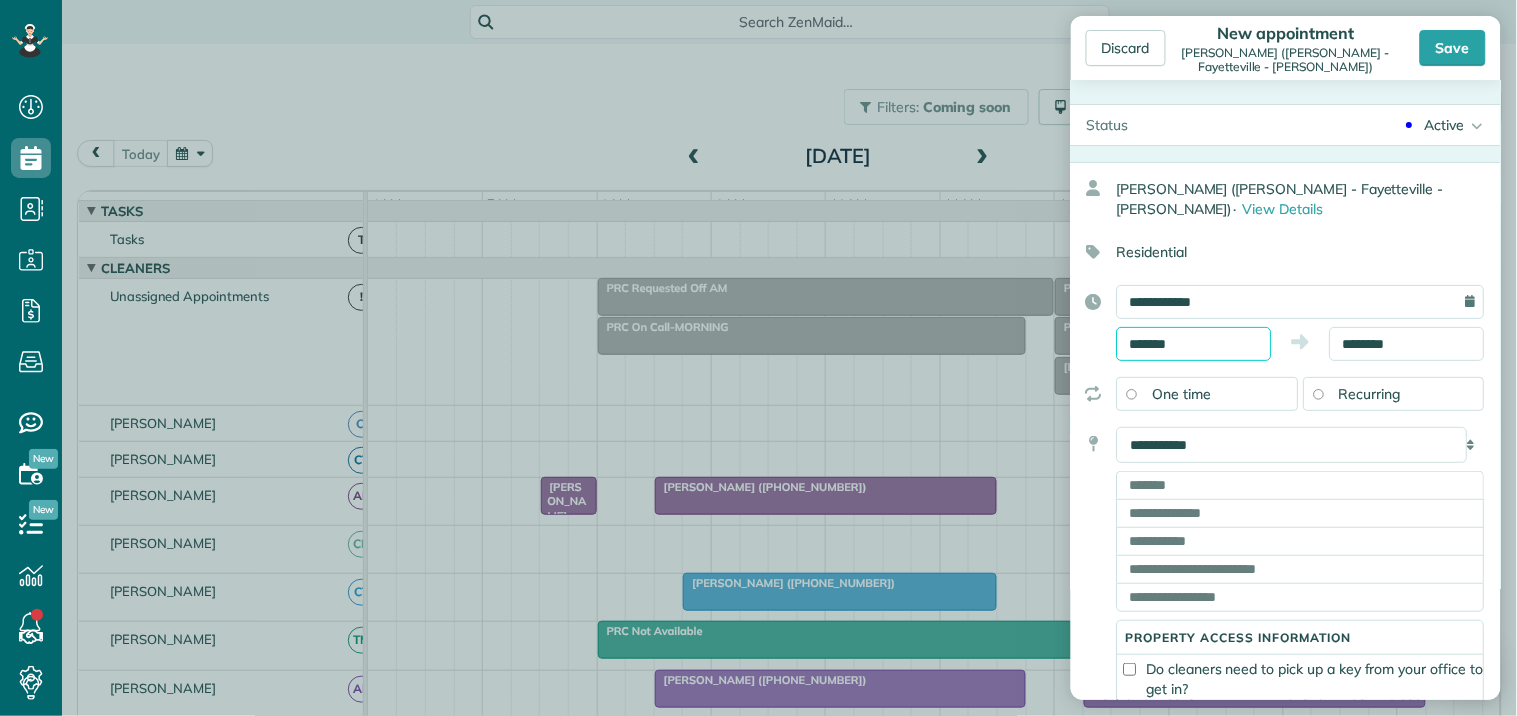 click on "*******" at bounding box center [1194, 344] 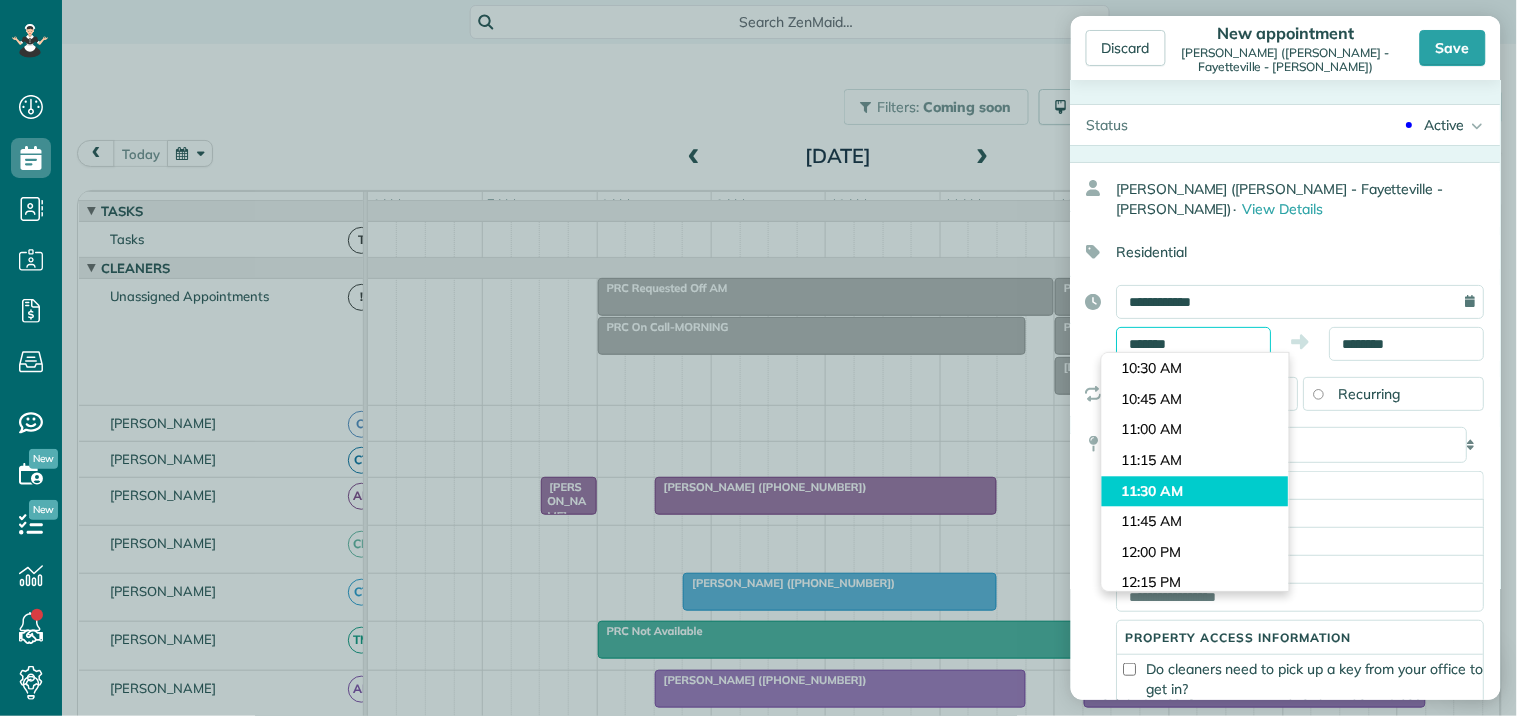 scroll, scrollTop: 1260, scrollLeft: 0, axis: vertical 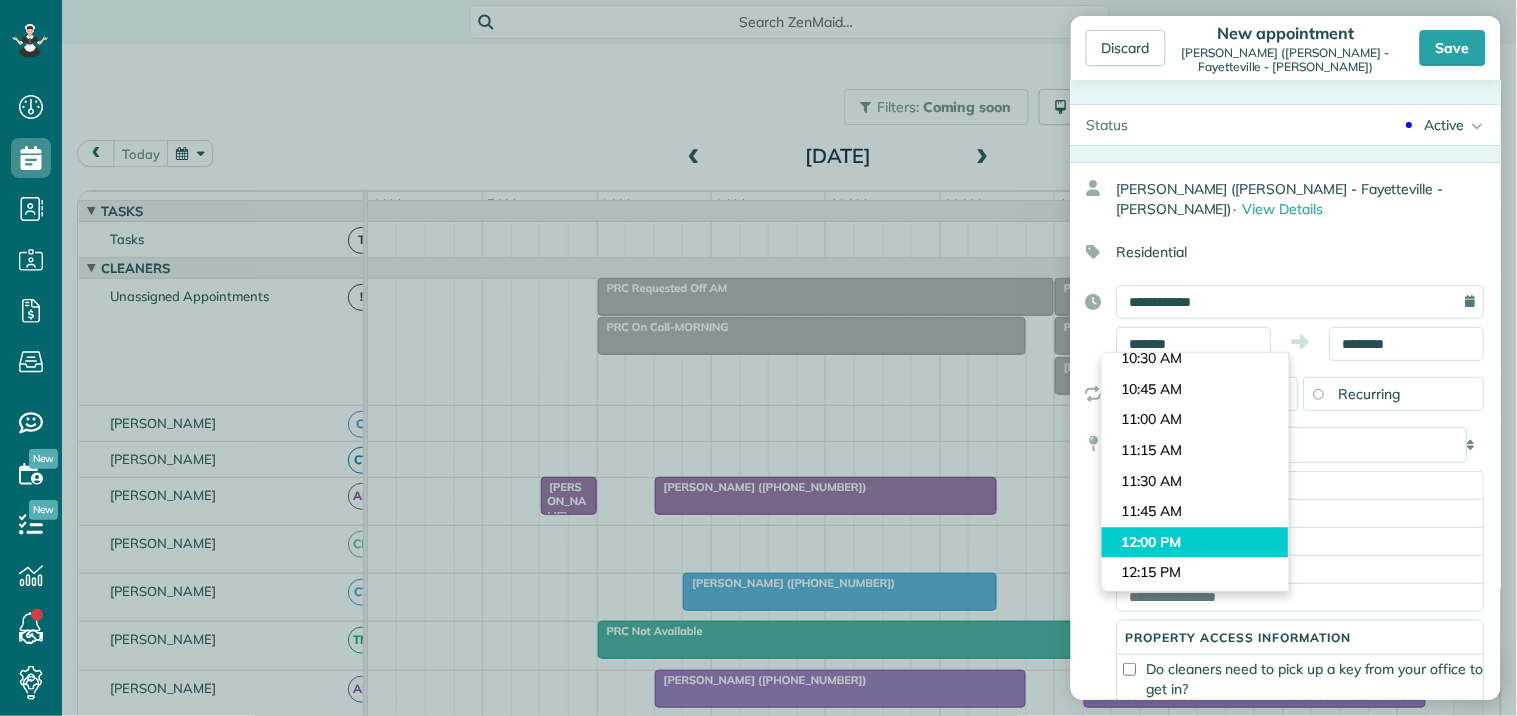 type on "********" 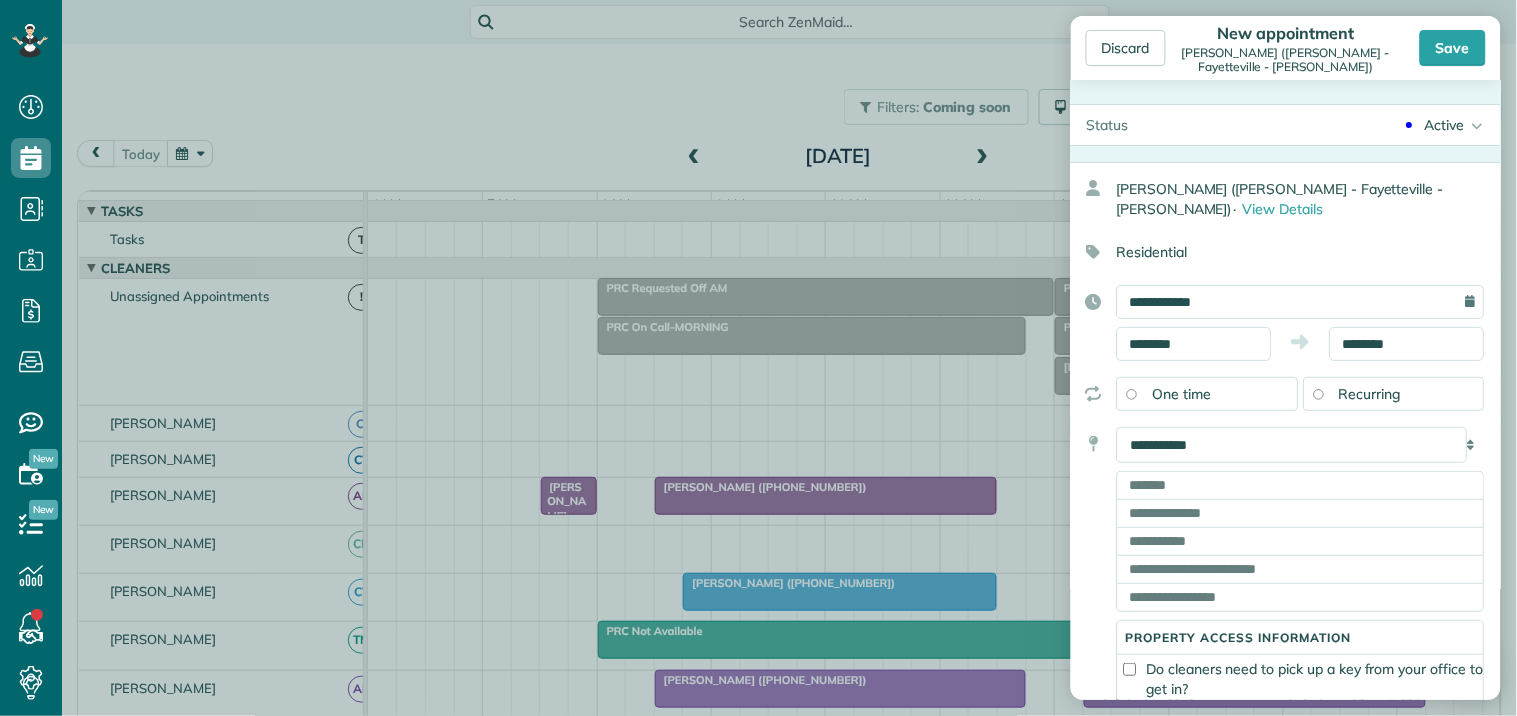 drag, startPoint x: 1164, startPoint y: 543, endPoint x: 1193, endPoint y: 515, distance: 40.311287 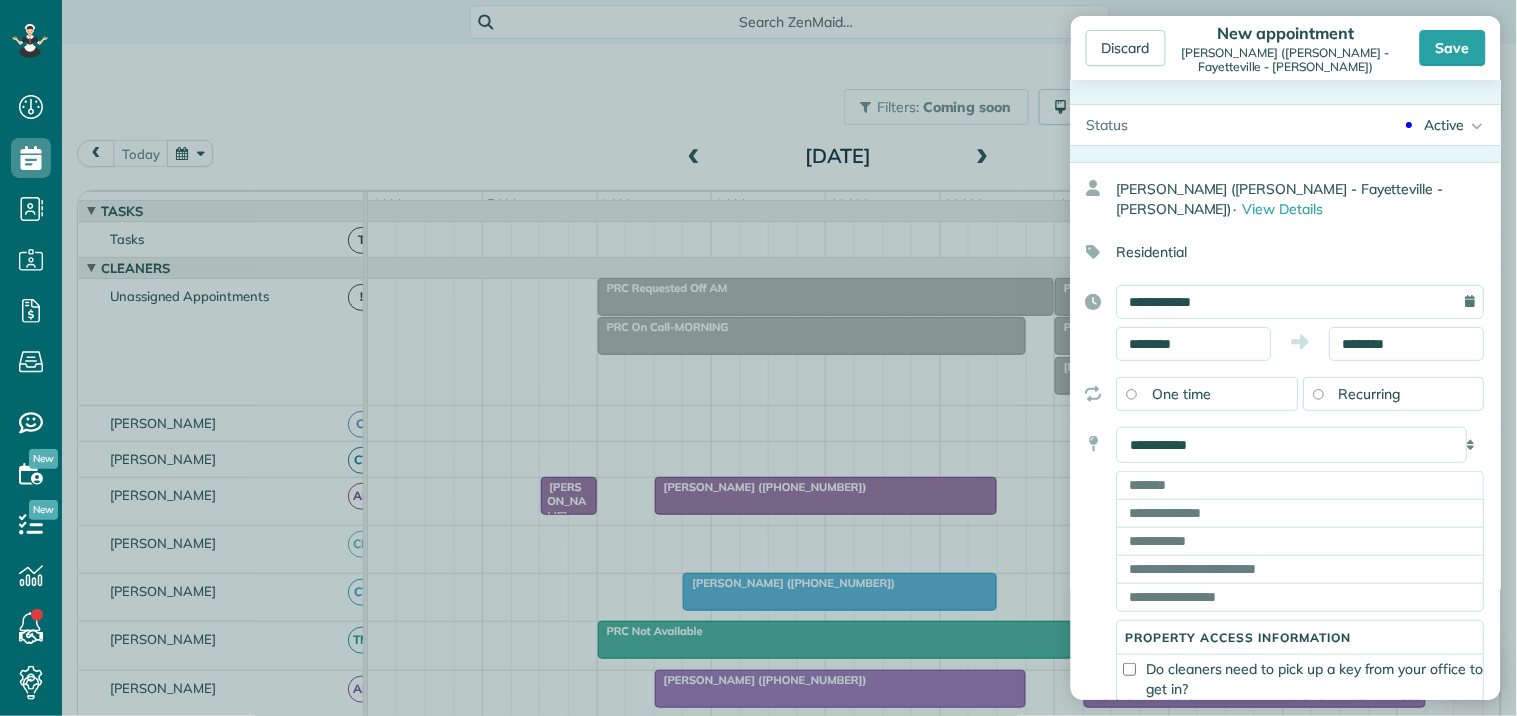 click on "Dashboard
Scheduling
Calendar View
List View
Dispatch View - Weekly scheduling (Beta)" at bounding box center (758, 358) 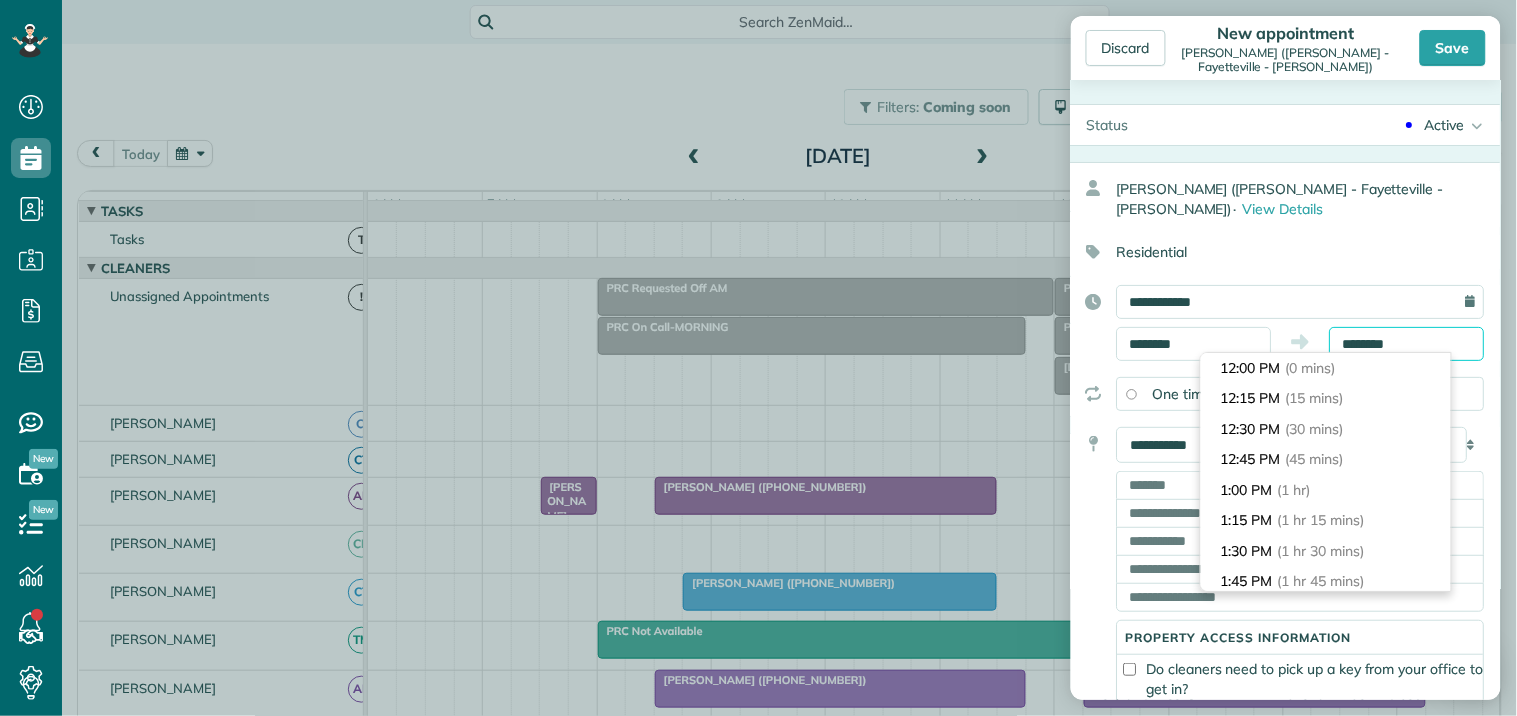 click on "********" at bounding box center [1407, 344] 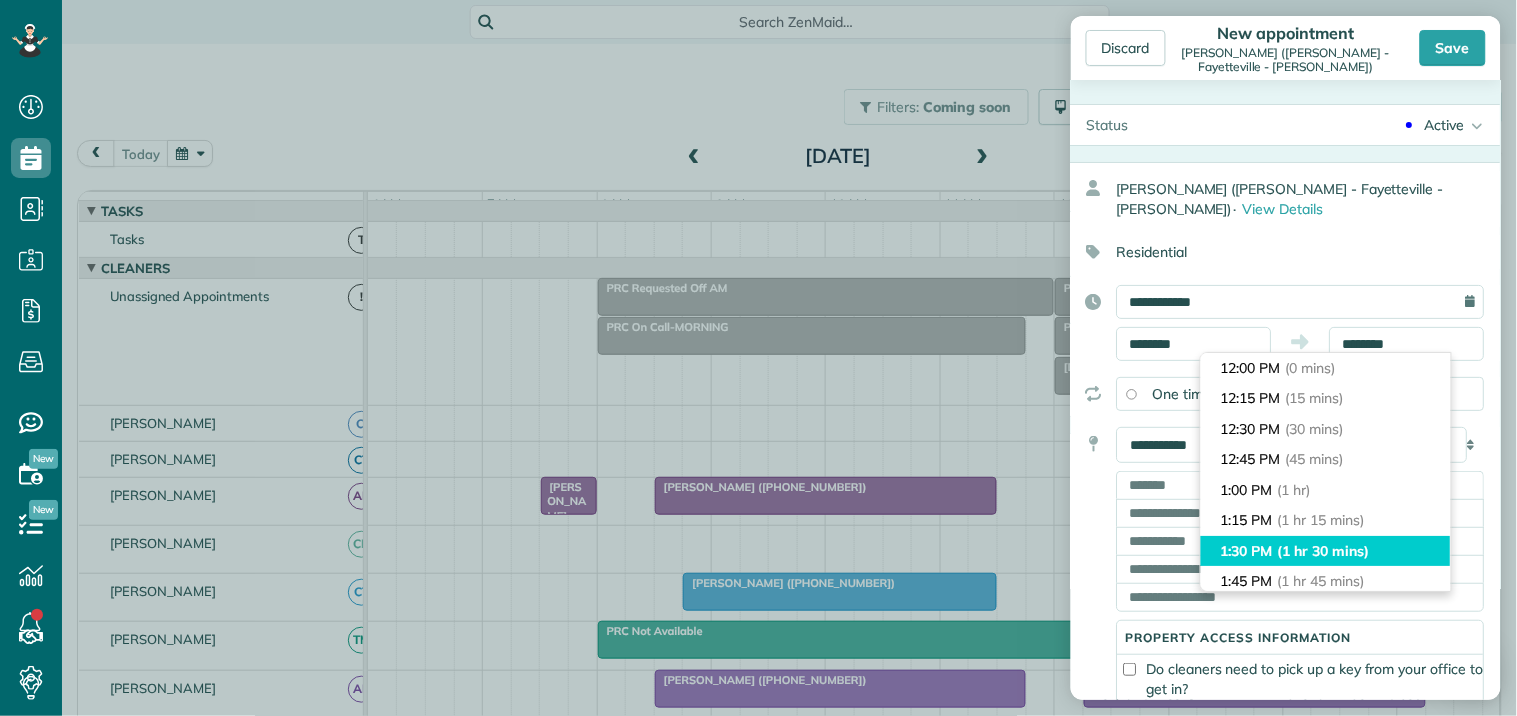 type on "*******" 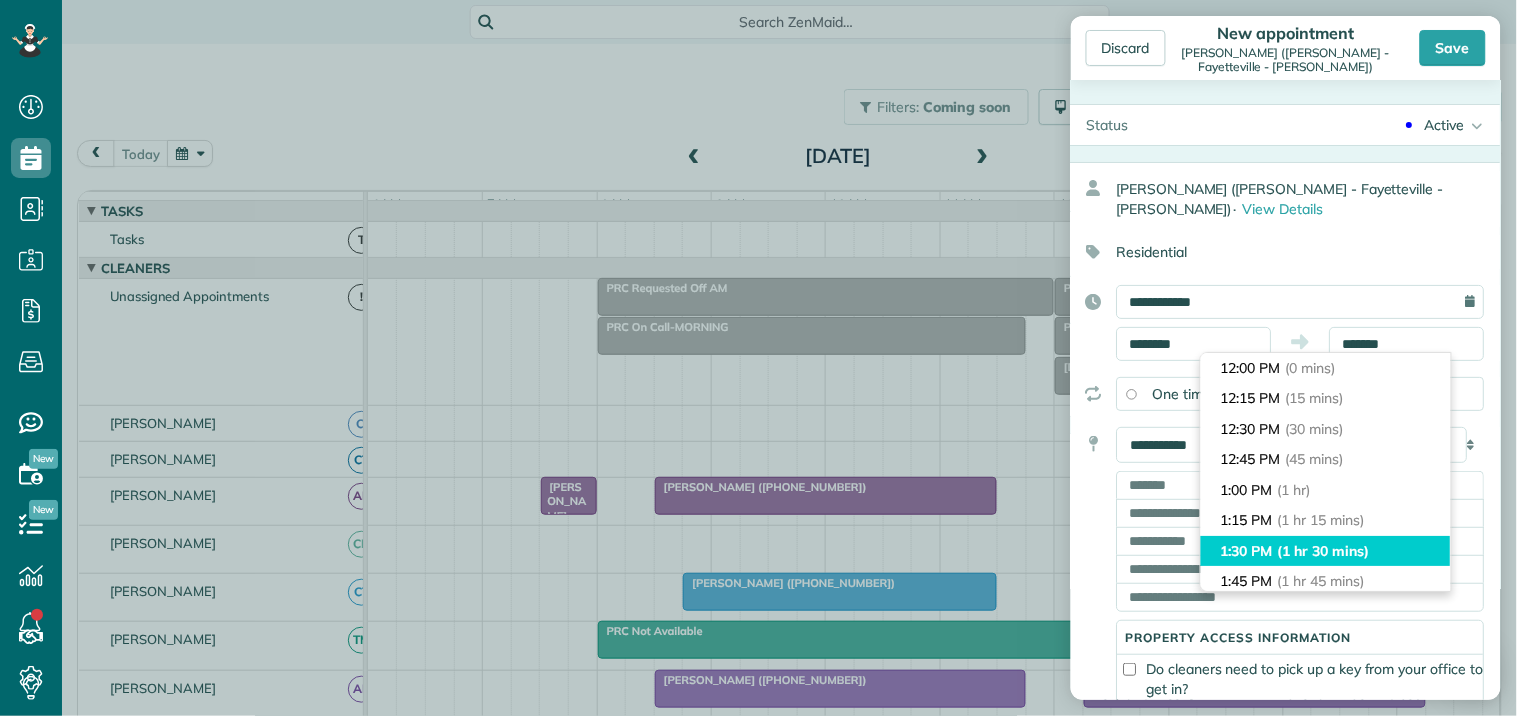 click on "1:30 PM  (1 hr 30 mins)" at bounding box center (1326, 551) 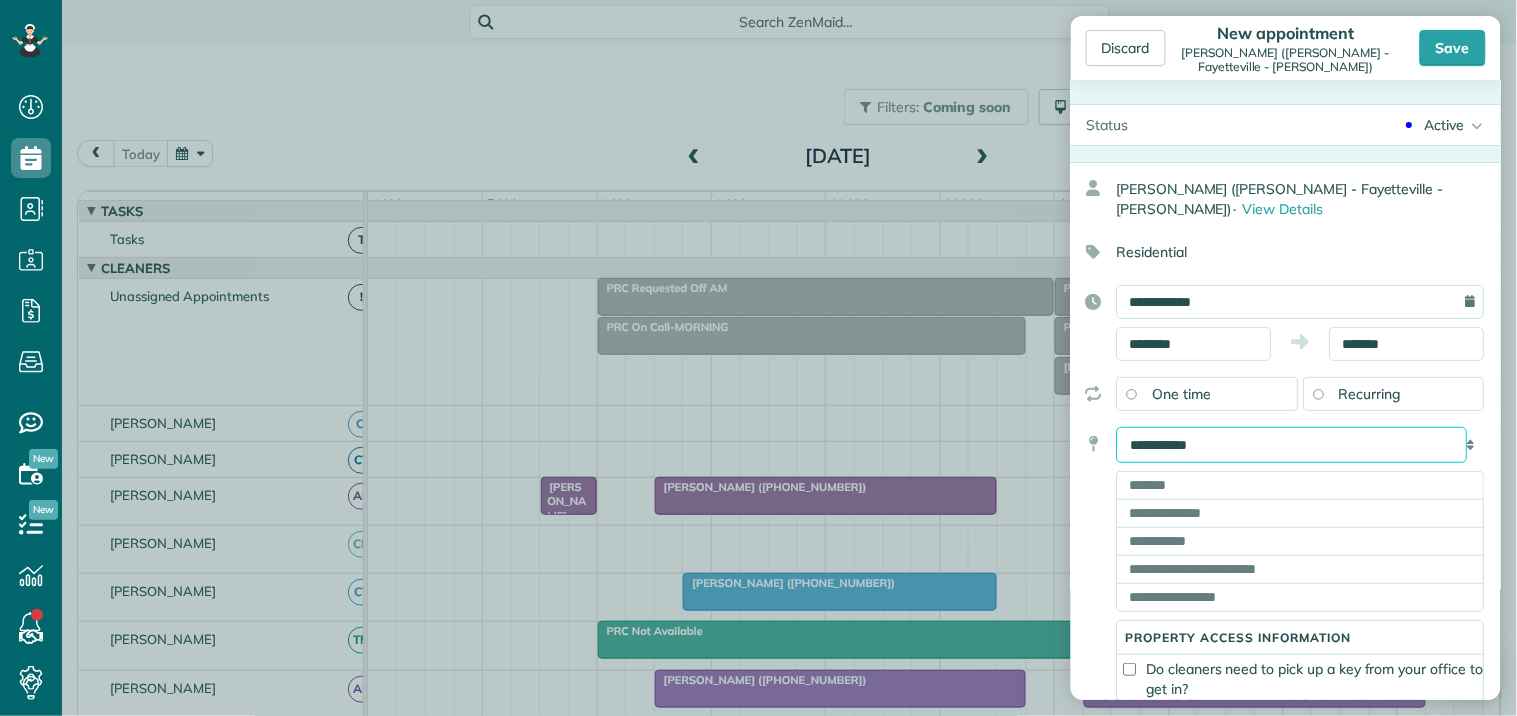 click on "**********" at bounding box center (1292, 445) 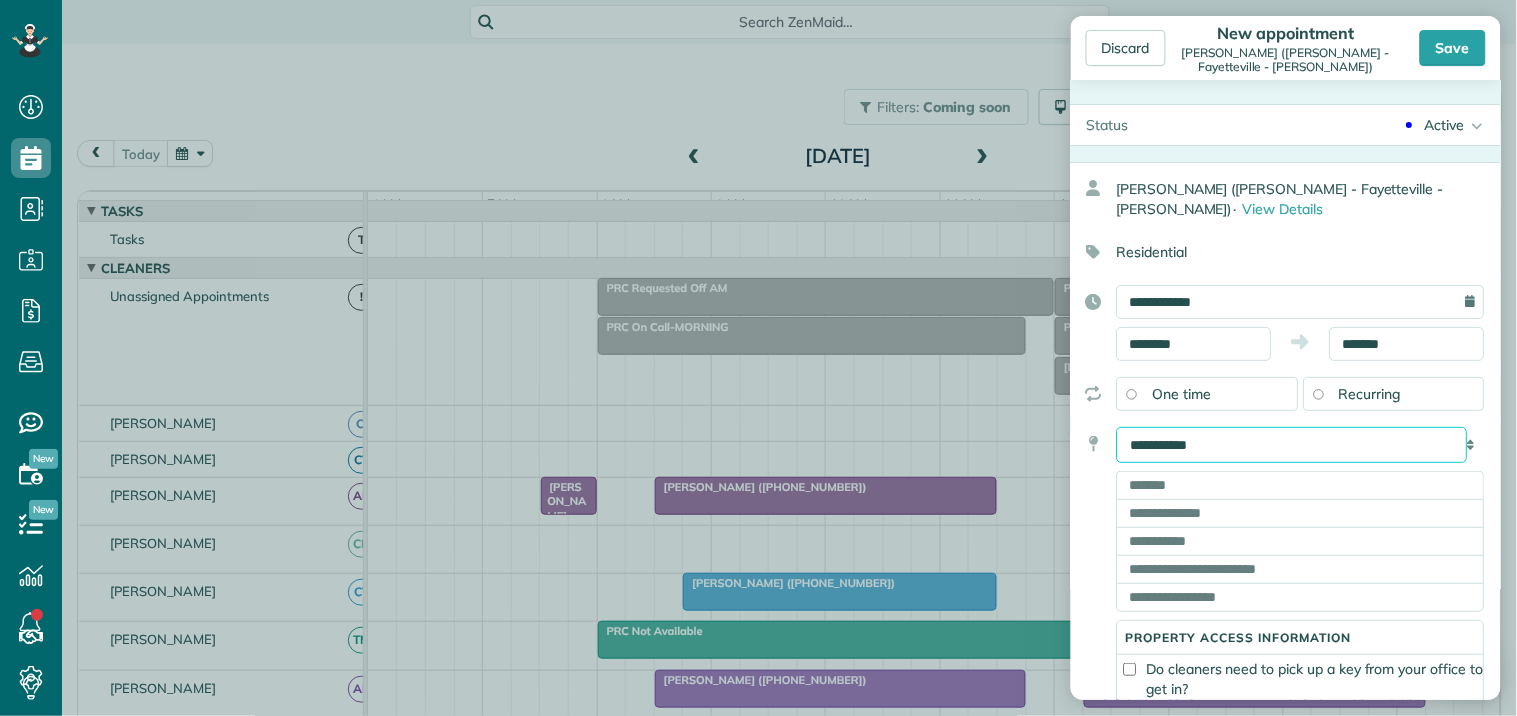 select on "*******" 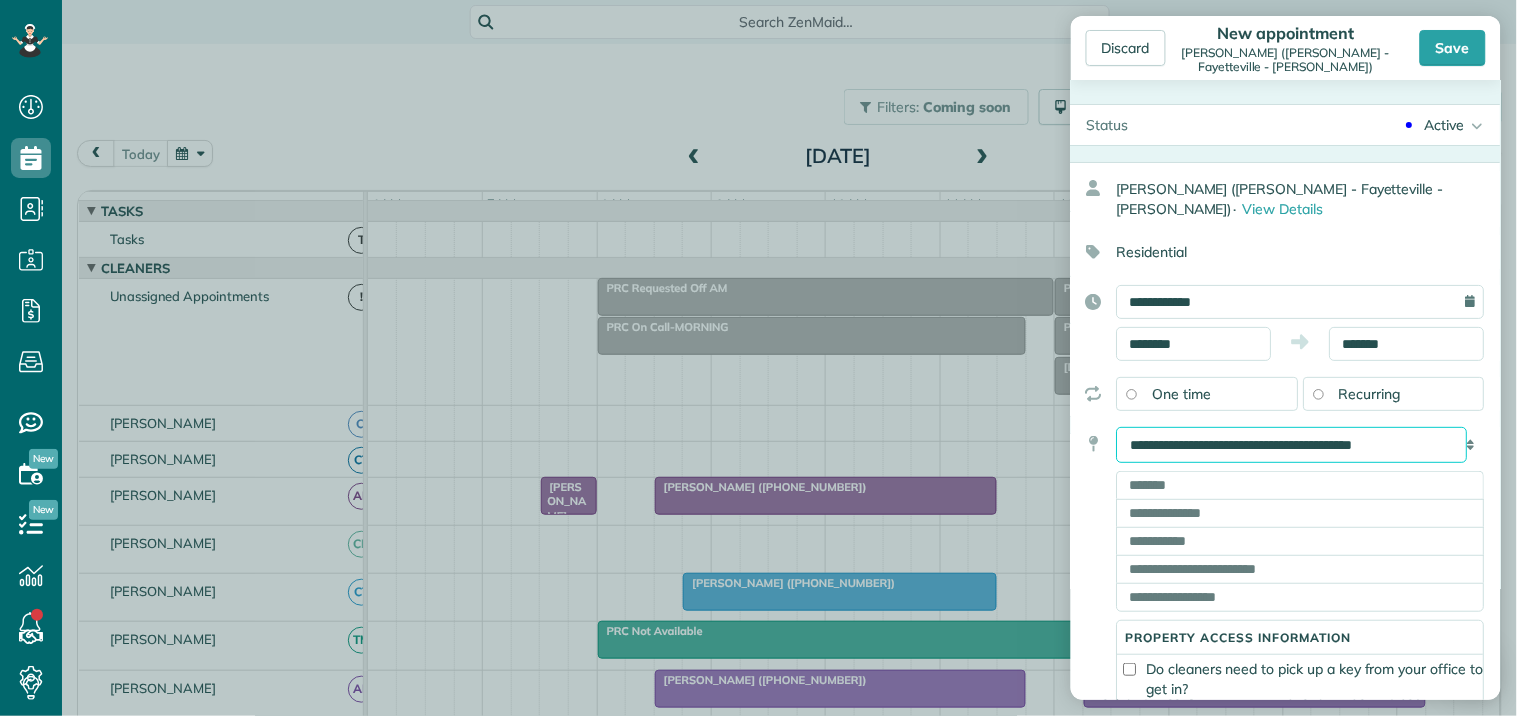 click on "**********" at bounding box center (1292, 445) 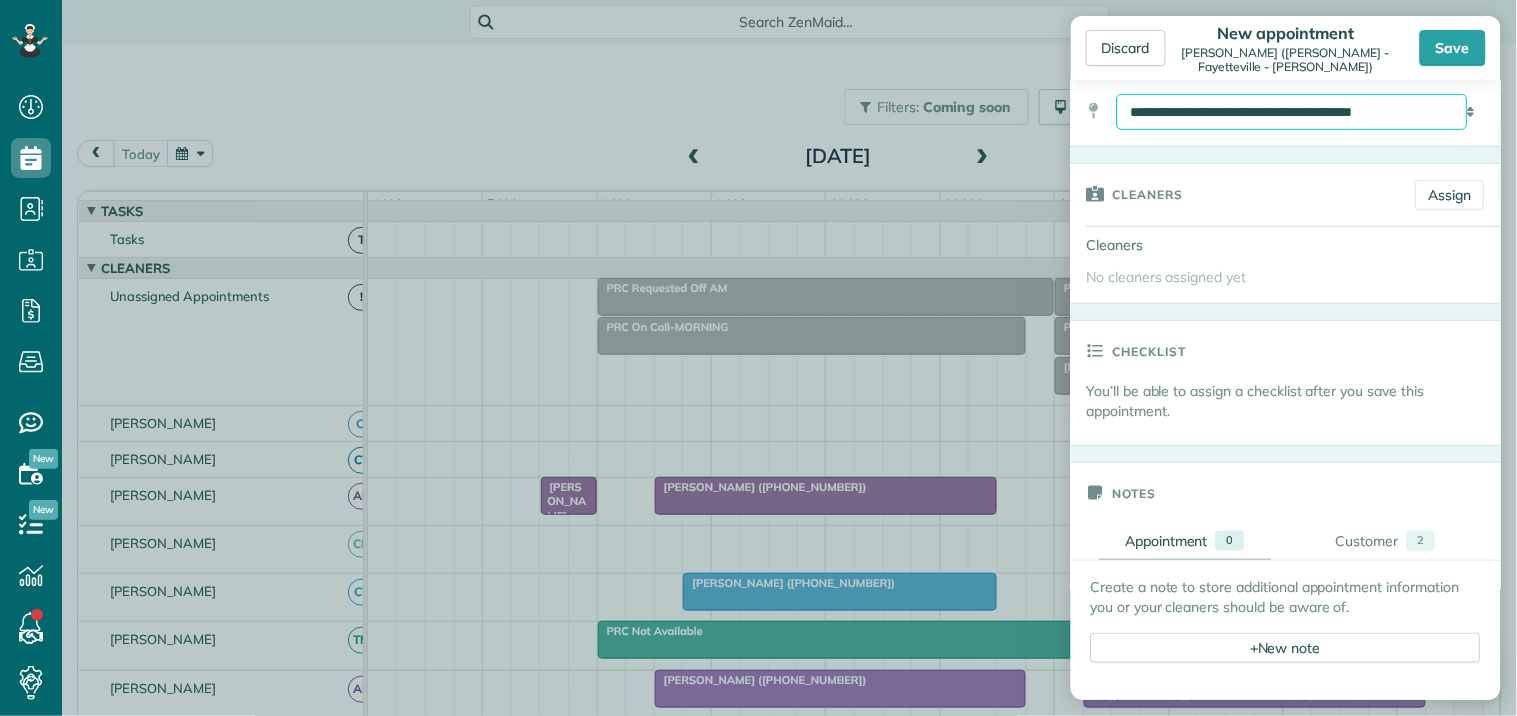 scroll, scrollTop: 555, scrollLeft: 0, axis: vertical 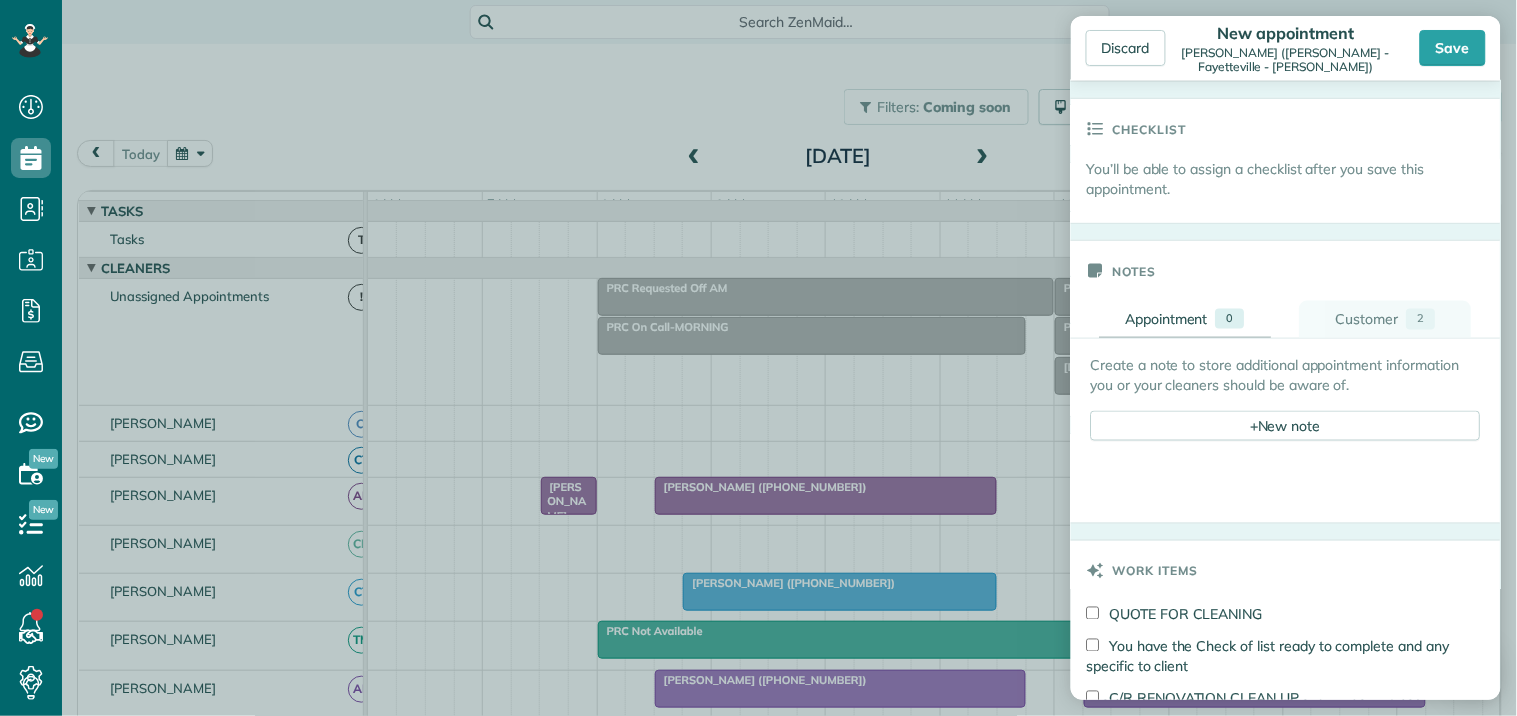 click on "Customer" at bounding box center (1367, 319) 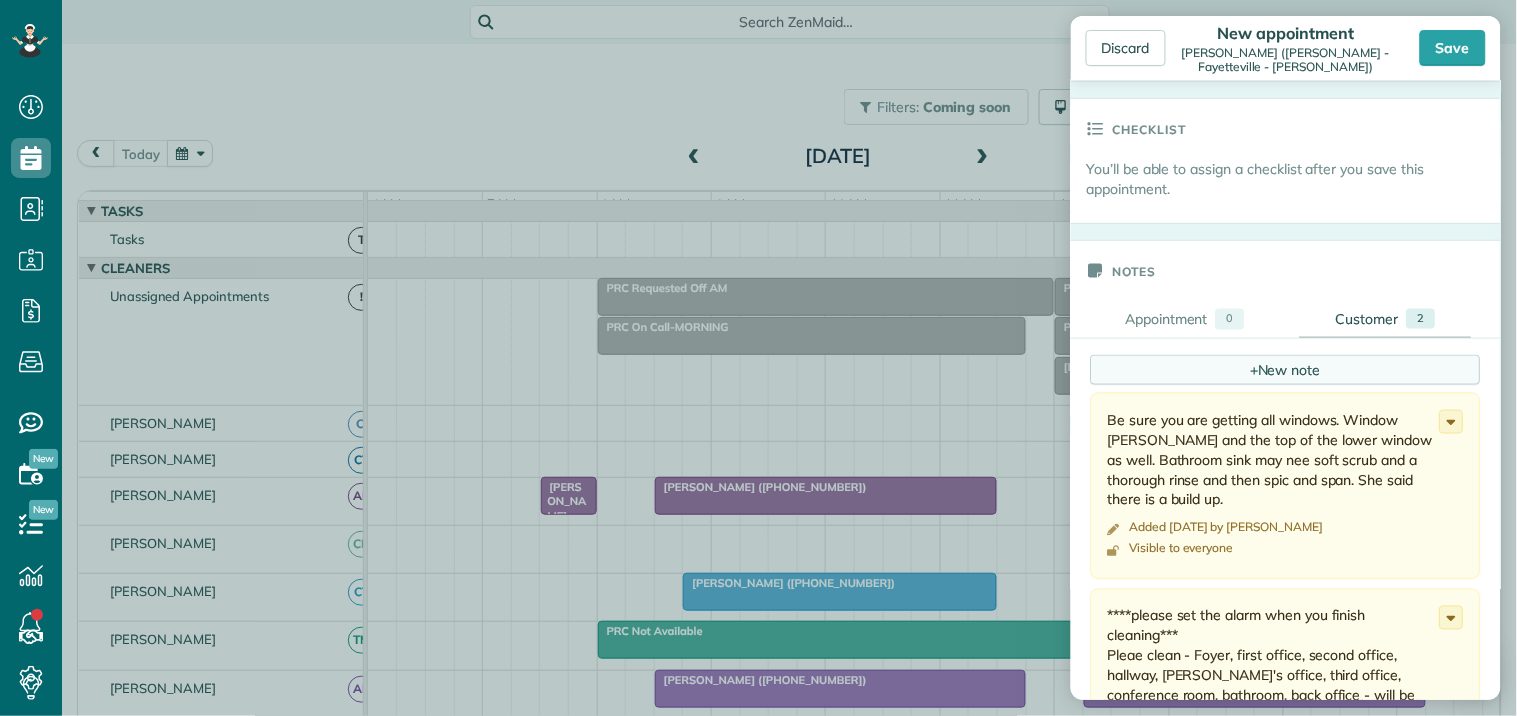 click on "+
New note" at bounding box center [1286, 370] 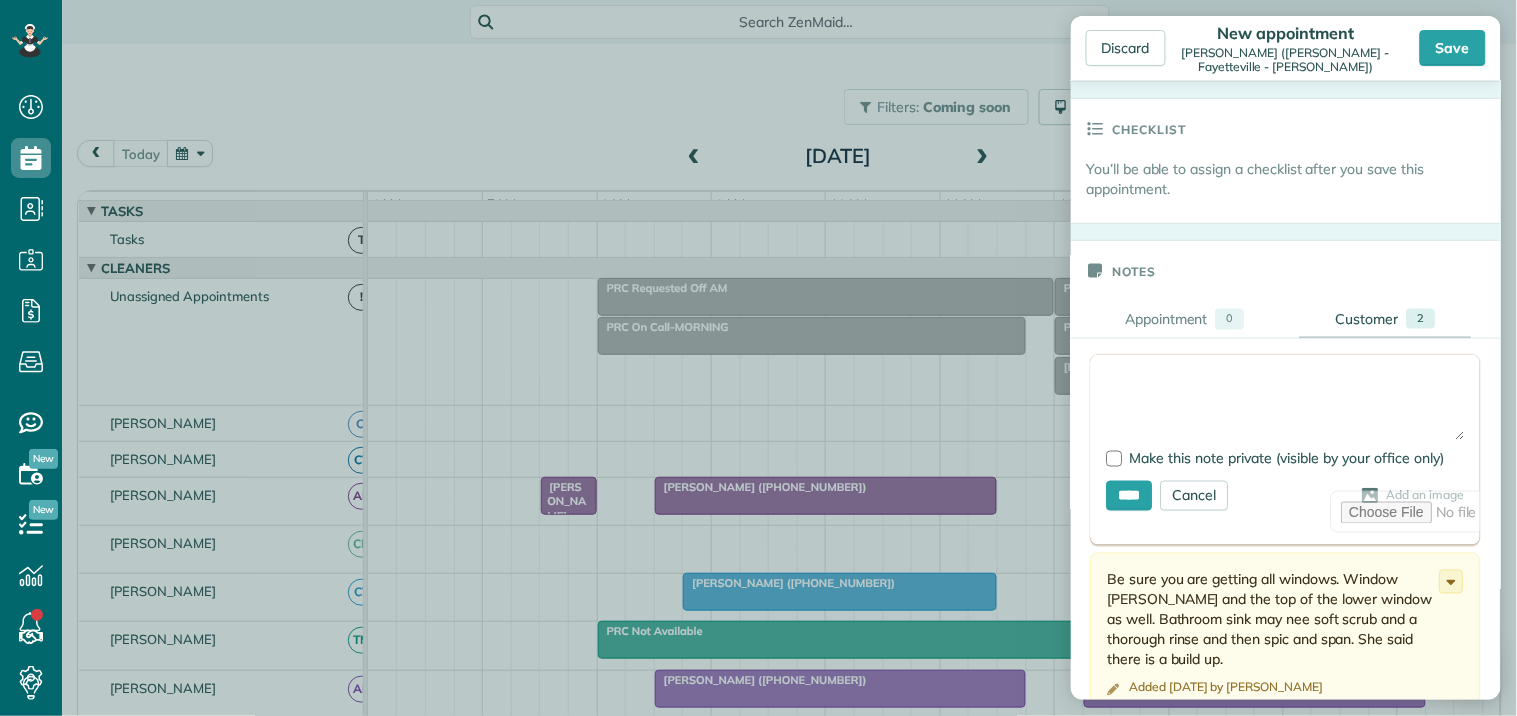 click at bounding box center [1286, 406] 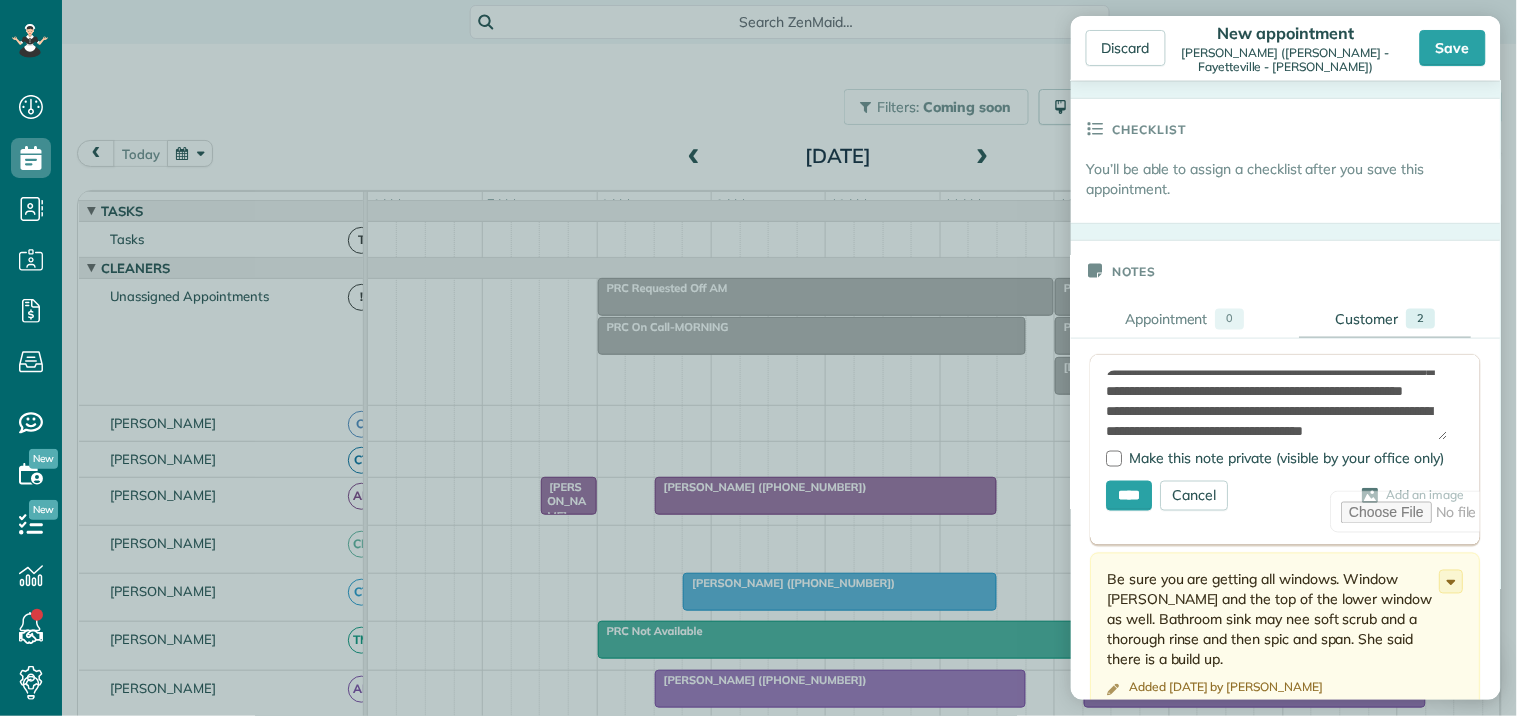 scroll, scrollTop: 67, scrollLeft: 0, axis: vertical 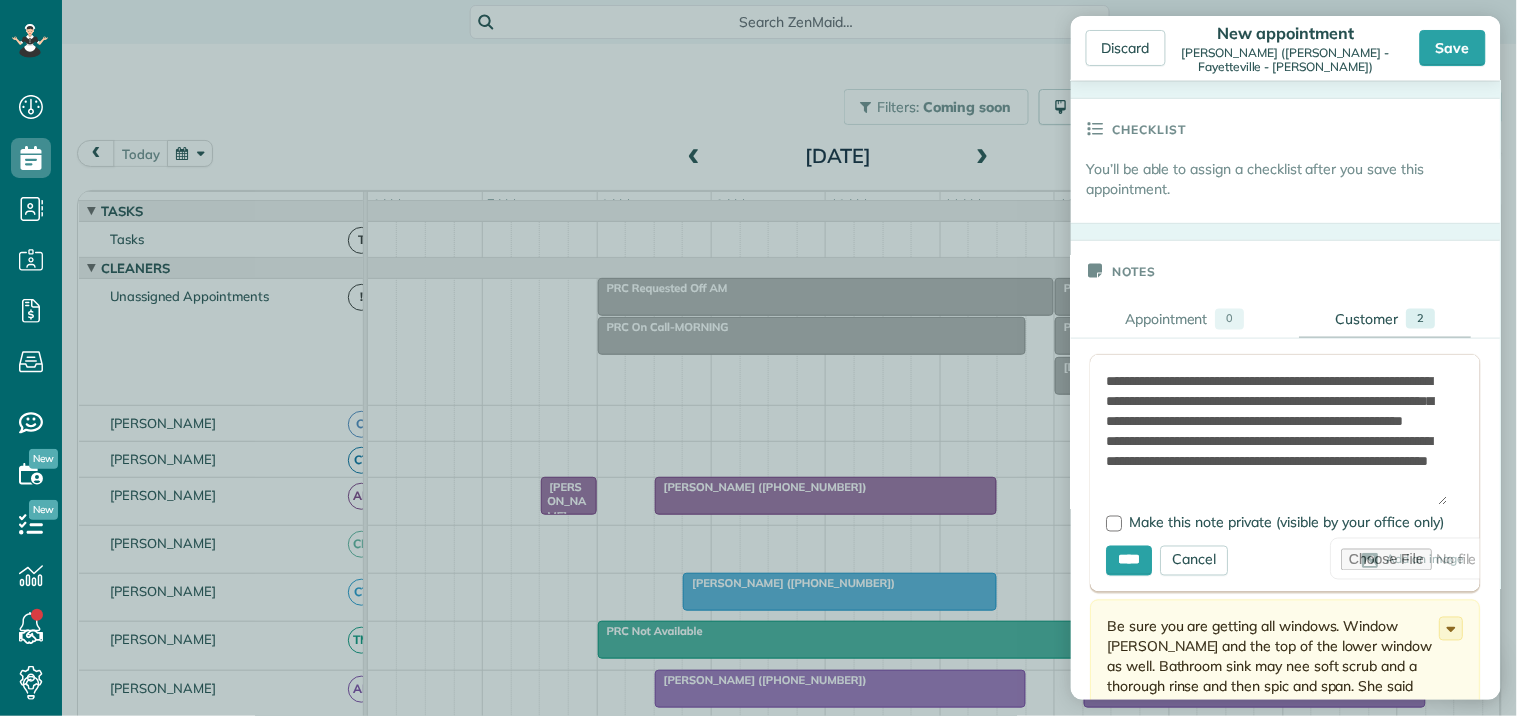 drag, startPoint x: 1442, startPoint y: 440, endPoint x: 1420, endPoint y: 505, distance: 68.622154 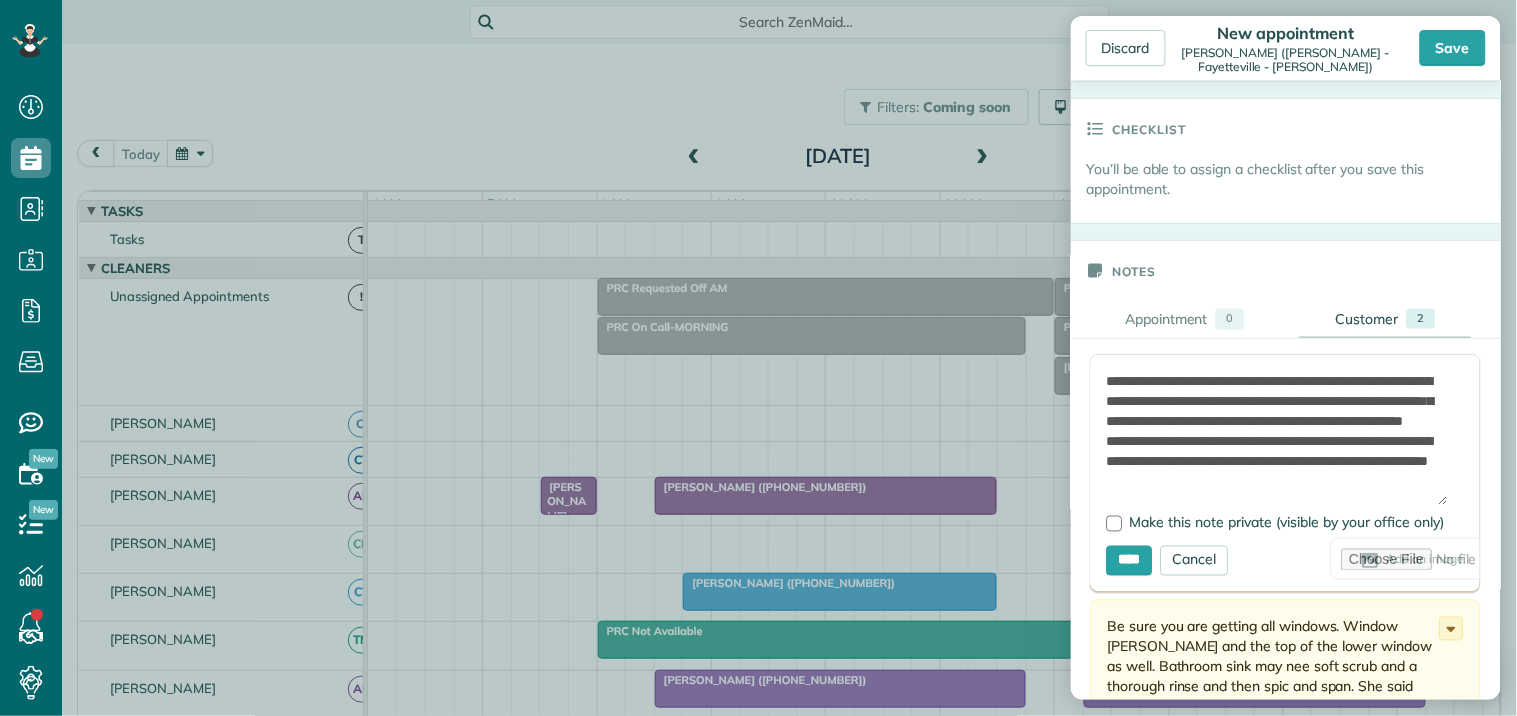 click on "**********" at bounding box center [1277, 438] 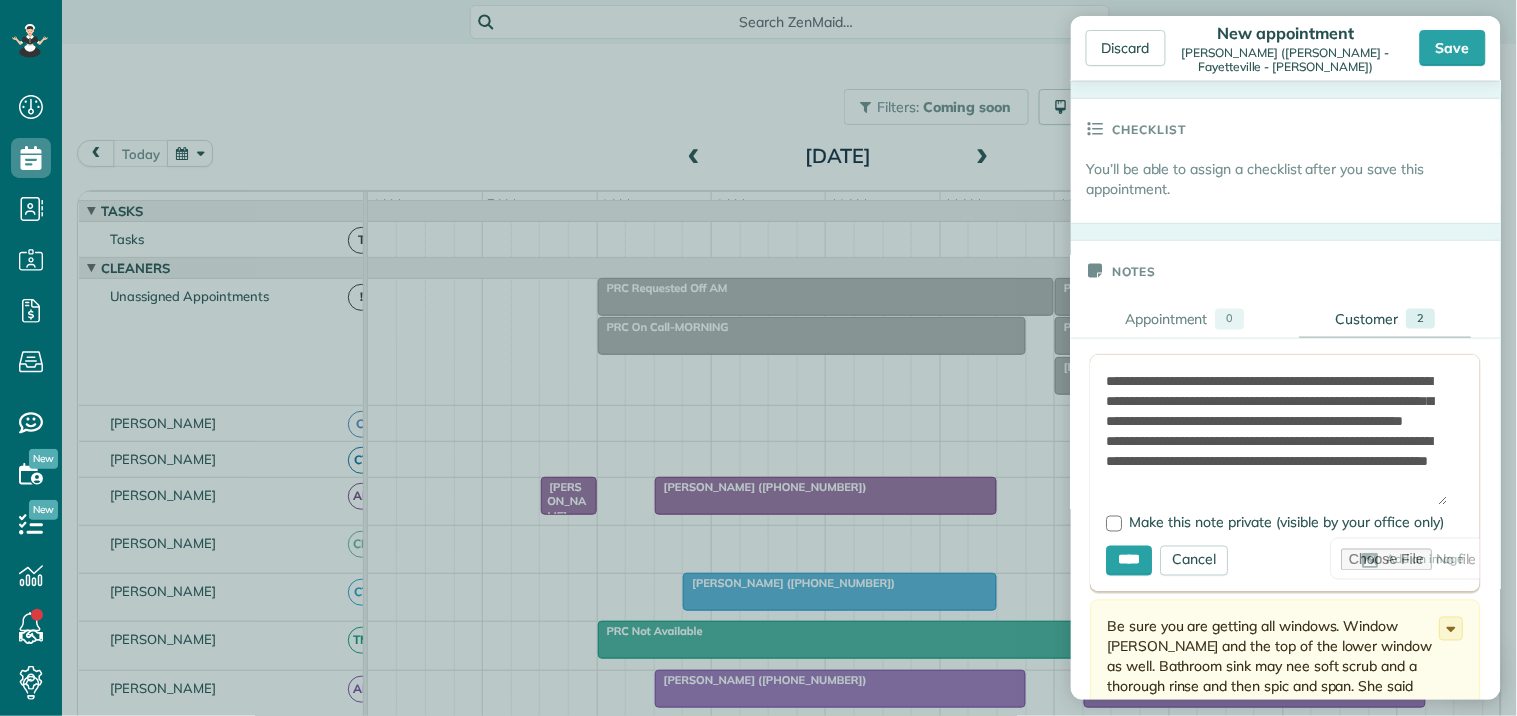 scroll, scrollTop: 0, scrollLeft: 0, axis: both 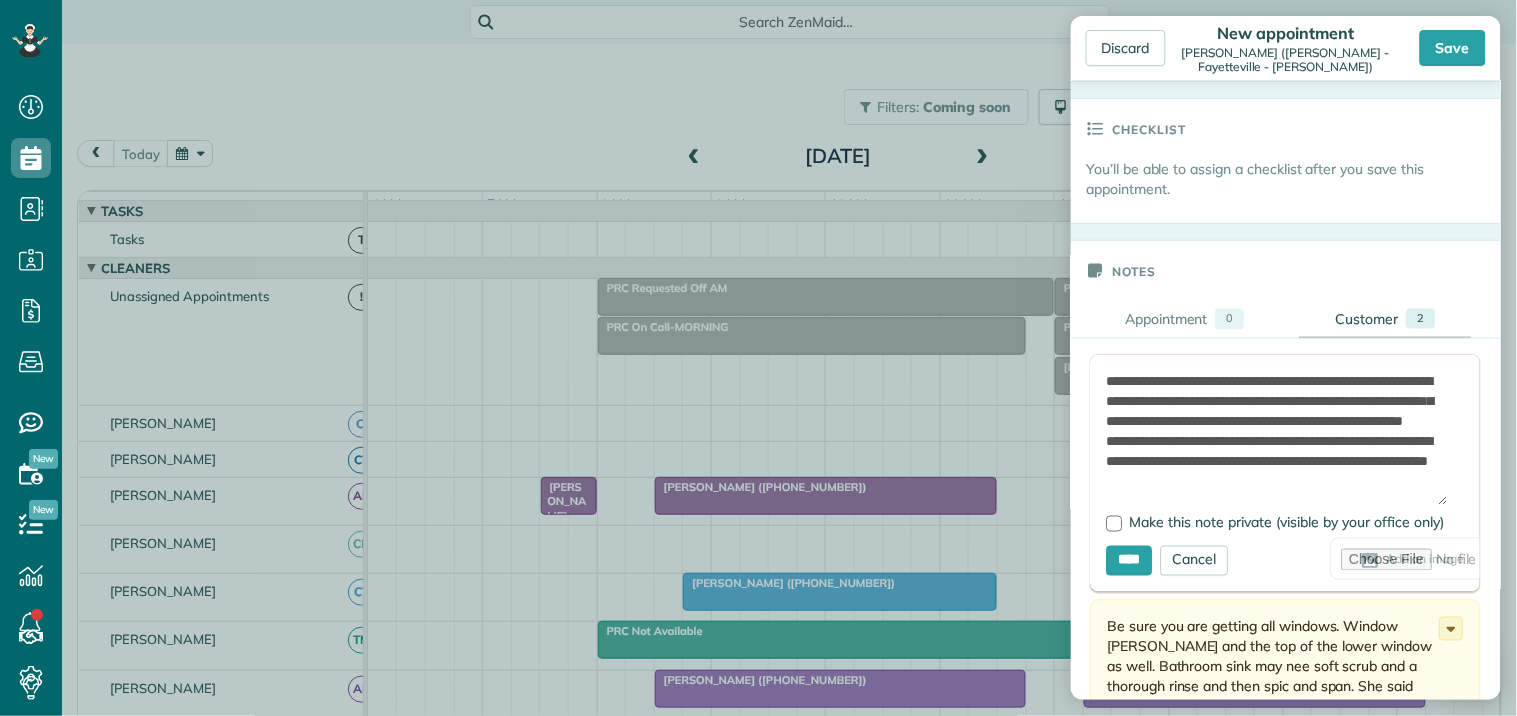 click on "**********" at bounding box center [1277, 438] 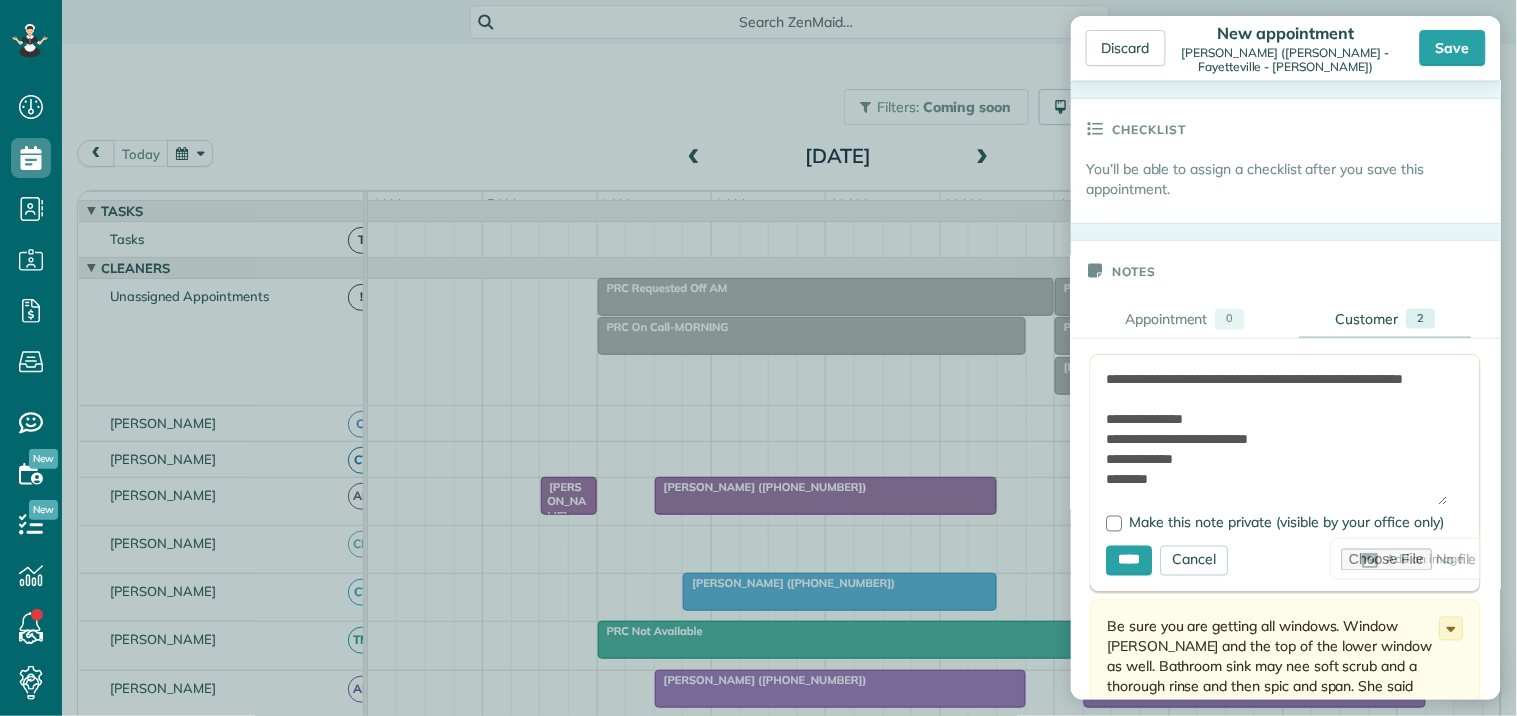 scroll, scrollTop: 62, scrollLeft: 0, axis: vertical 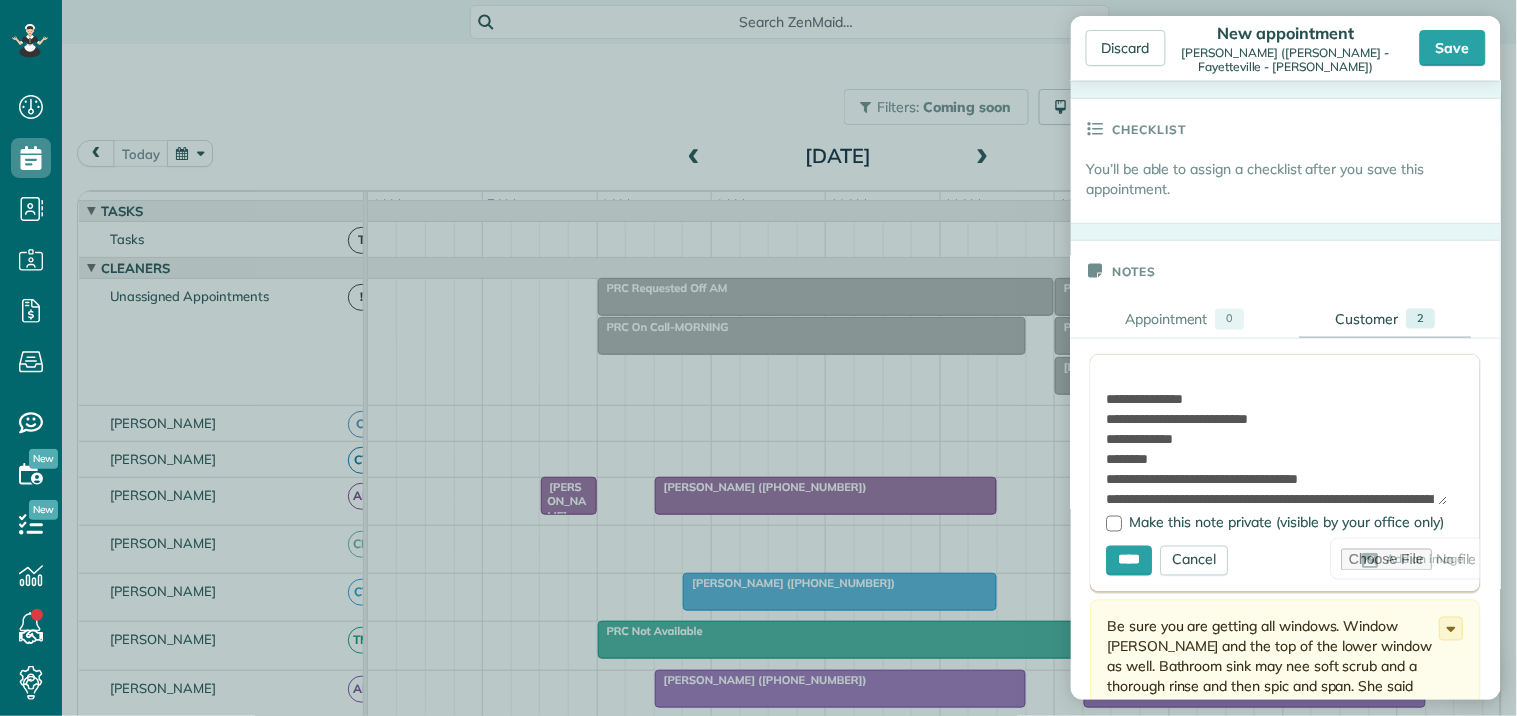 drag, startPoint x: 1162, startPoint y: 493, endPoint x: 1178, endPoint y: 502, distance: 18.35756 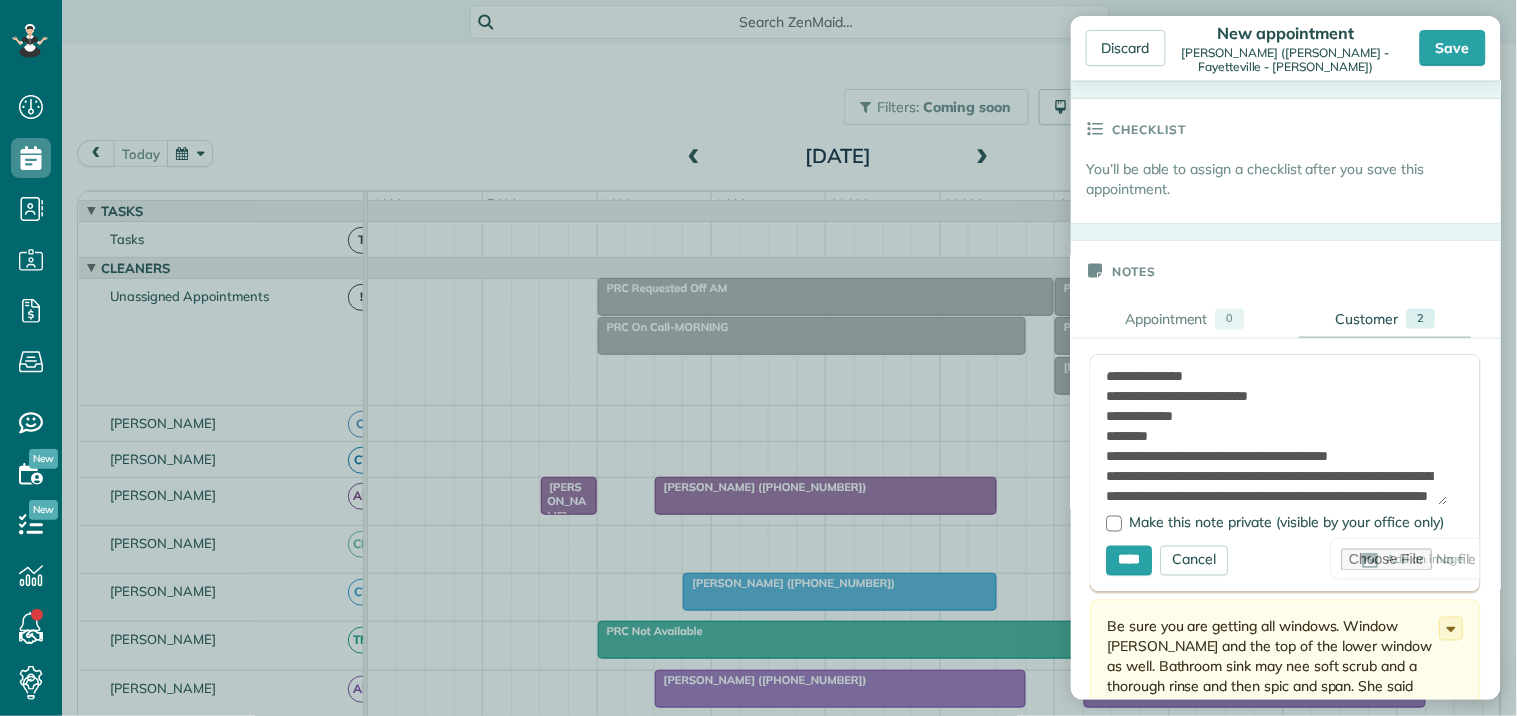 scroll, scrollTop: 124, scrollLeft: 0, axis: vertical 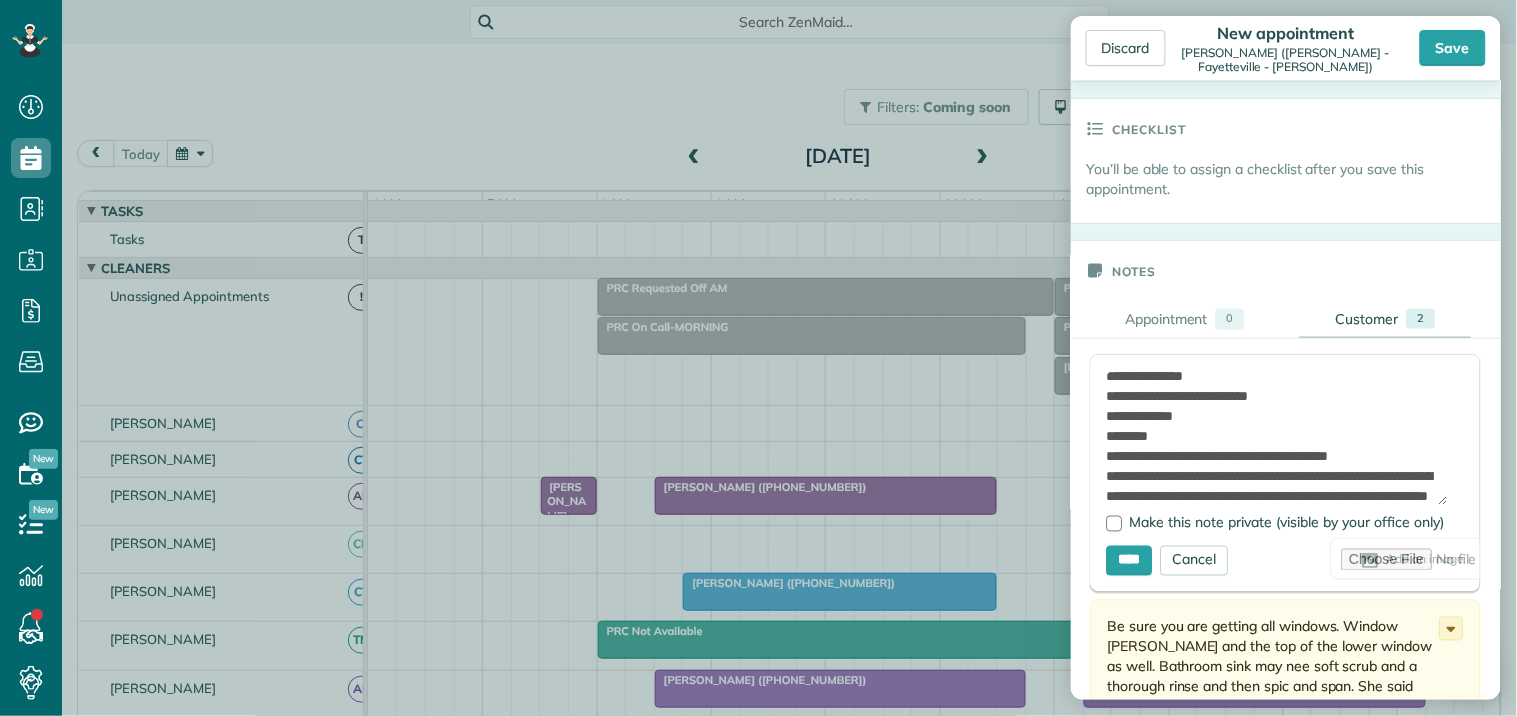 click on "**********" at bounding box center [1277, 438] 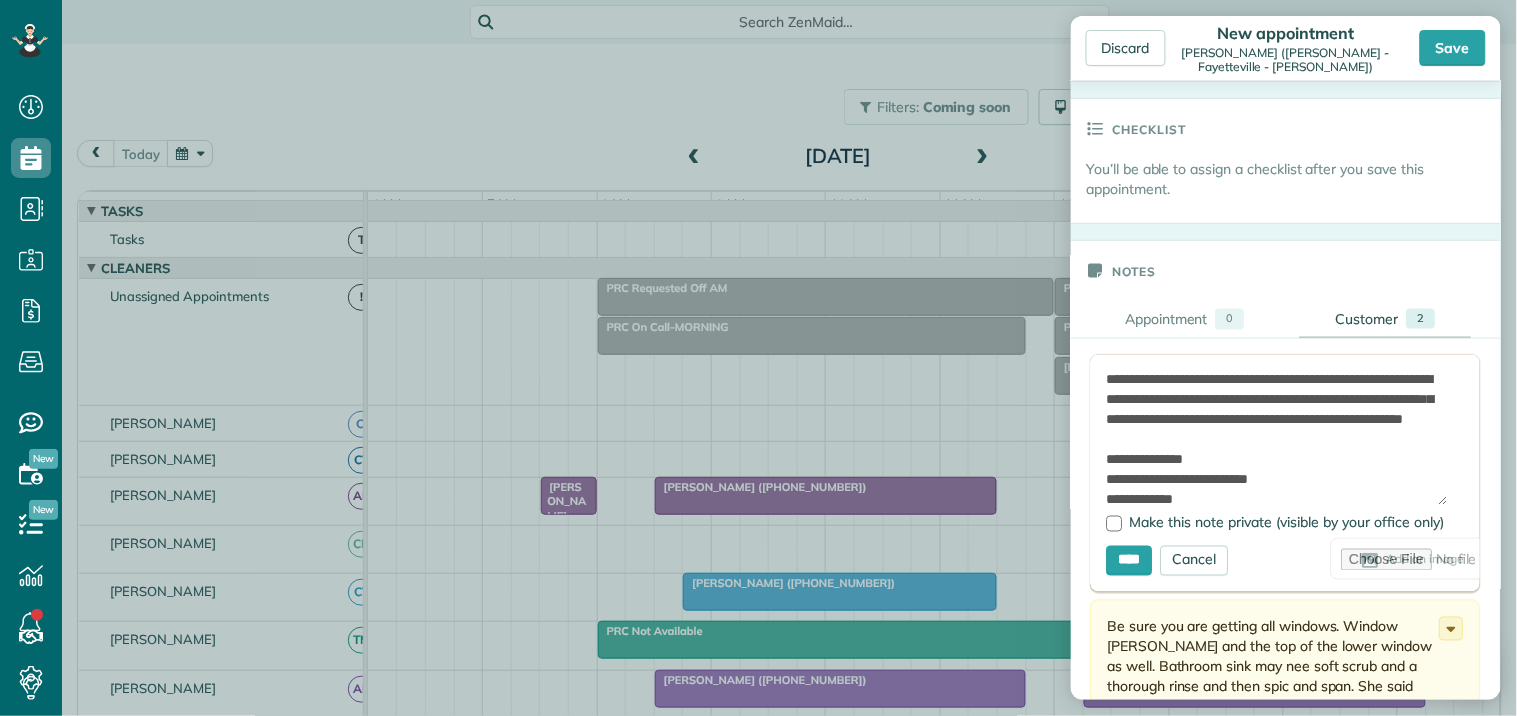 scroll, scrollTop: 0, scrollLeft: 0, axis: both 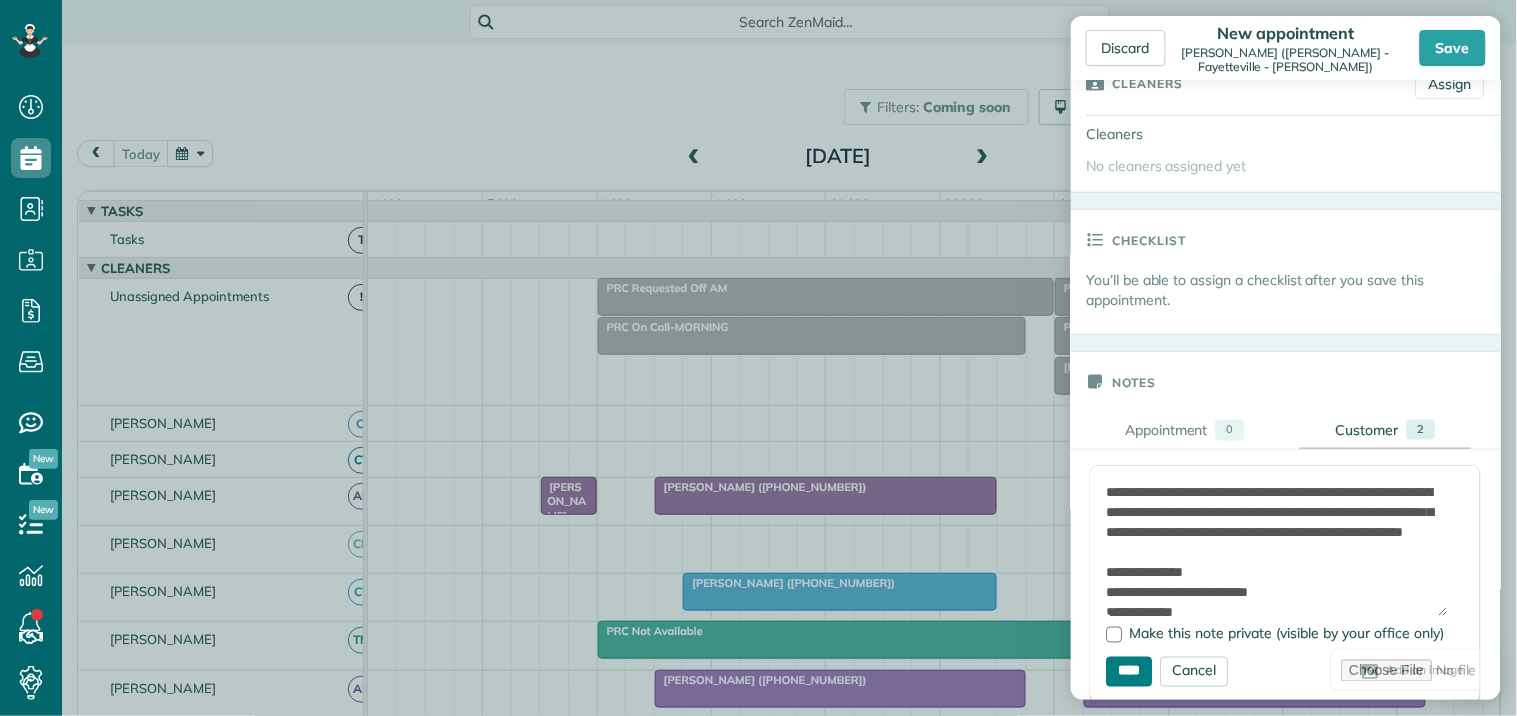 type on "**********" 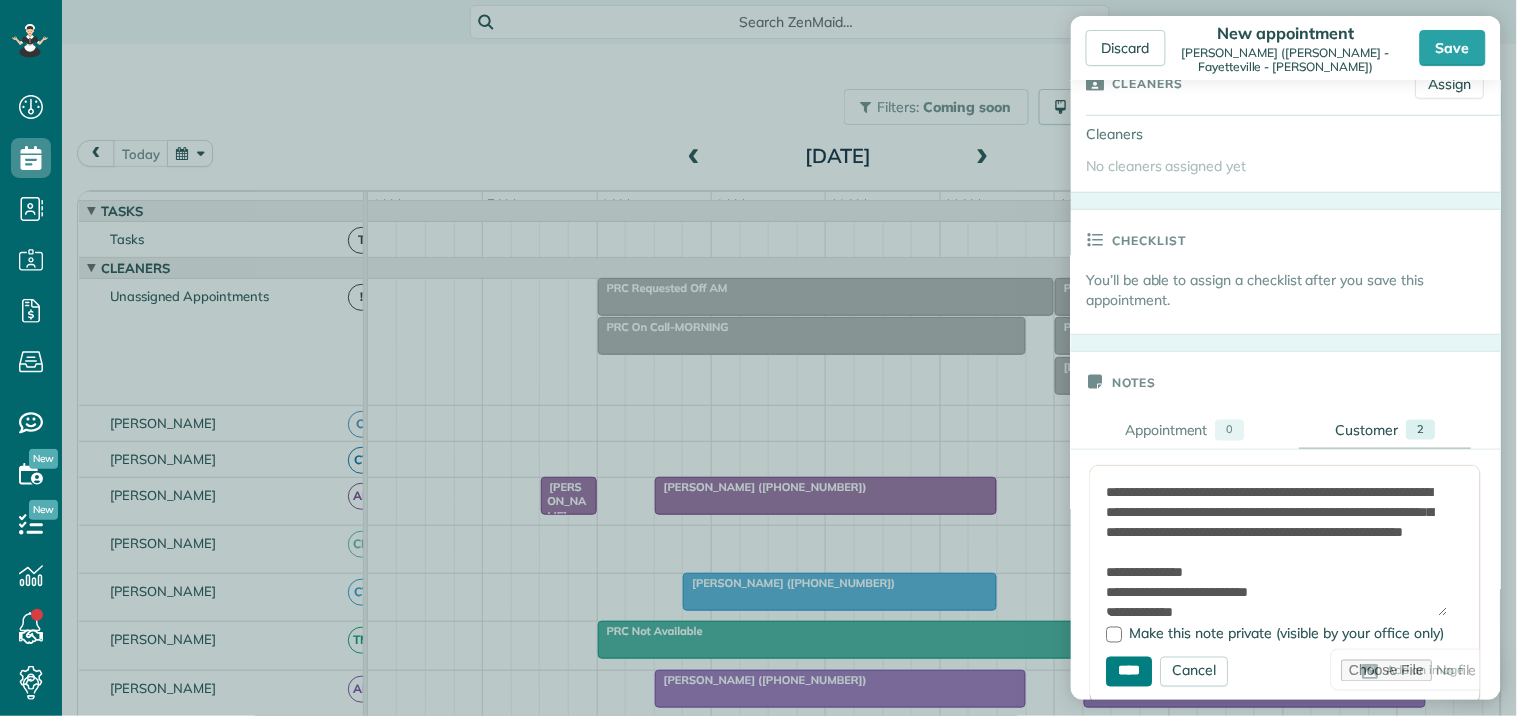 click on "****" at bounding box center [1130, 672] 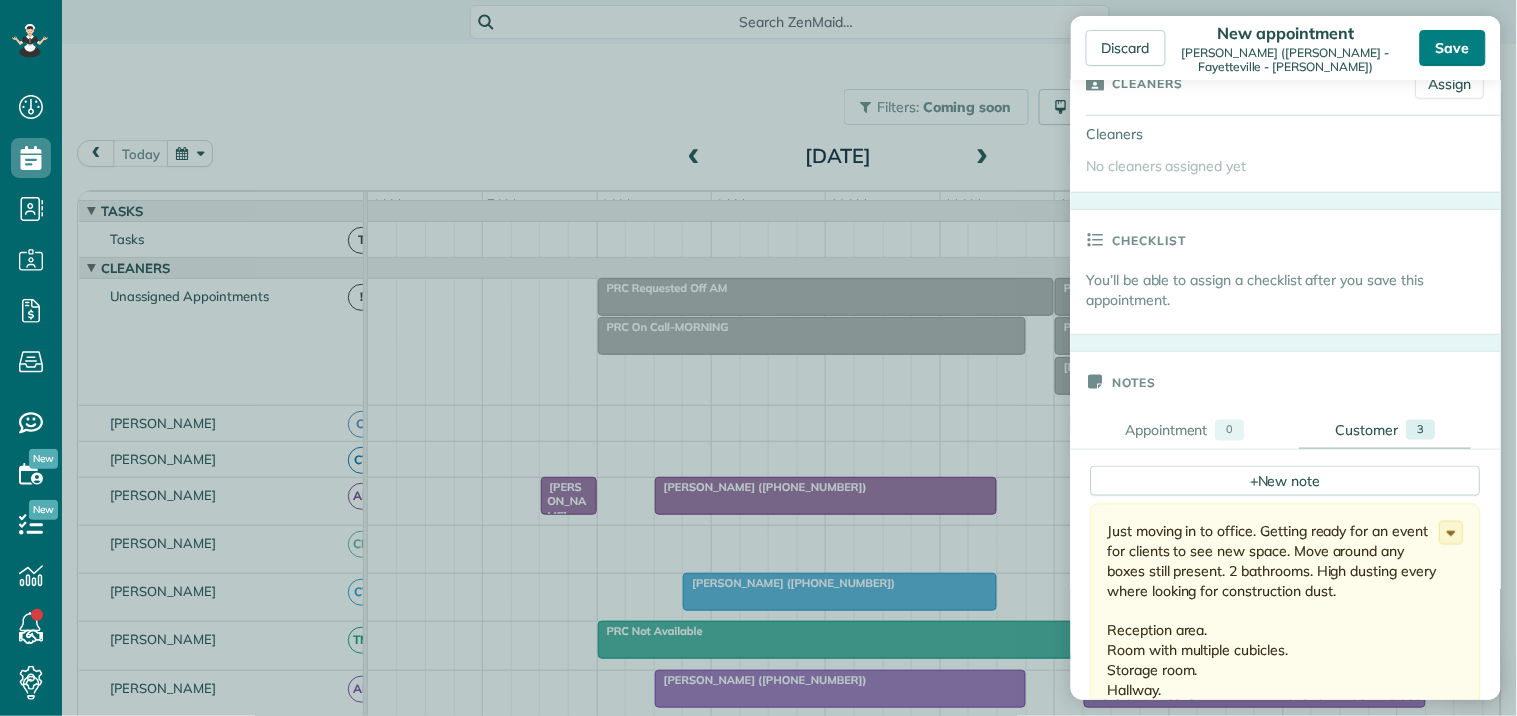 click on "Save" at bounding box center (1453, 48) 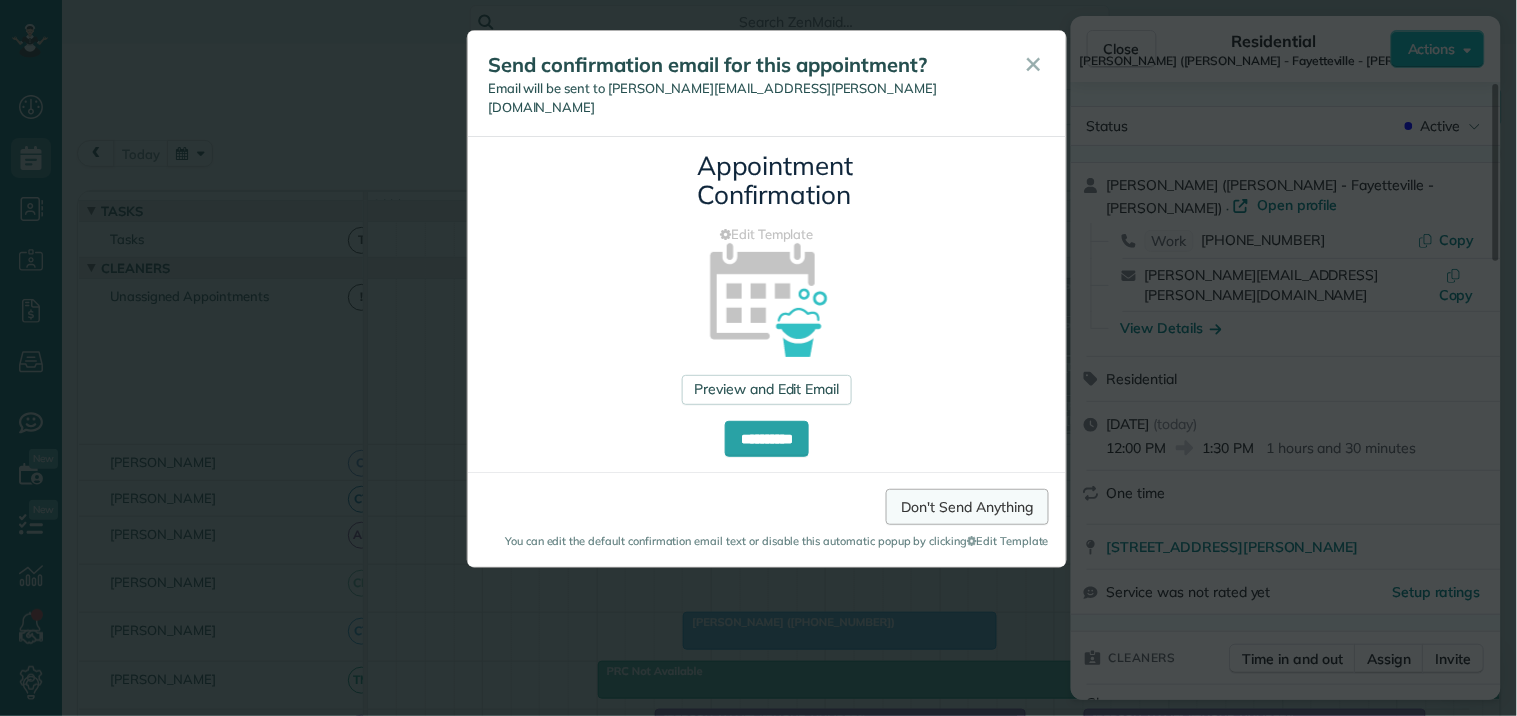 click on "Don't Send Anything" at bounding box center [967, 507] 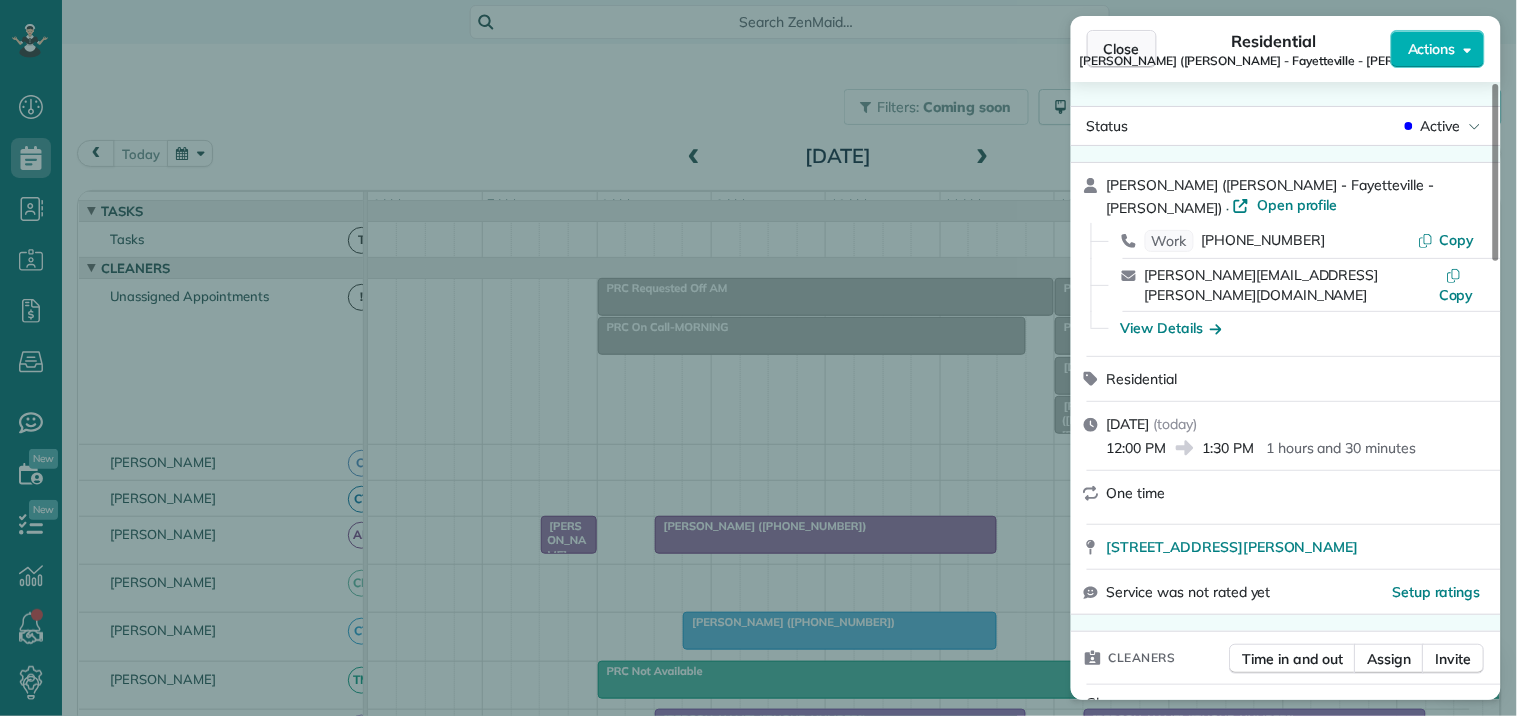 click on "Close" at bounding box center [1122, 49] 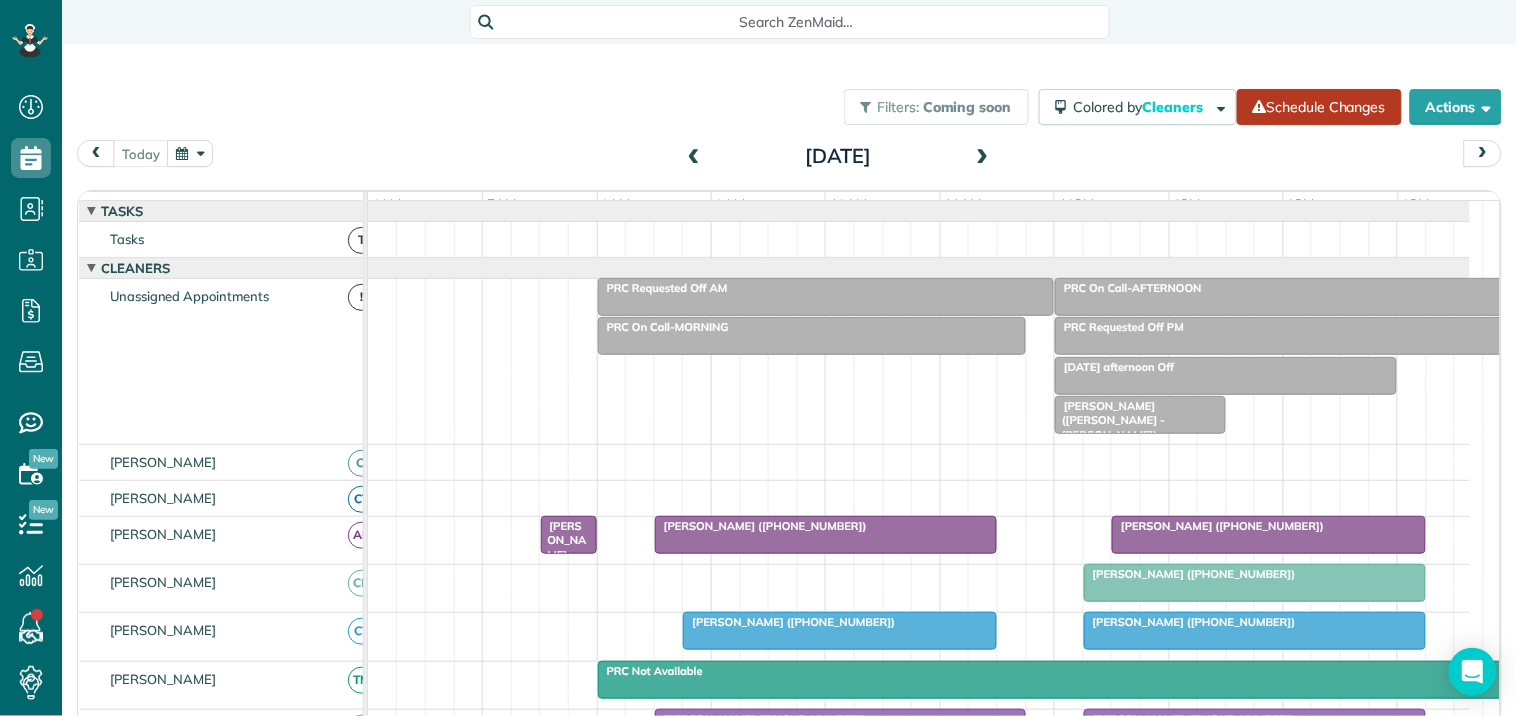click on "Schedule Changes" at bounding box center (1319, 107) 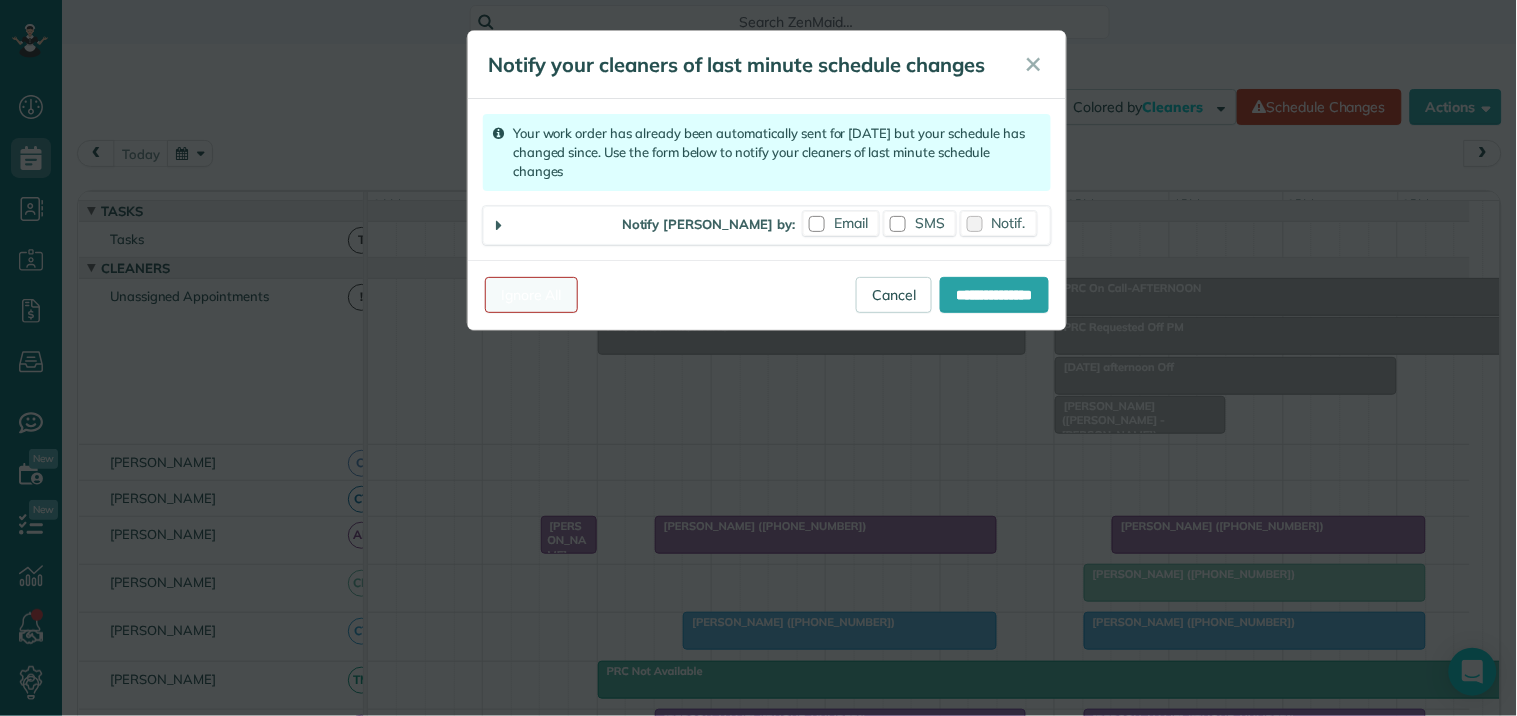click on "Ignore All" at bounding box center (531, 295) 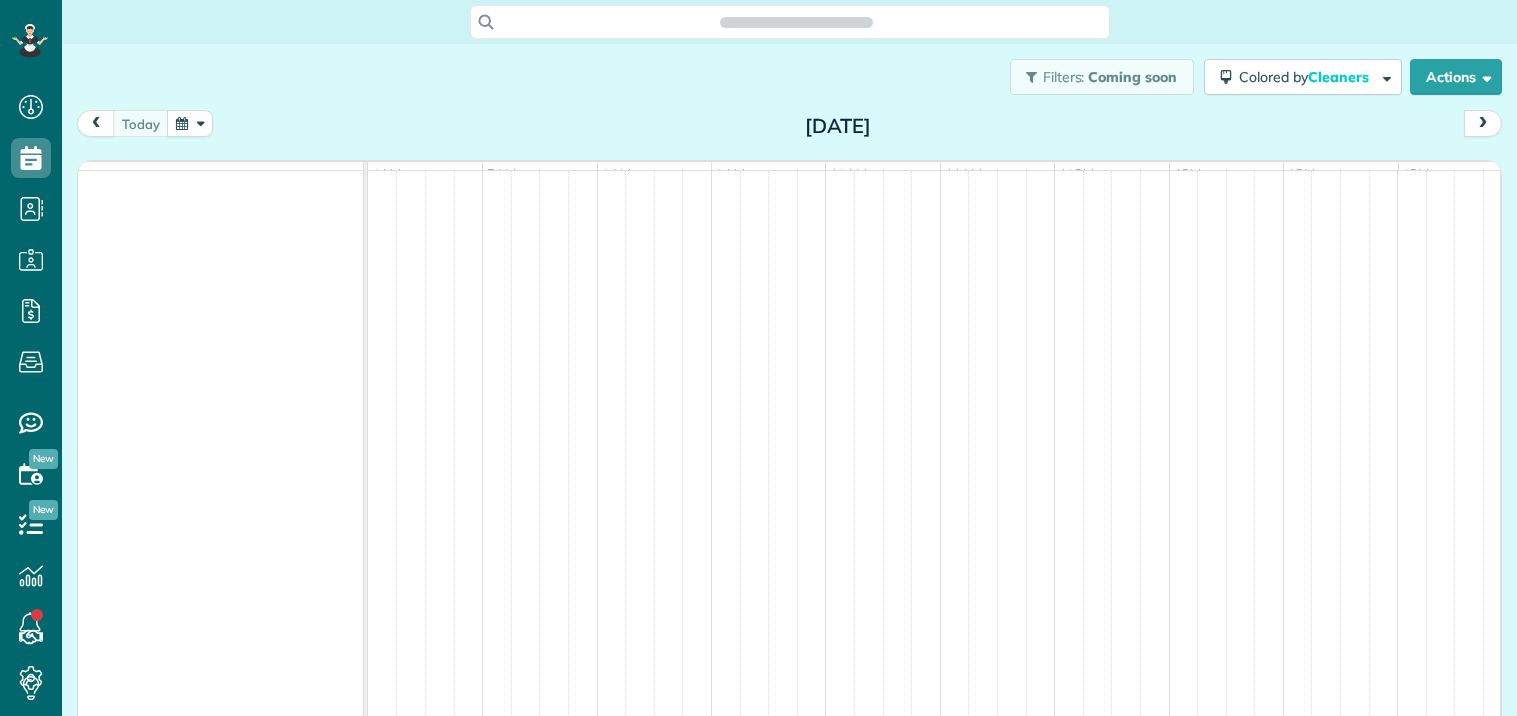 scroll, scrollTop: 0, scrollLeft: 0, axis: both 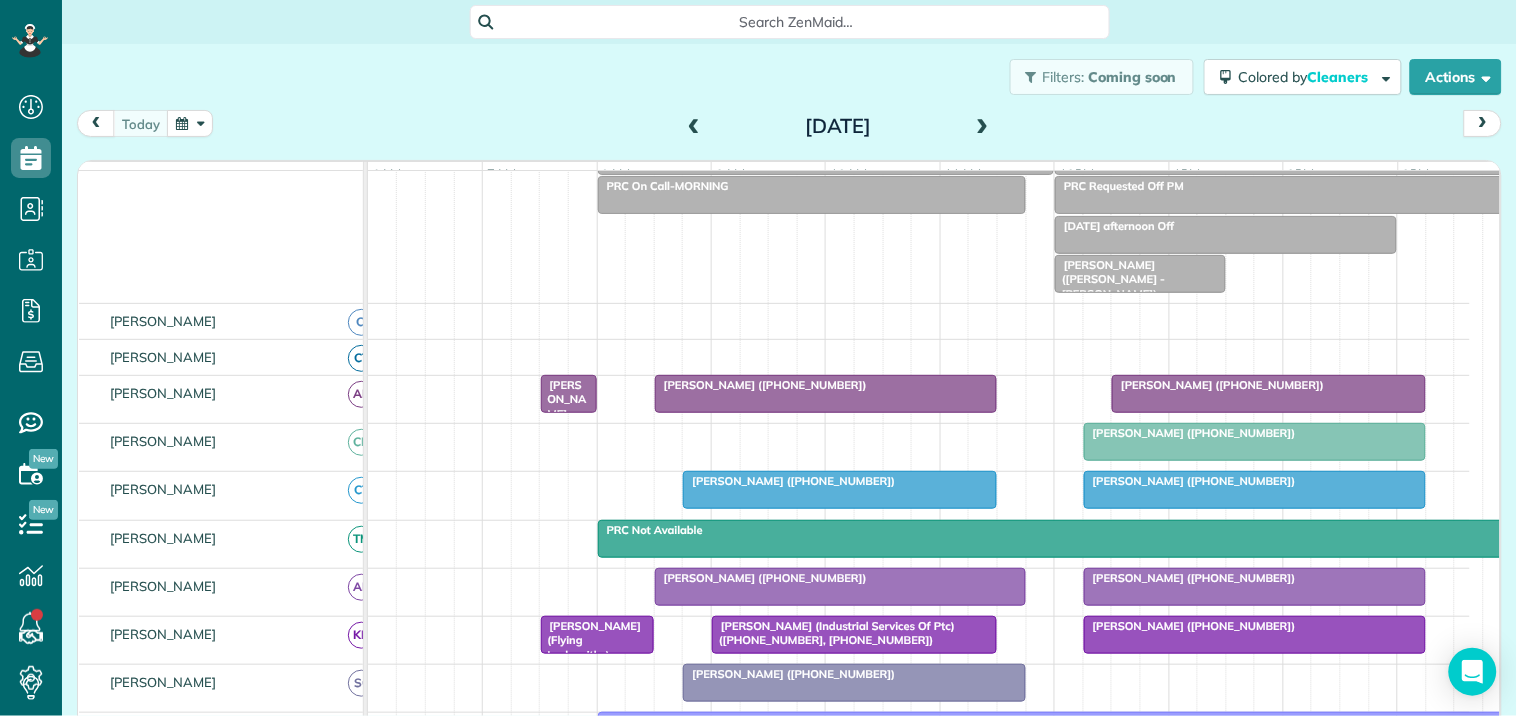 click on "[PERSON_NAME] ([PERSON_NAME] - [PERSON_NAME]) ([PHONE_NUMBER])" at bounding box center [1112, 286] 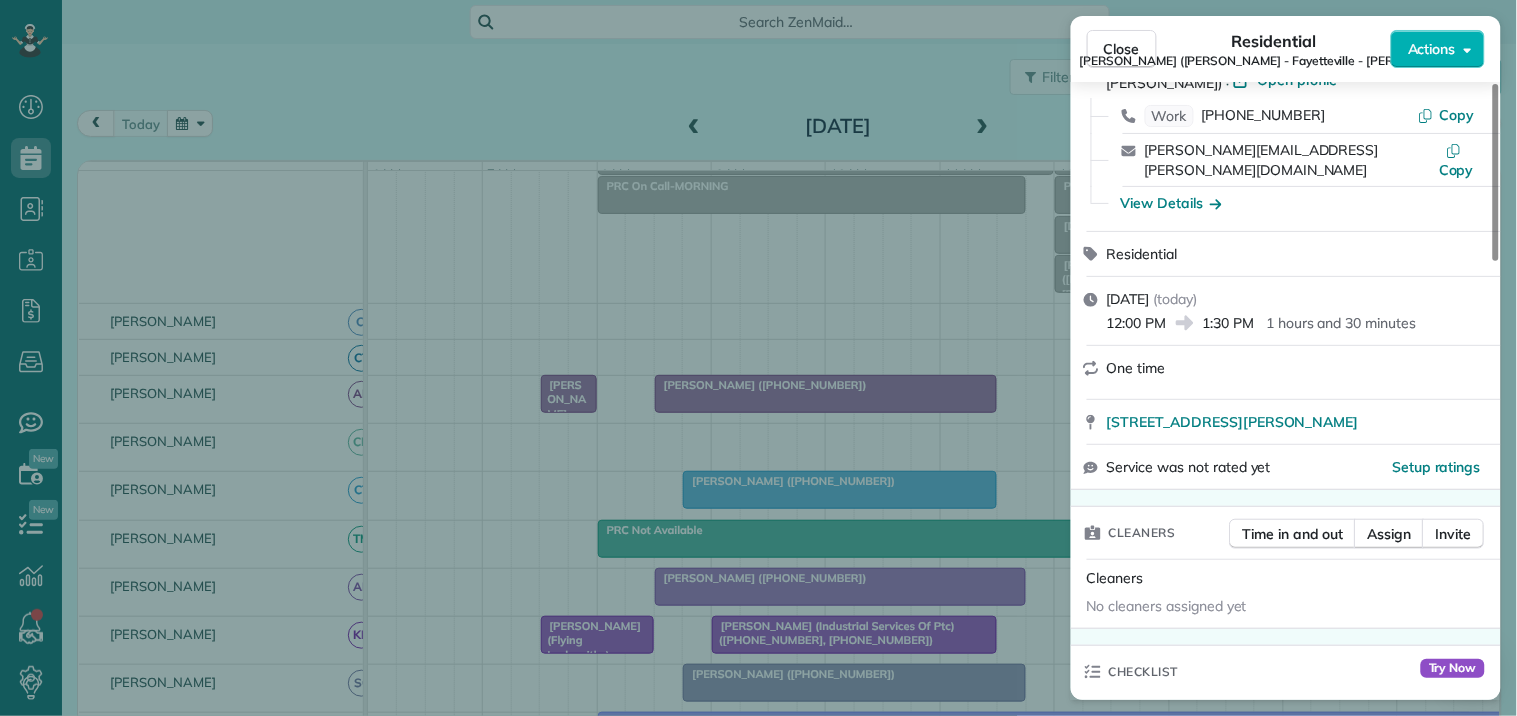 scroll, scrollTop: 333, scrollLeft: 0, axis: vertical 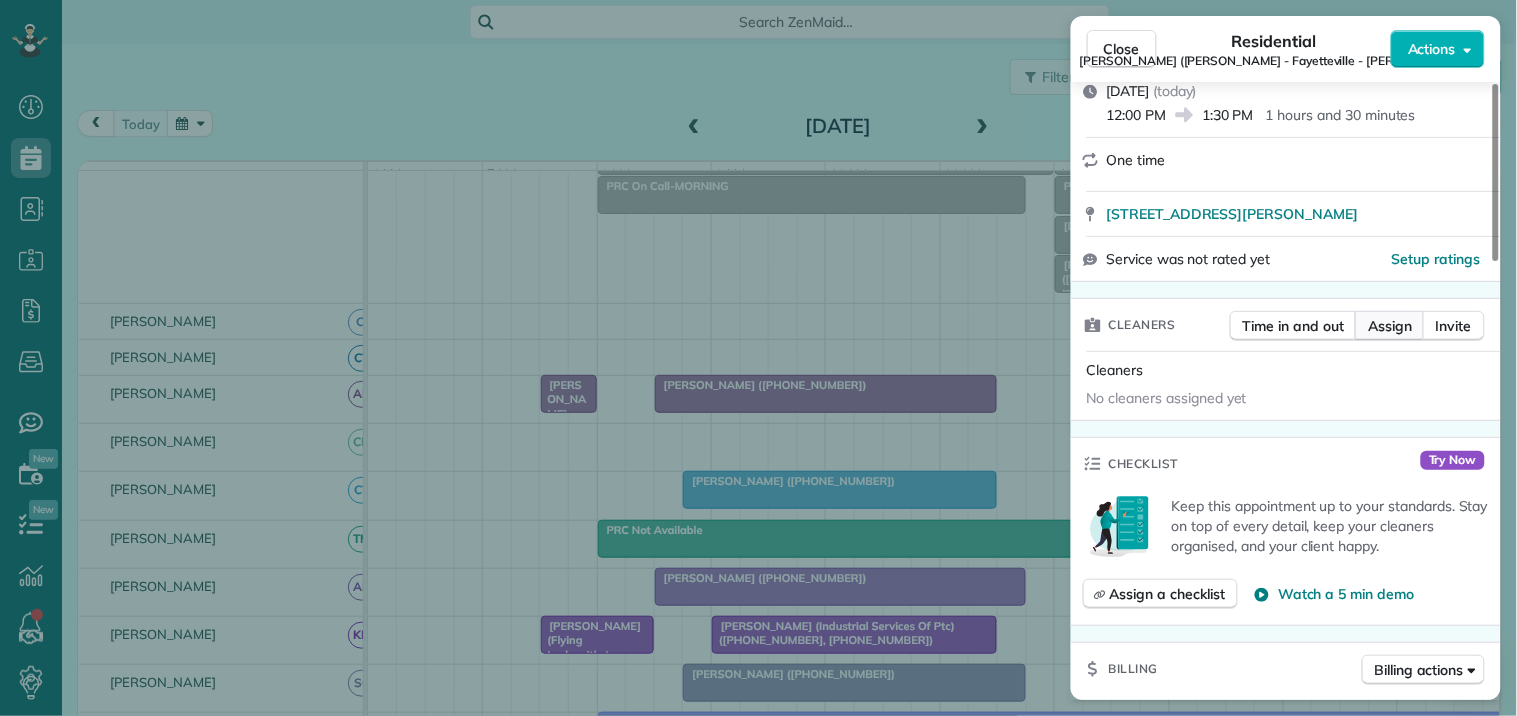 click on "Assign" at bounding box center (1390, 326) 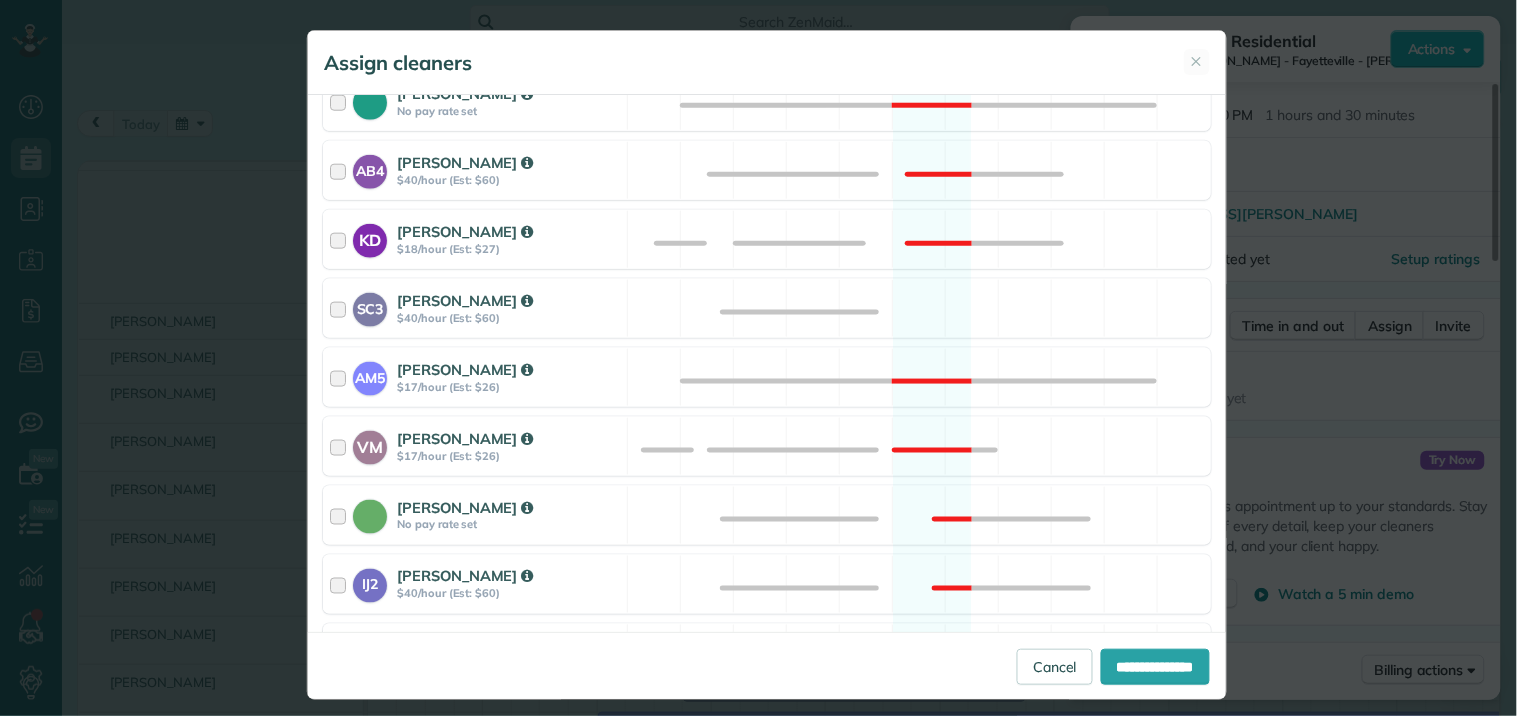 scroll, scrollTop: 555, scrollLeft: 0, axis: vertical 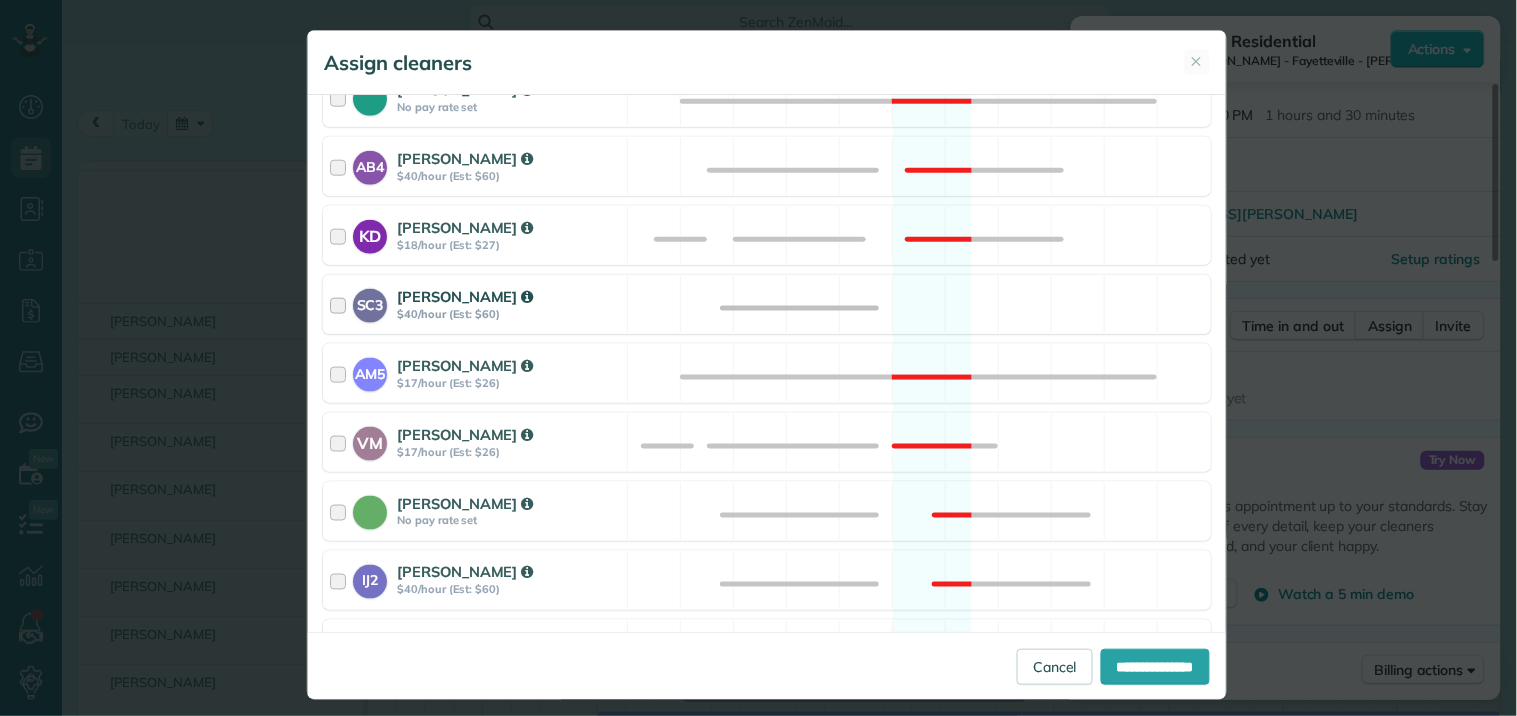 click on "SC3
[PERSON_NAME]
$40/hour (Est: $60)
Available" at bounding box center (767, 304) 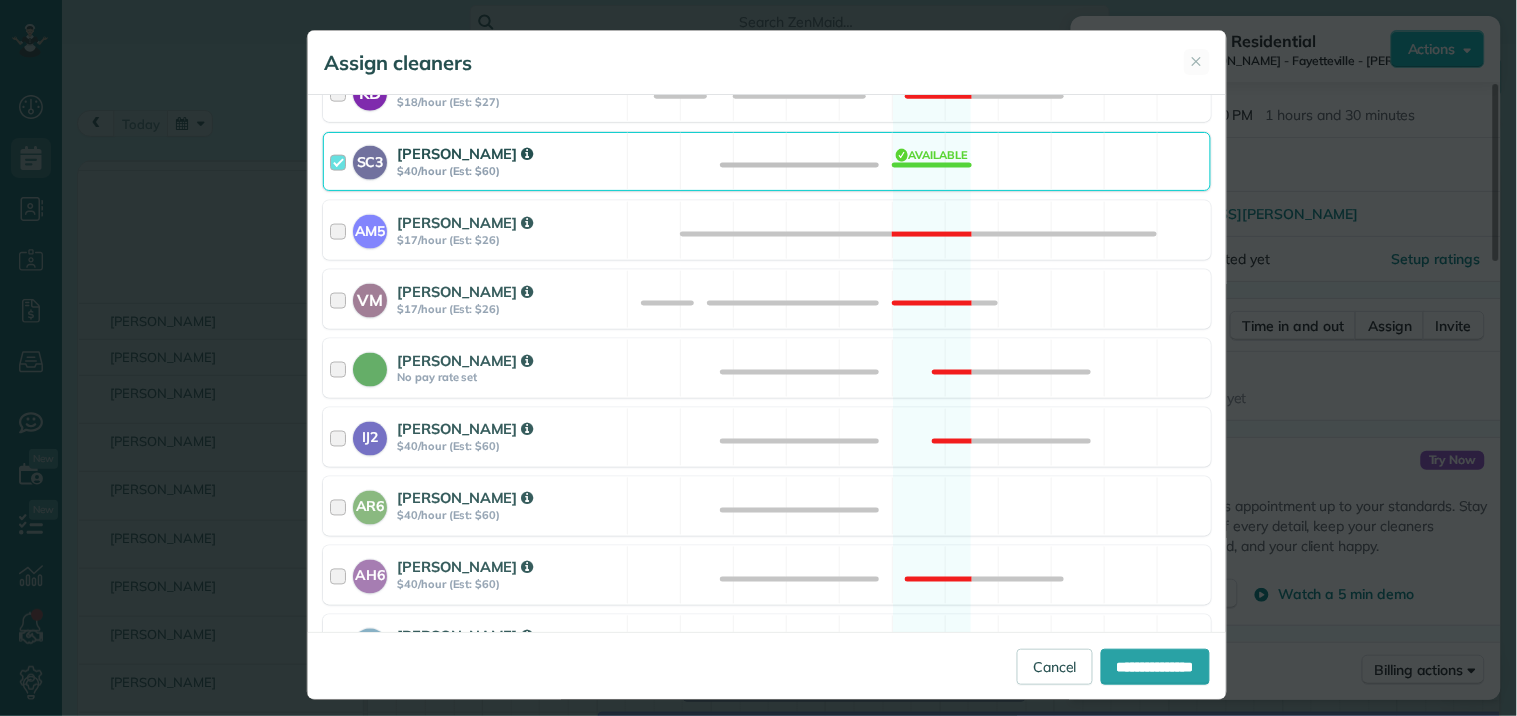 scroll, scrollTop: 888, scrollLeft: 0, axis: vertical 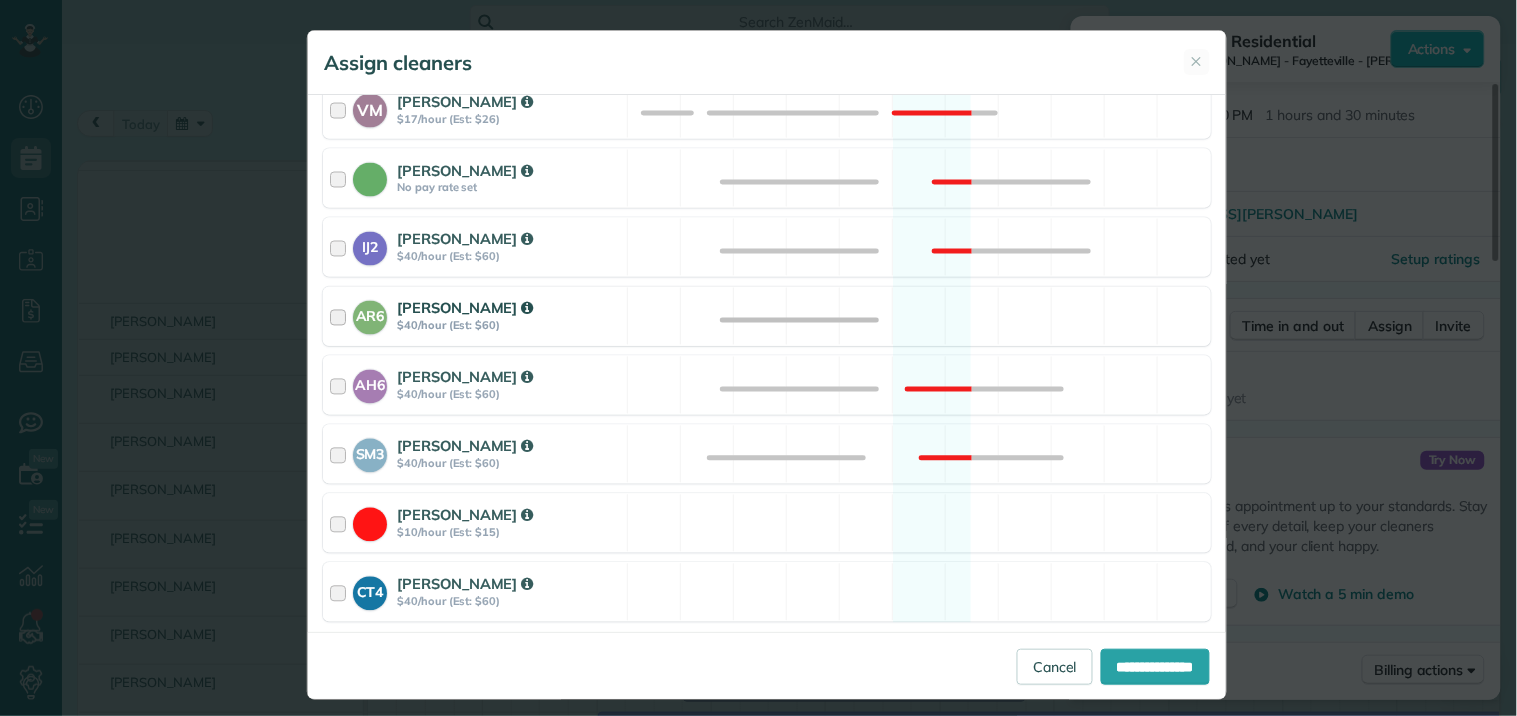 click on "AR6
[PERSON_NAME]
$40/hour (Est: $60)
Available" at bounding box center [767, 316] 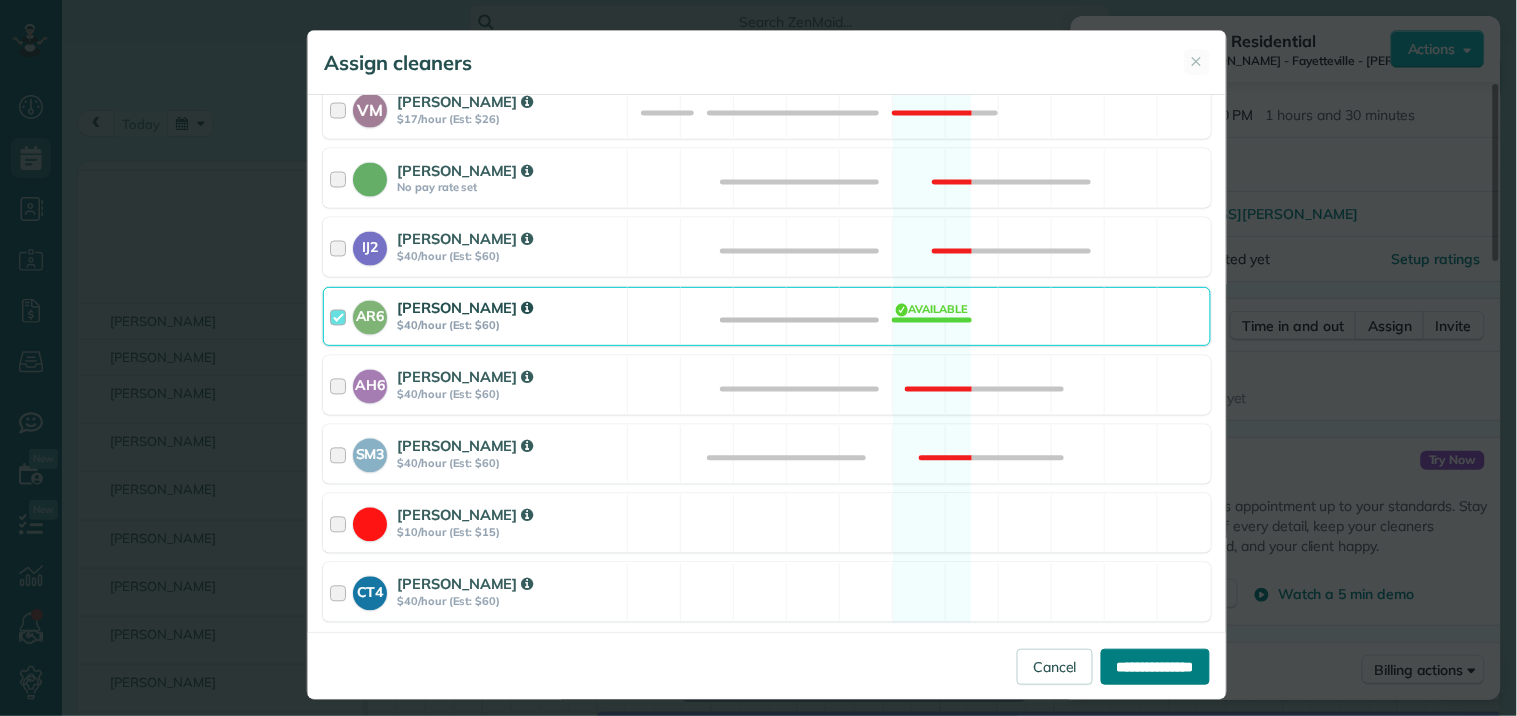 click on "**********" at bounding box center (1155, 667) 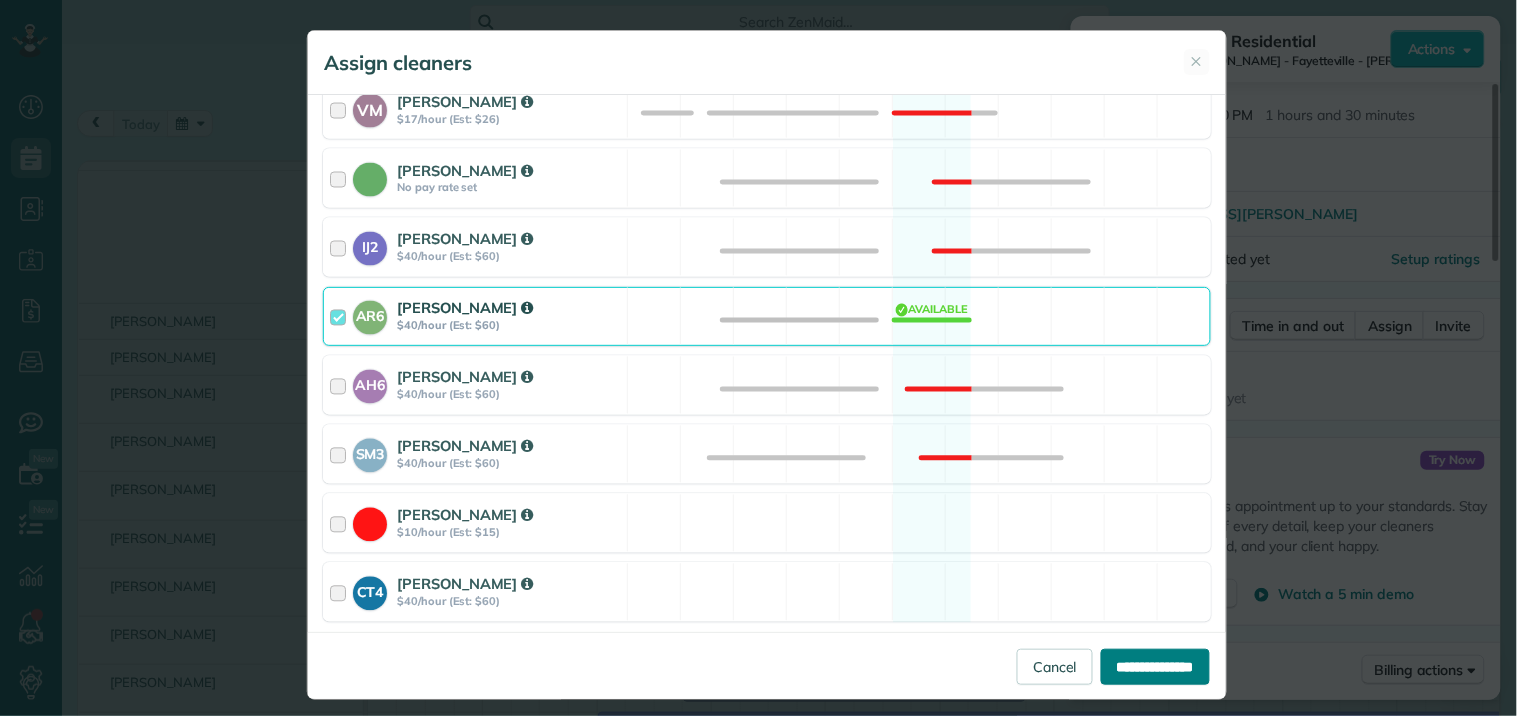 type on "**********" 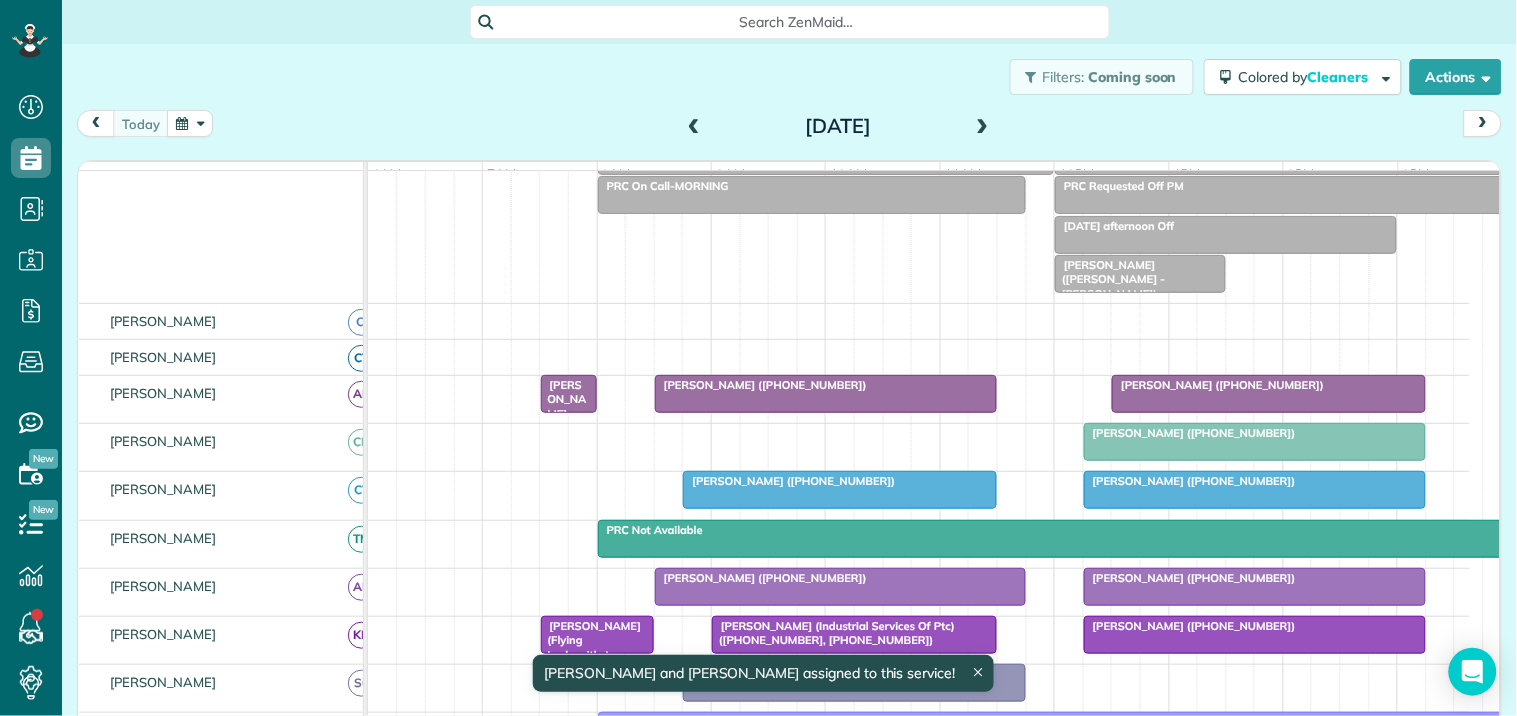 scroll, scrollTop: 72, scrollLeft: 0, axis: vertical 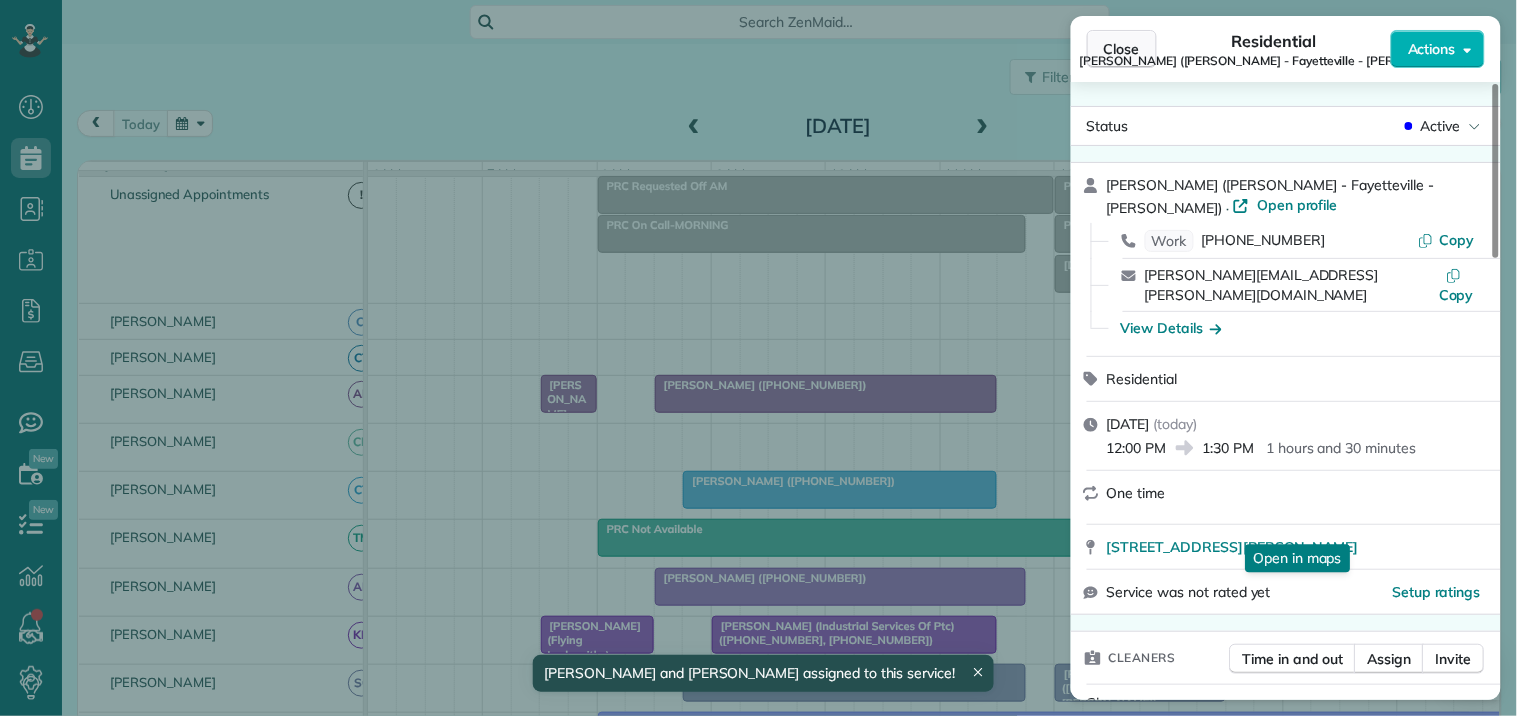 click on "Close" at bounding box center [1122, 49] 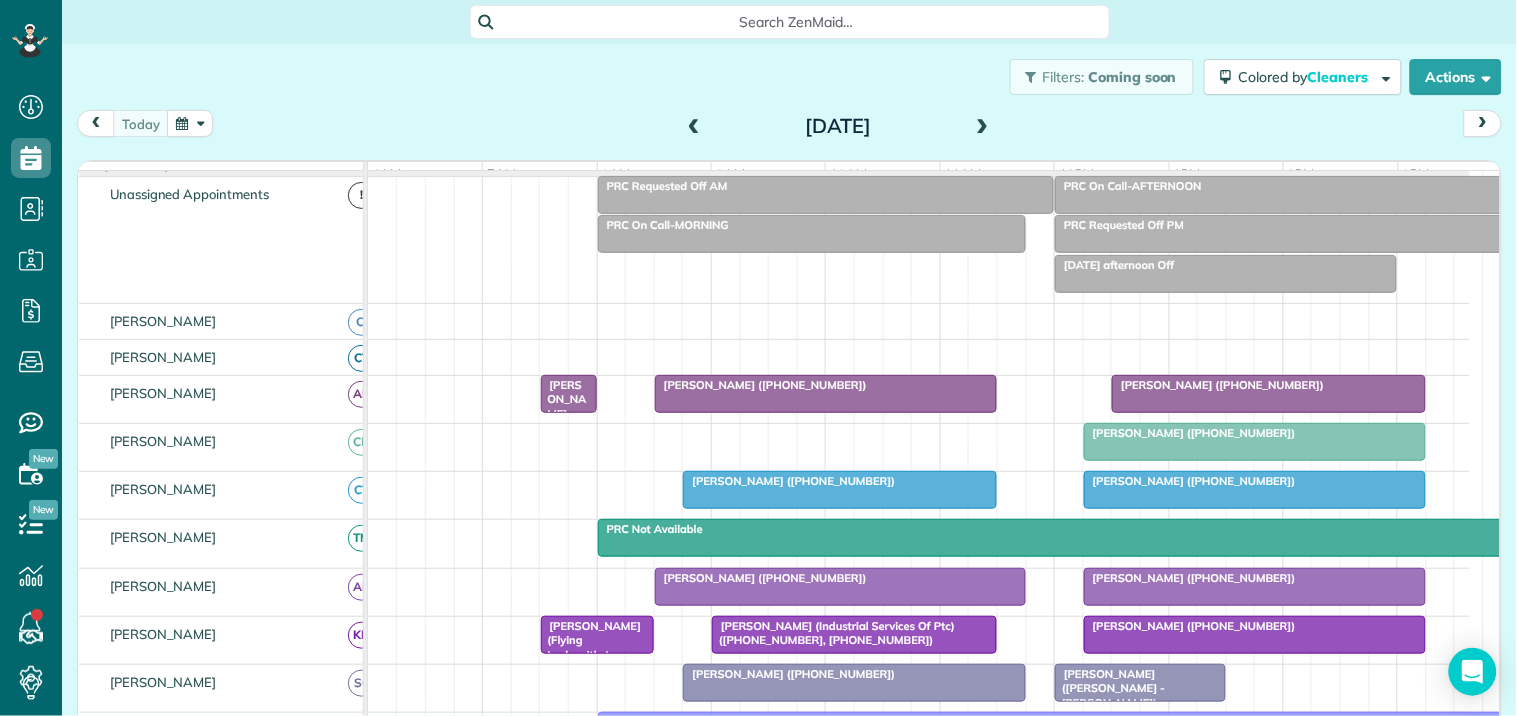 scroll, scrollTop: 234, scrollLeft: 0, axis: vertical 